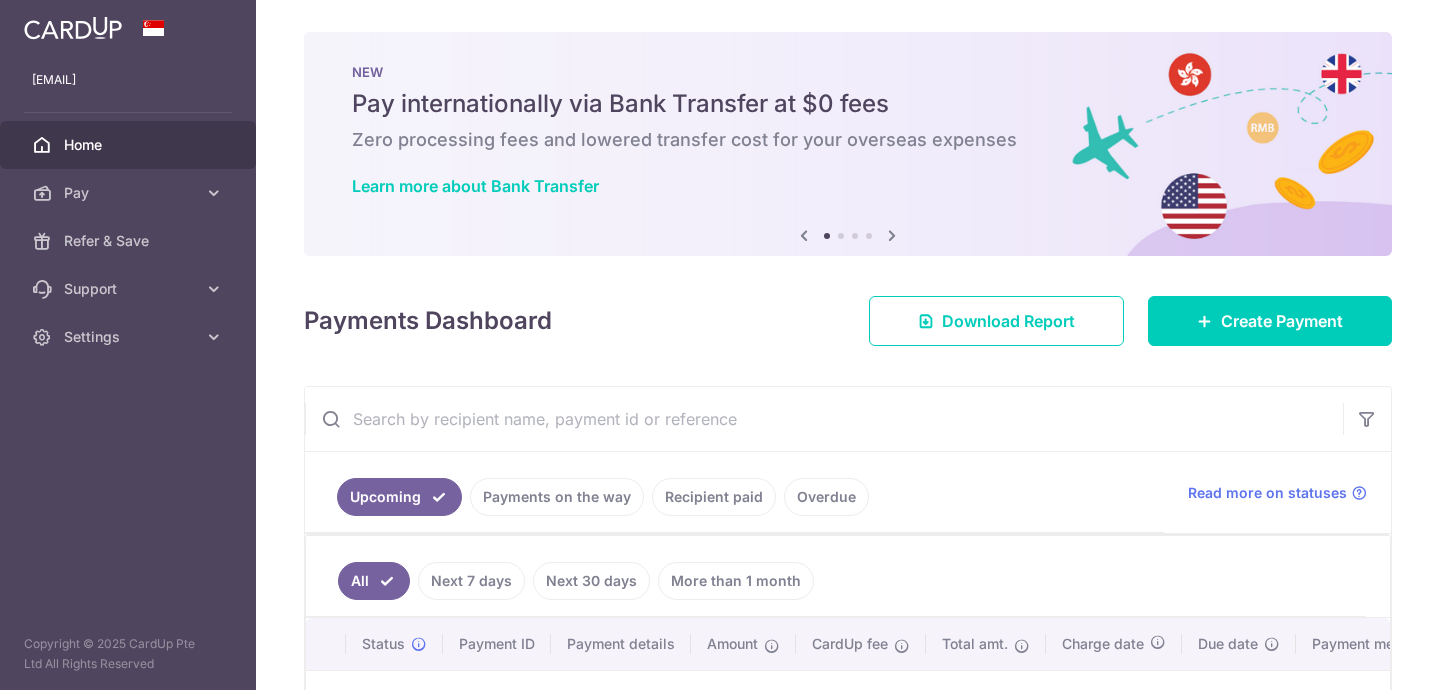 scroll, scrollTop: 0, scrollLeft: 0, axis: both 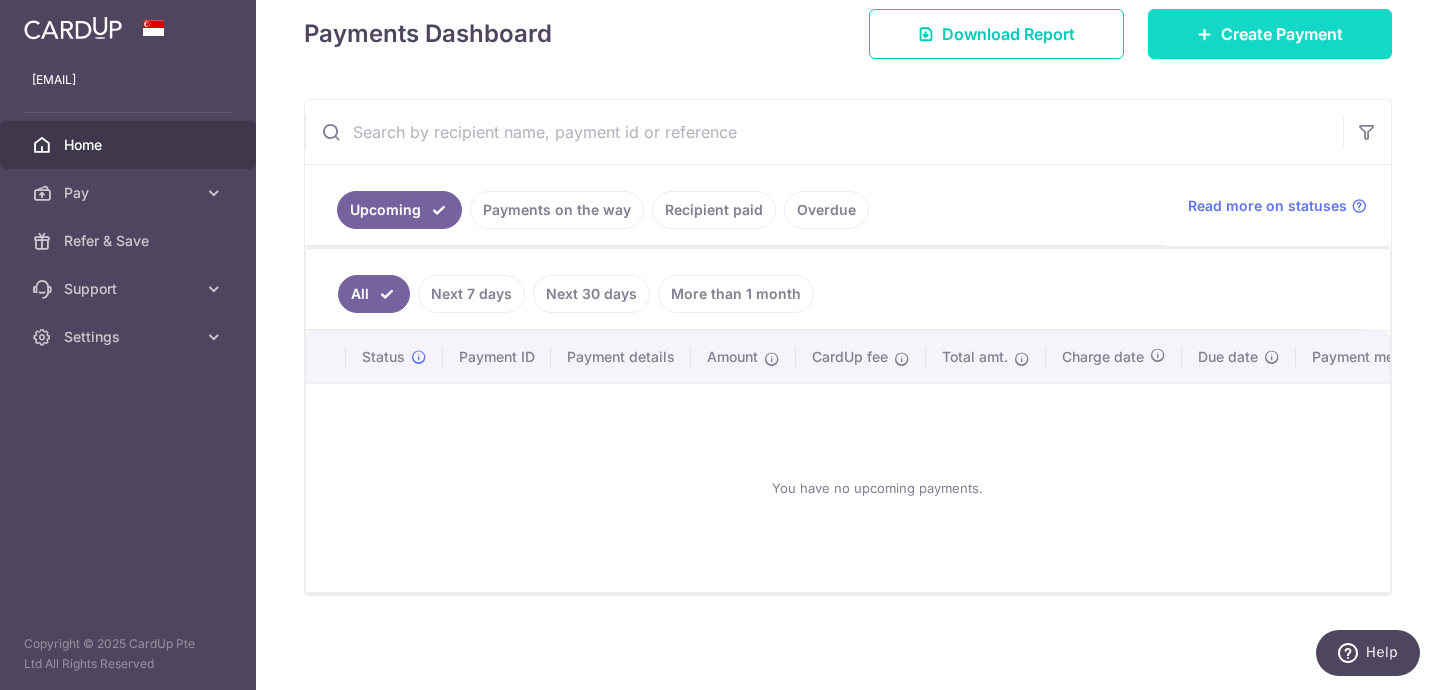click on "Create Payment" at bounding box center (1282, 34) 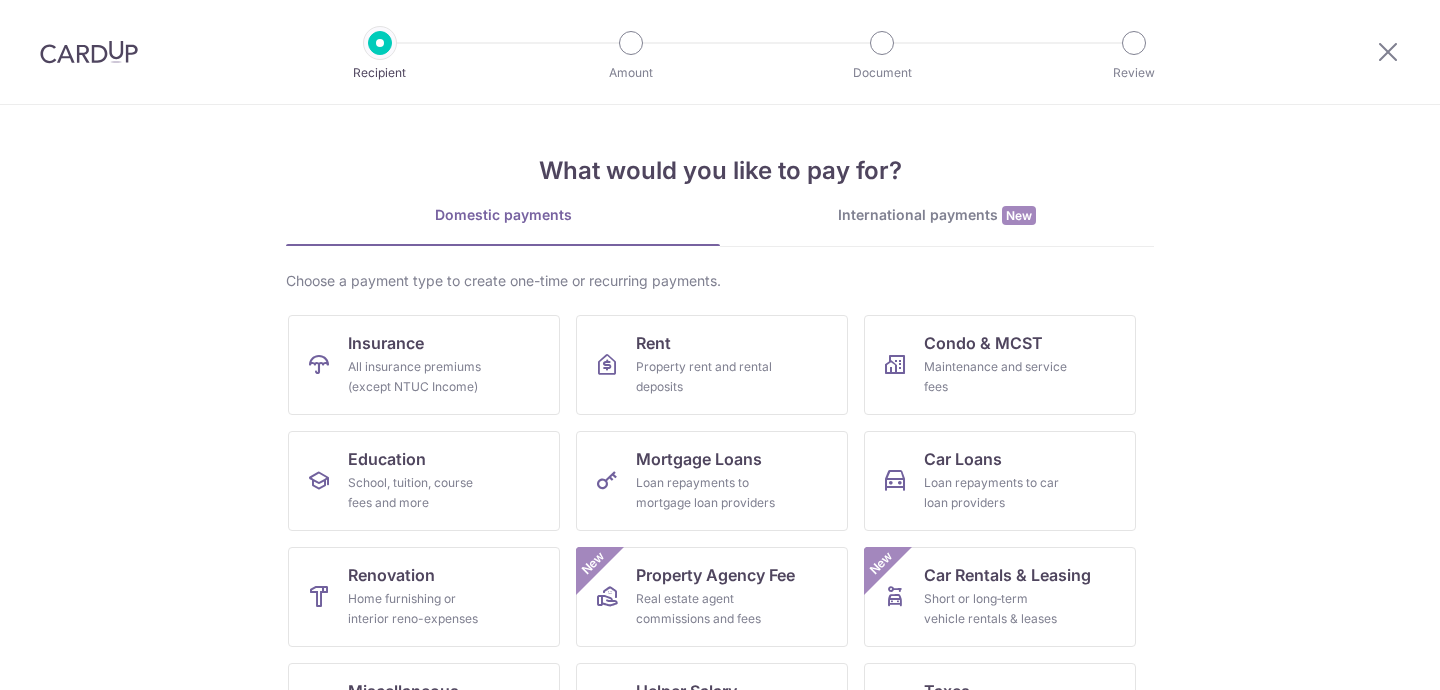 scroll, scrollTop: 0, scrollLeft: 0, axis: both 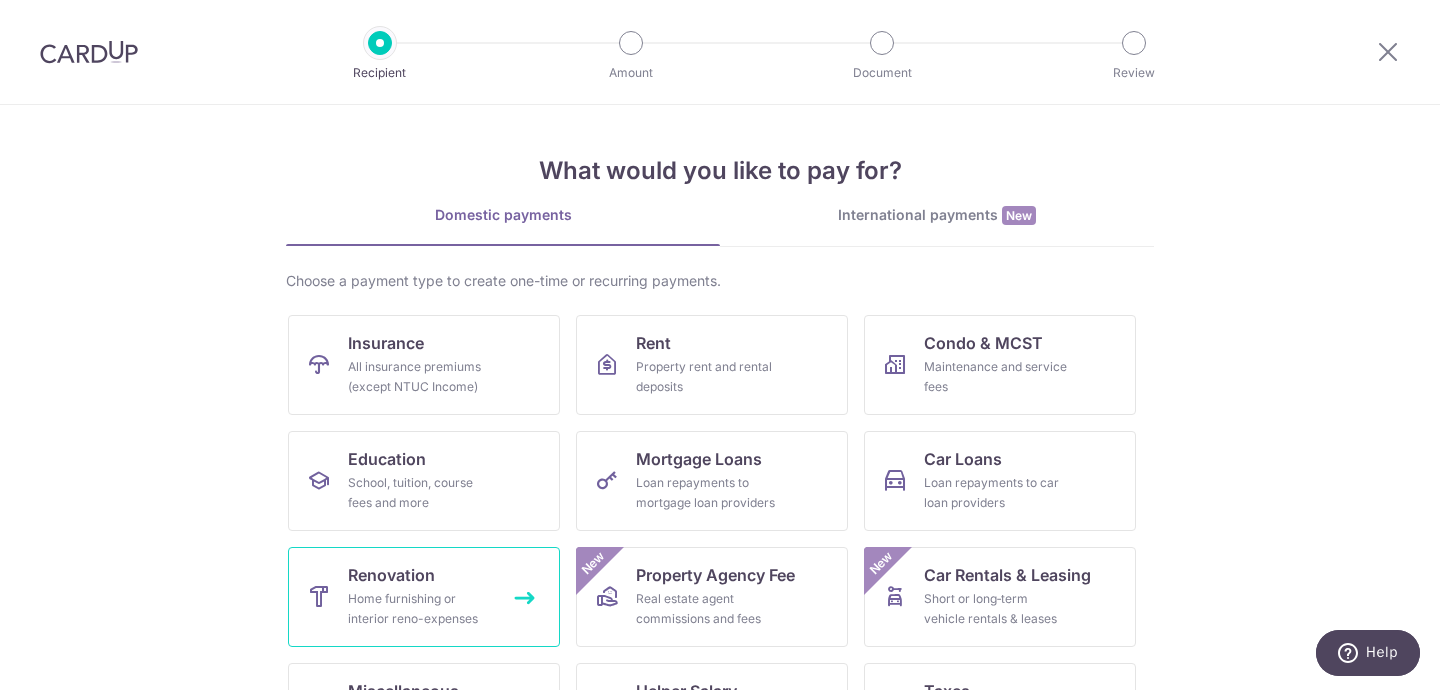 click on "Renovation" at bounding box center (391, 575) 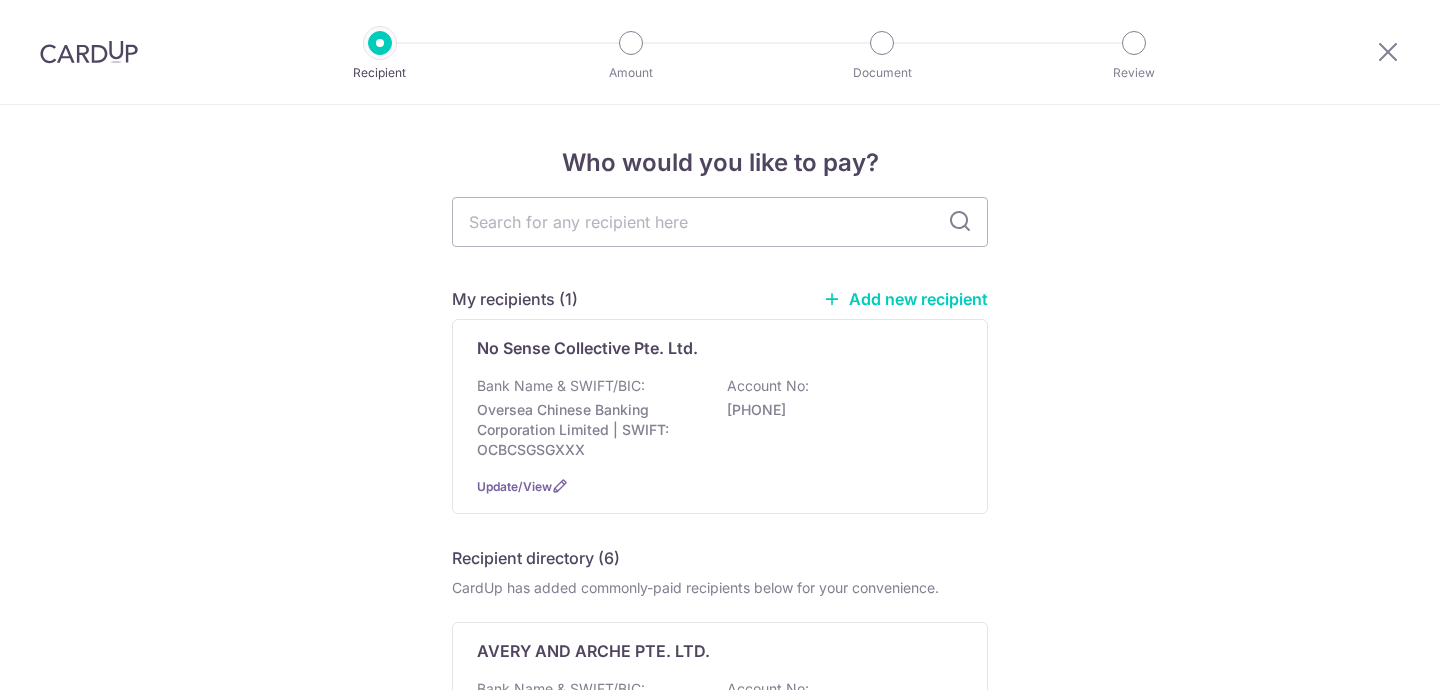 scroll, scrollTop: 0, scrollLeft: 0, axis: both 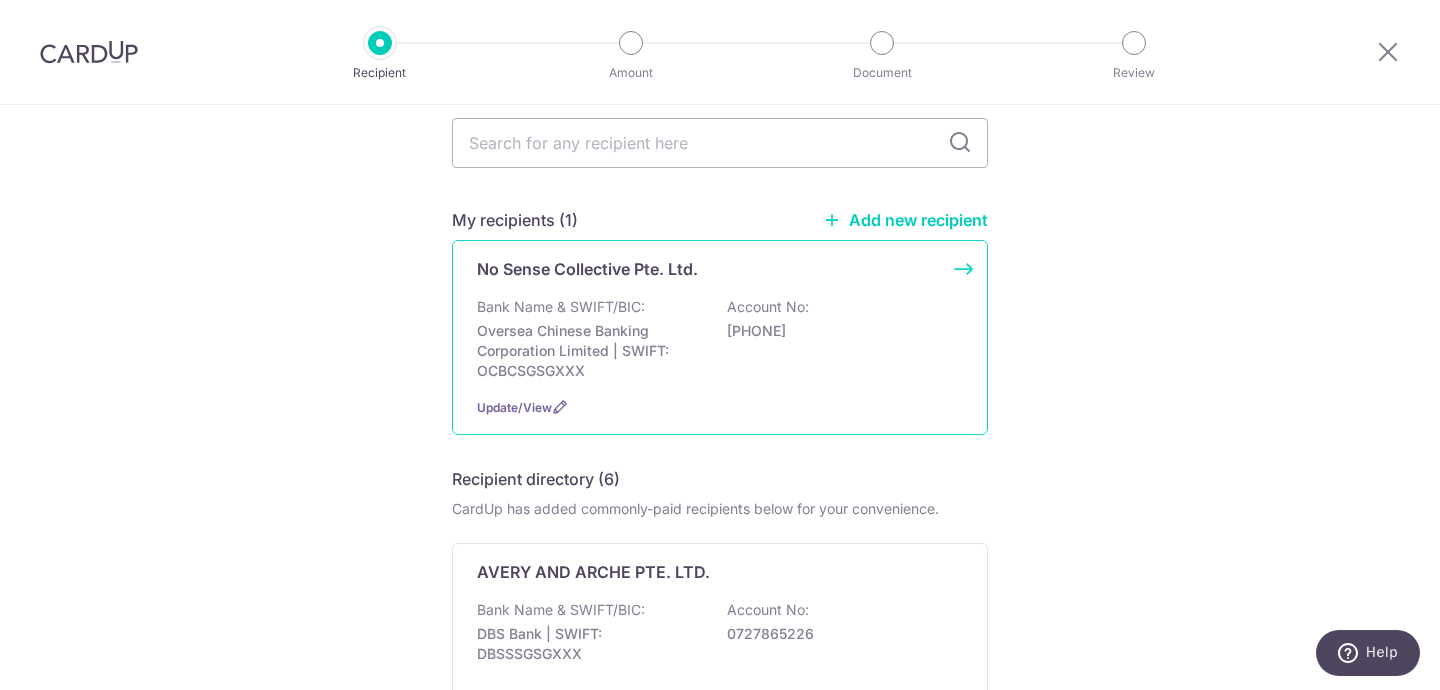 click on "Oversea Chinese Banking Corporation Limited | SWIFT: OCBCSGSGXXX" at bounding box center (589, 351) 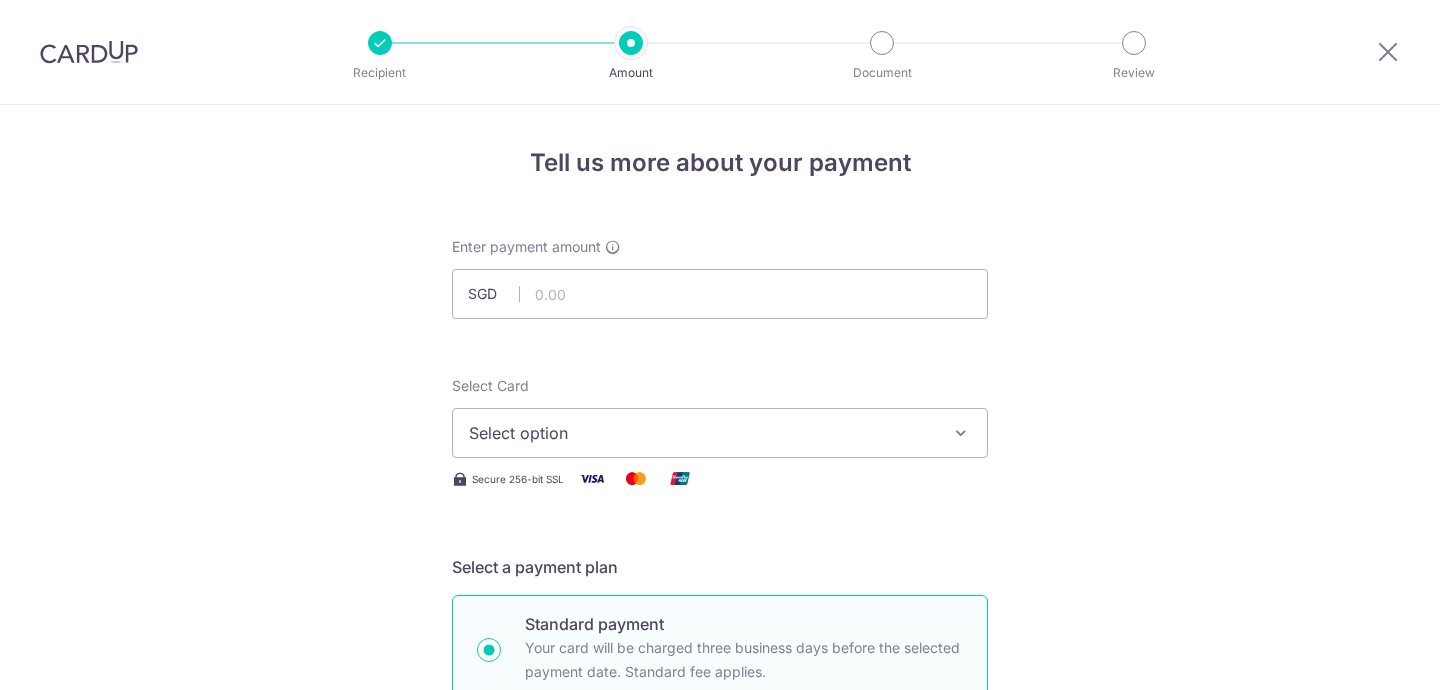 scroll, scrollTop: 0, scrollLeft: 0, axis: both 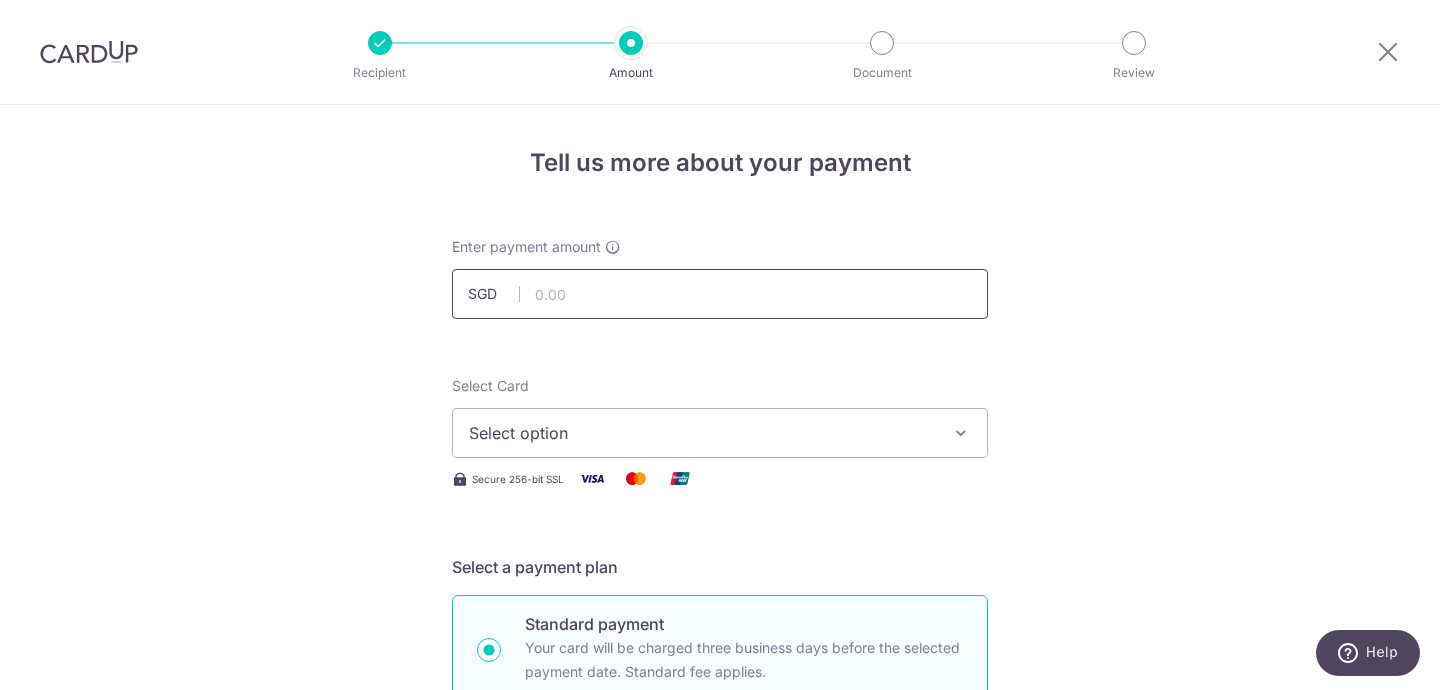 click at bounding box center (720, 294) 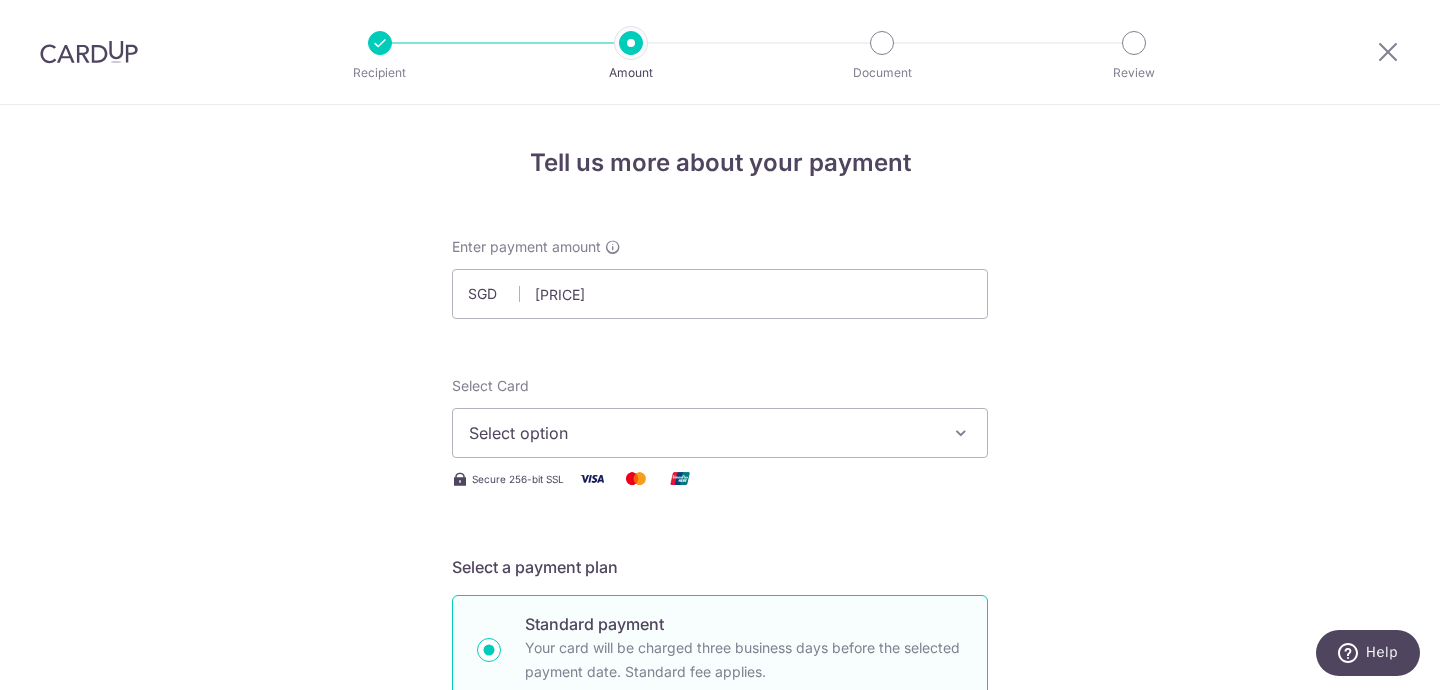 type on "33,256.50" 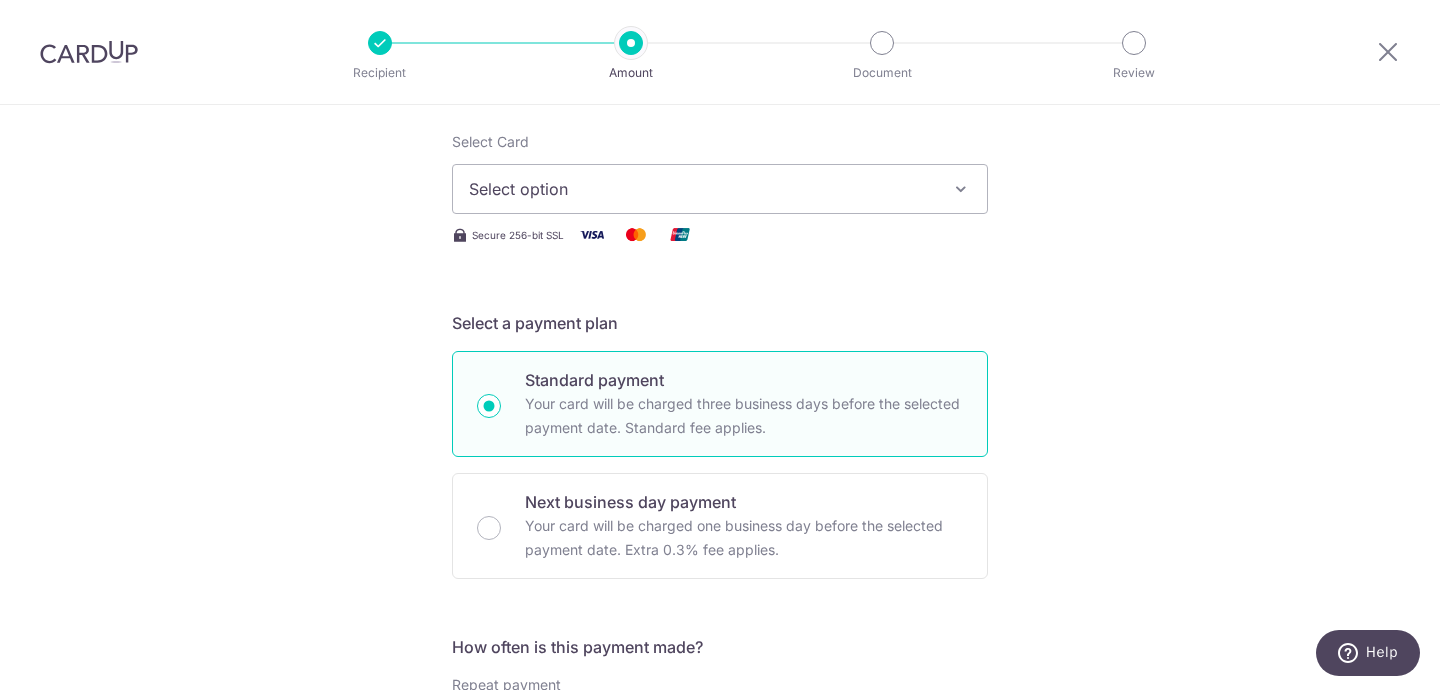 scroll, scrollTop: 246, scrollLeft: 0, axis: vertical 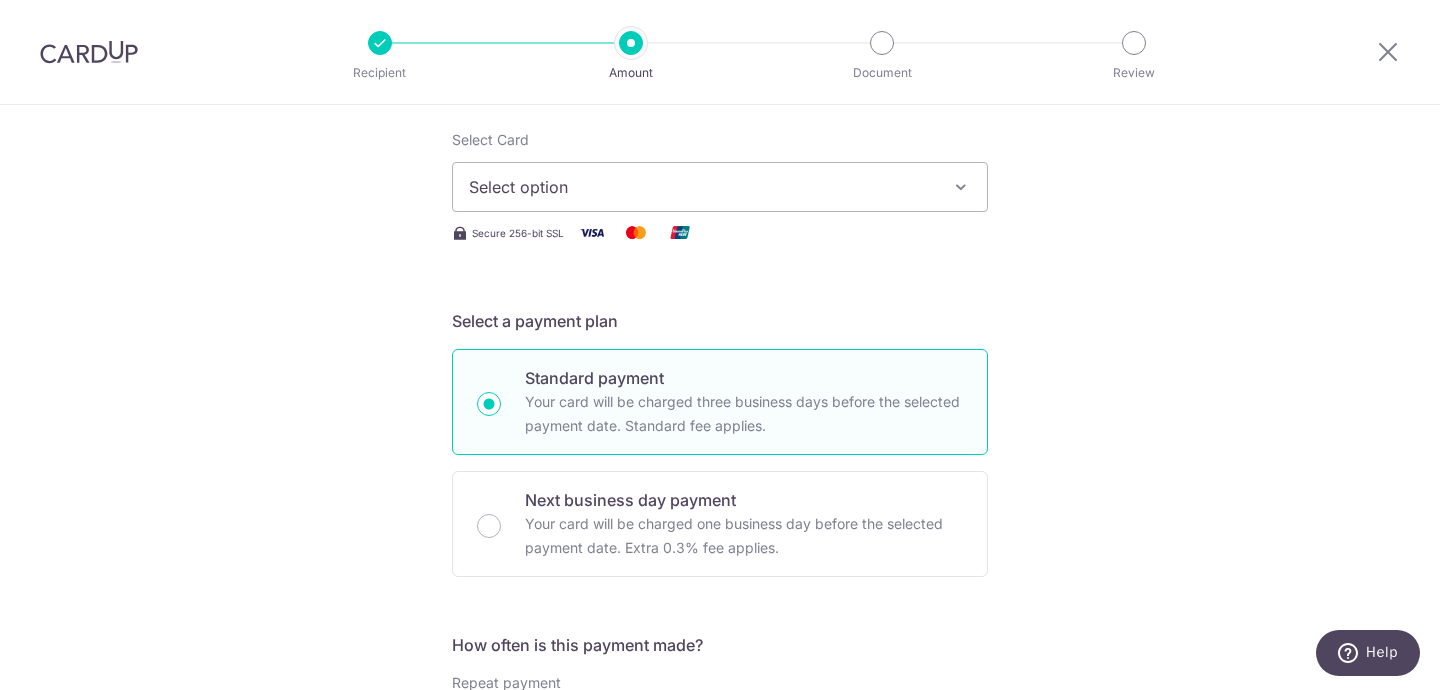click on "Select option" at bounding box center [720, 187] 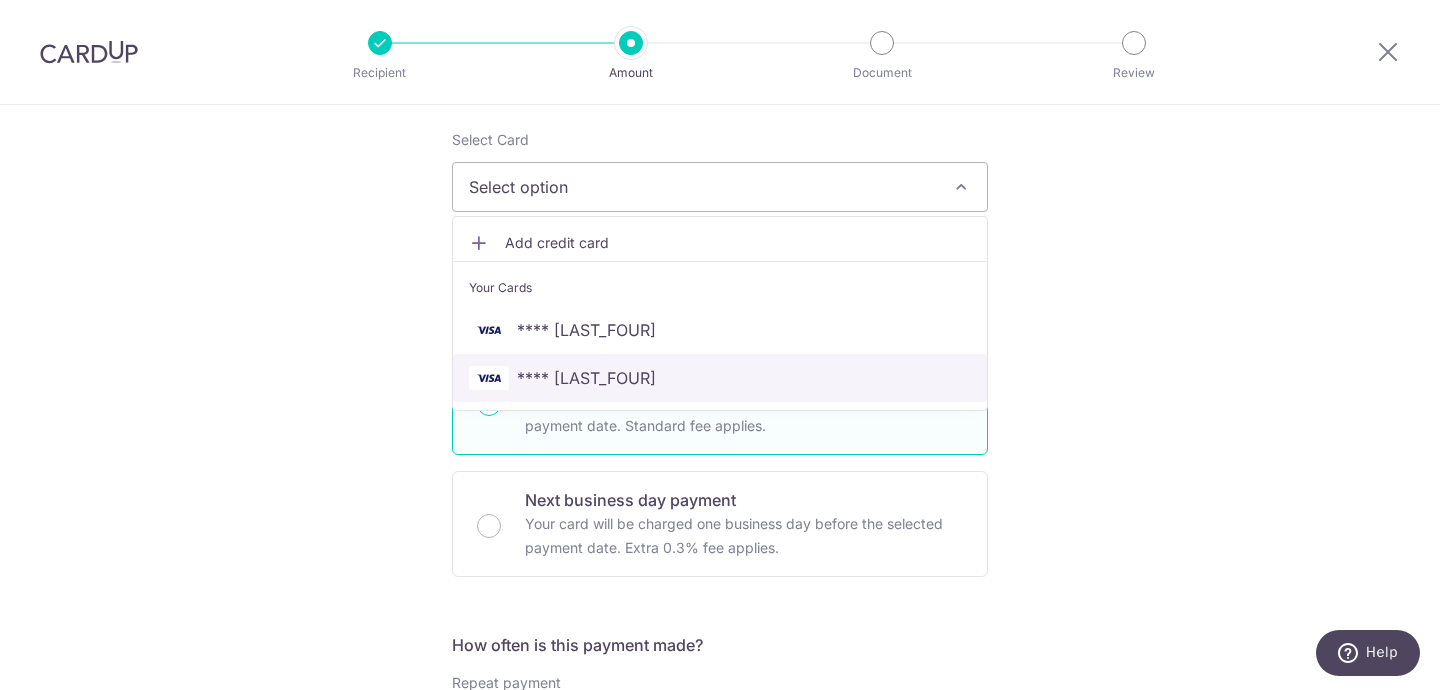 click on "**** 8330" at bounding box center [720, 378] 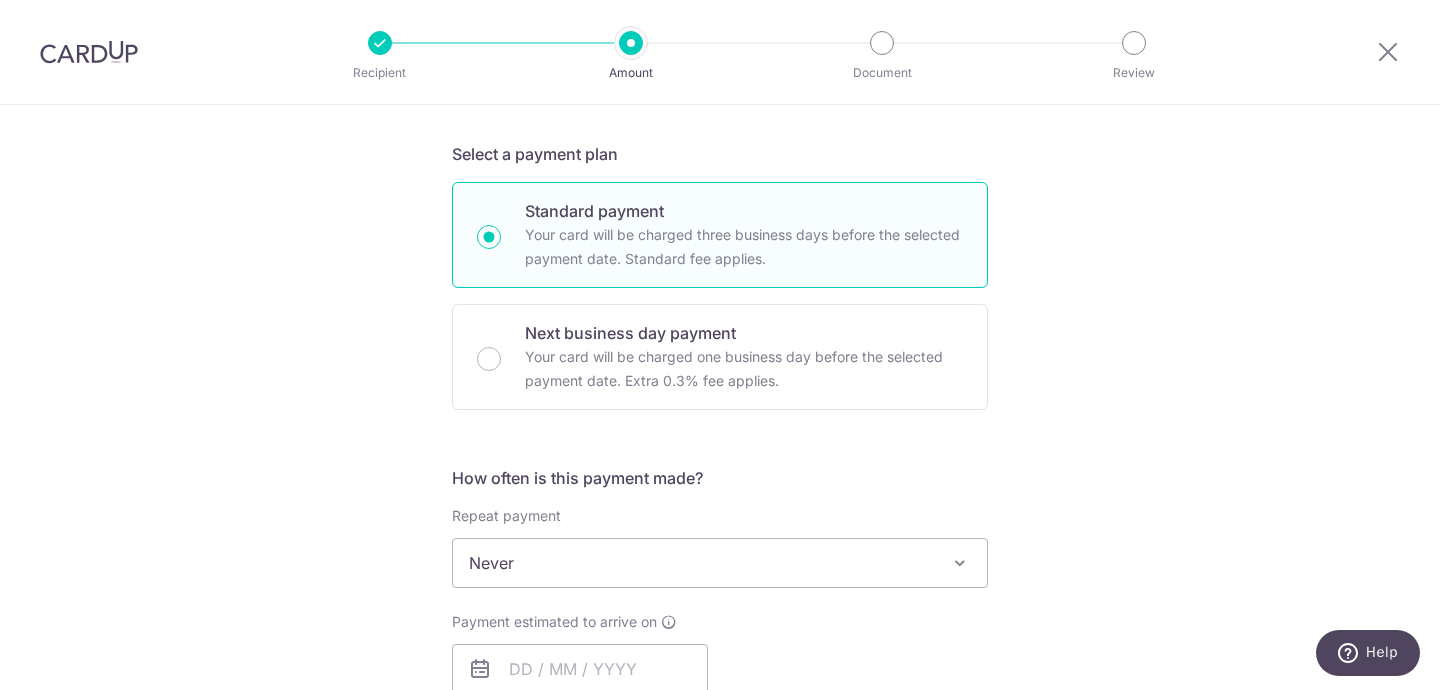 scroll, scrollTop: 641, scrollLeft: 0, axis: vertical 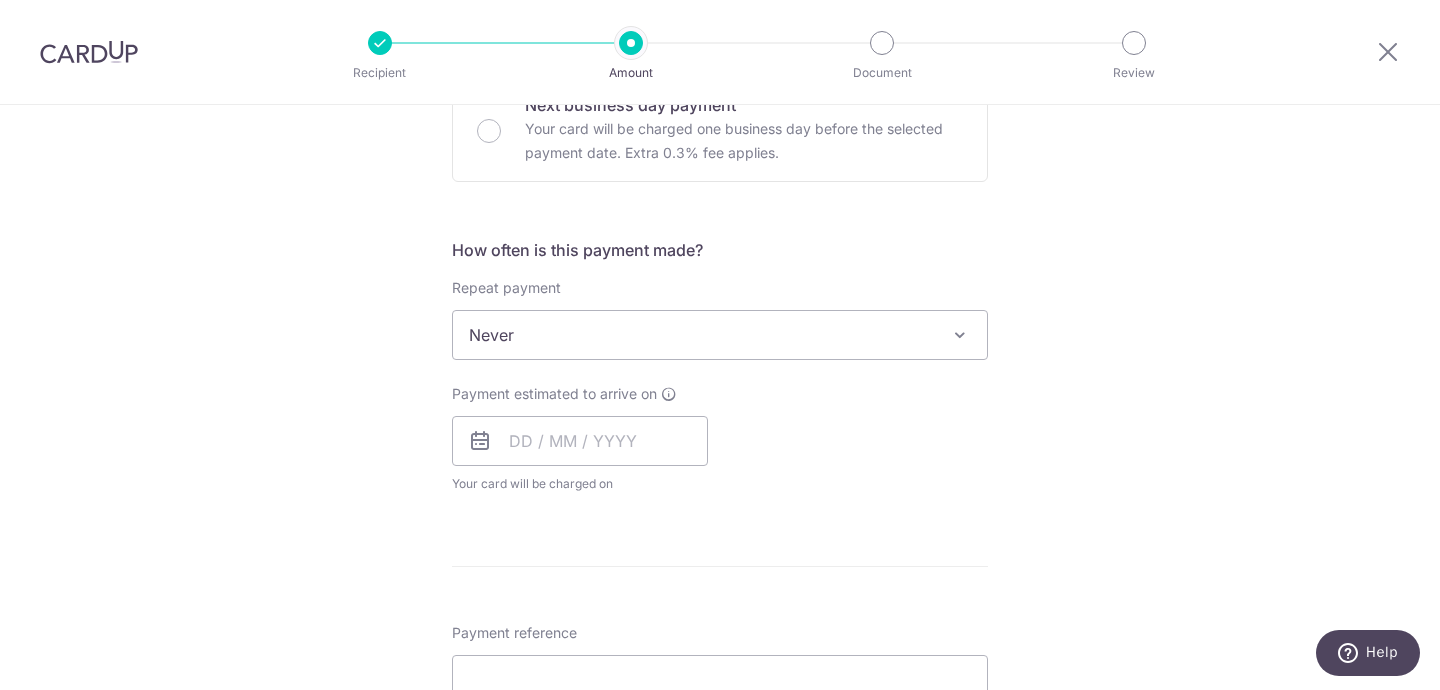 click on "Never" at bounding box center [720, 335] 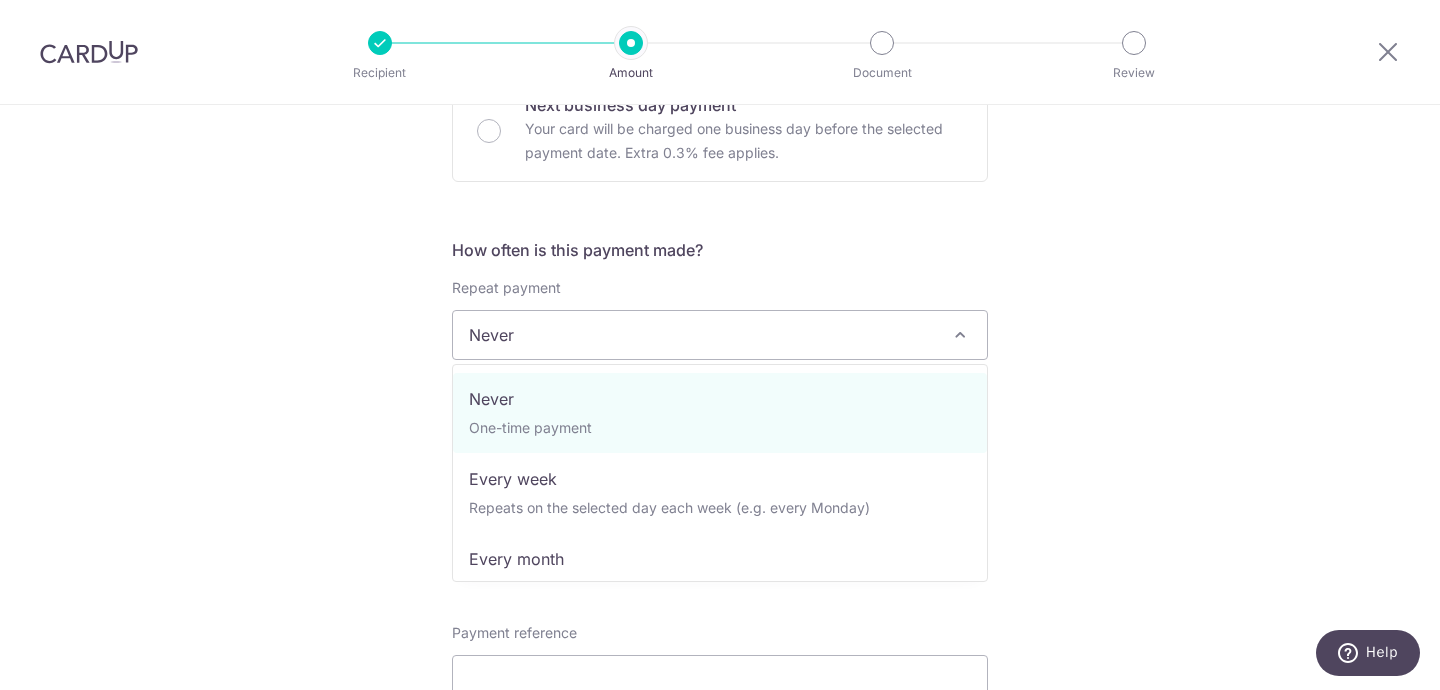 click on "Tell us more about your payment
Enter payment amount
SGD
33,256.50
33256.50
Select Card
**** 8330
Add credit card
Your Cards
**** 0859
**** 8330
Secure 256-bit SSL
Text
New card details
Card
Secure 256-bit SSL" at bounding box center (720, 435) 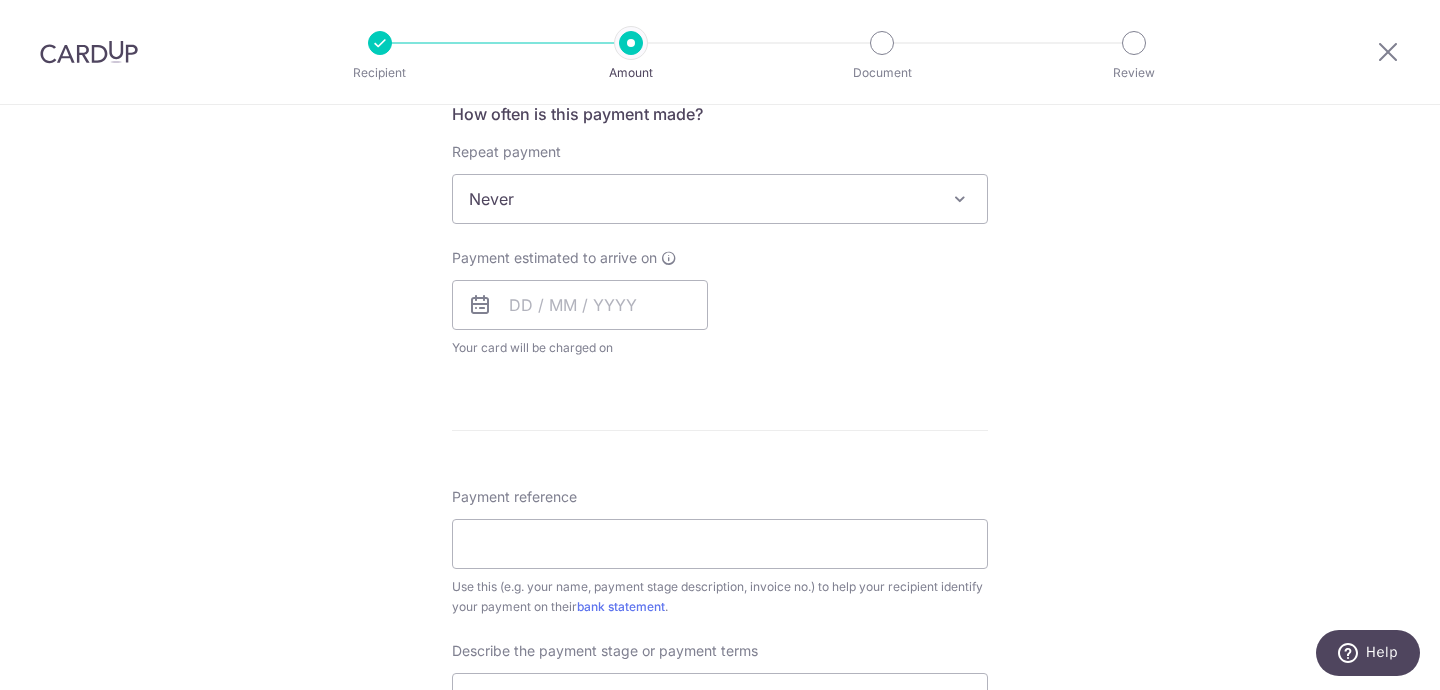 scroll, scrollTop: 778, scrollLeft: 0, axis: vertical 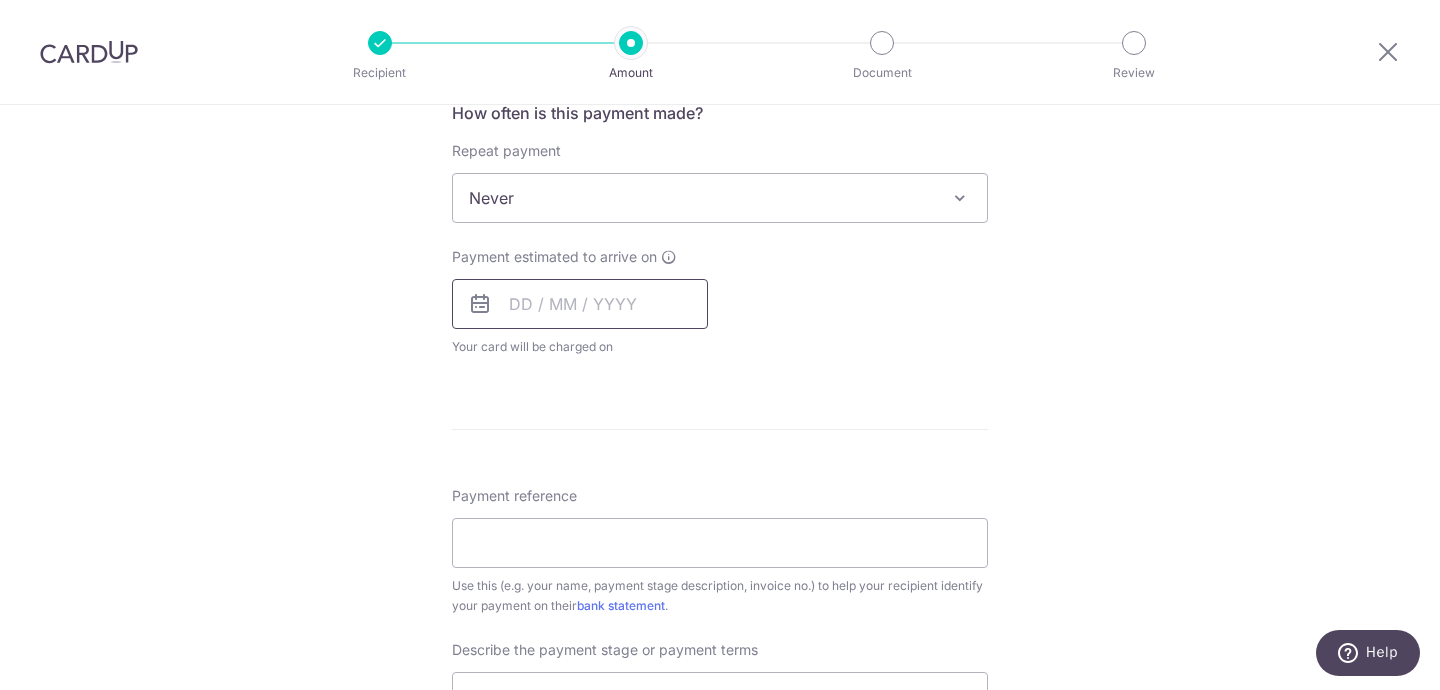 click at bounding box center (580, 304) 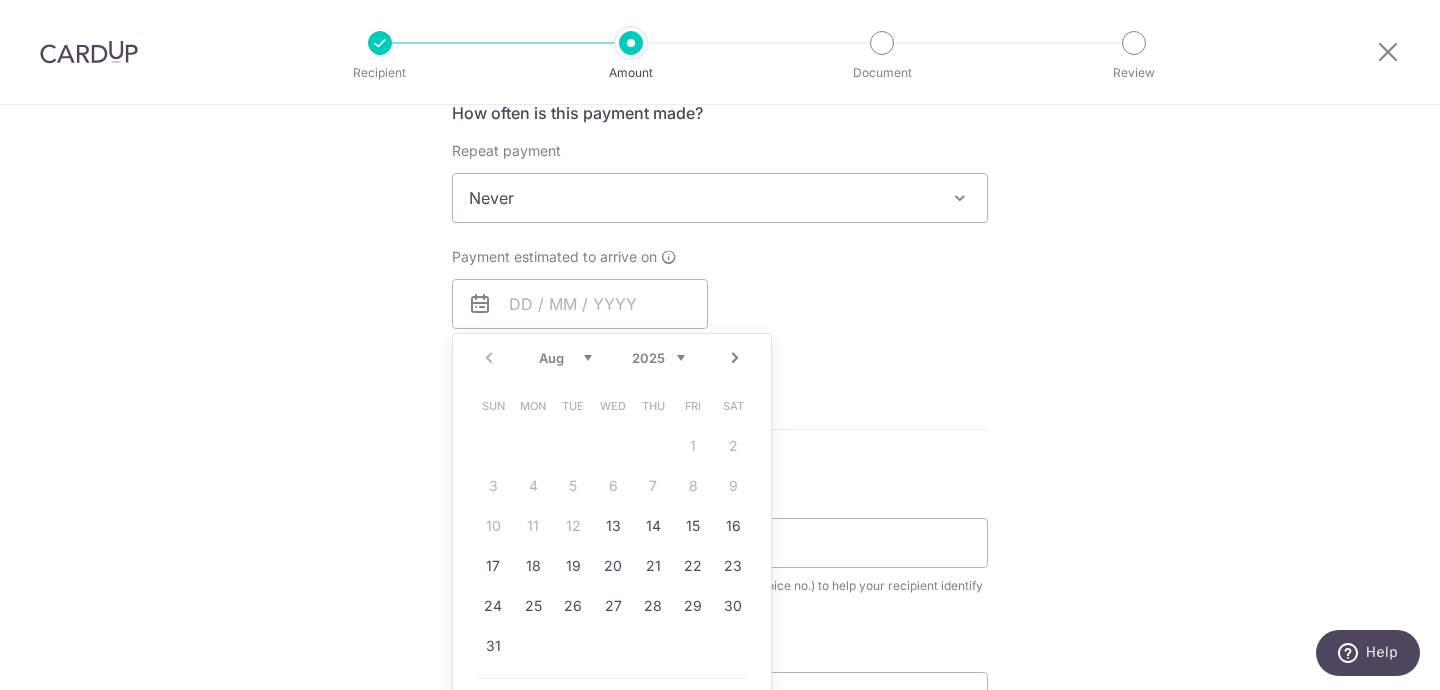 click on "14" at bounding box center (653, 526) 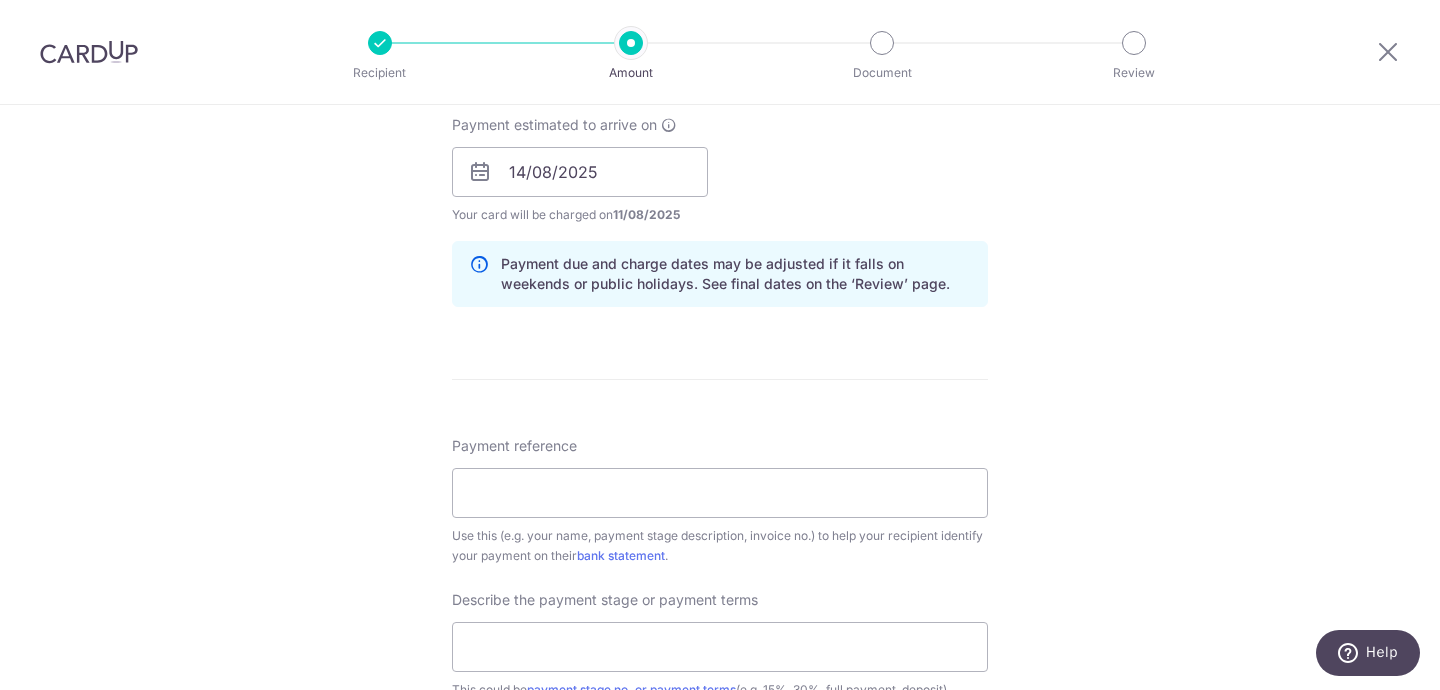scroll, scrollTop: 967, scrollLeft: 0, axis: vertical 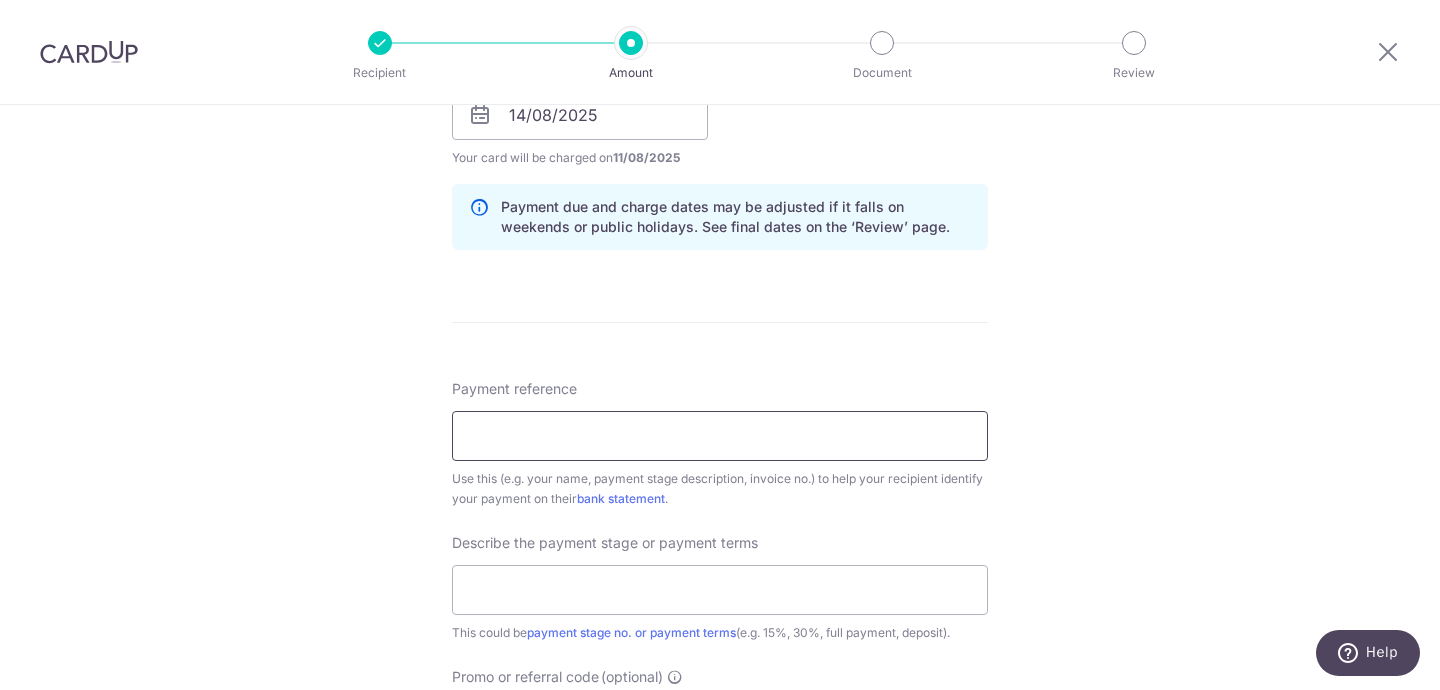click on "Payment reference" at bounding box center [720, 436] 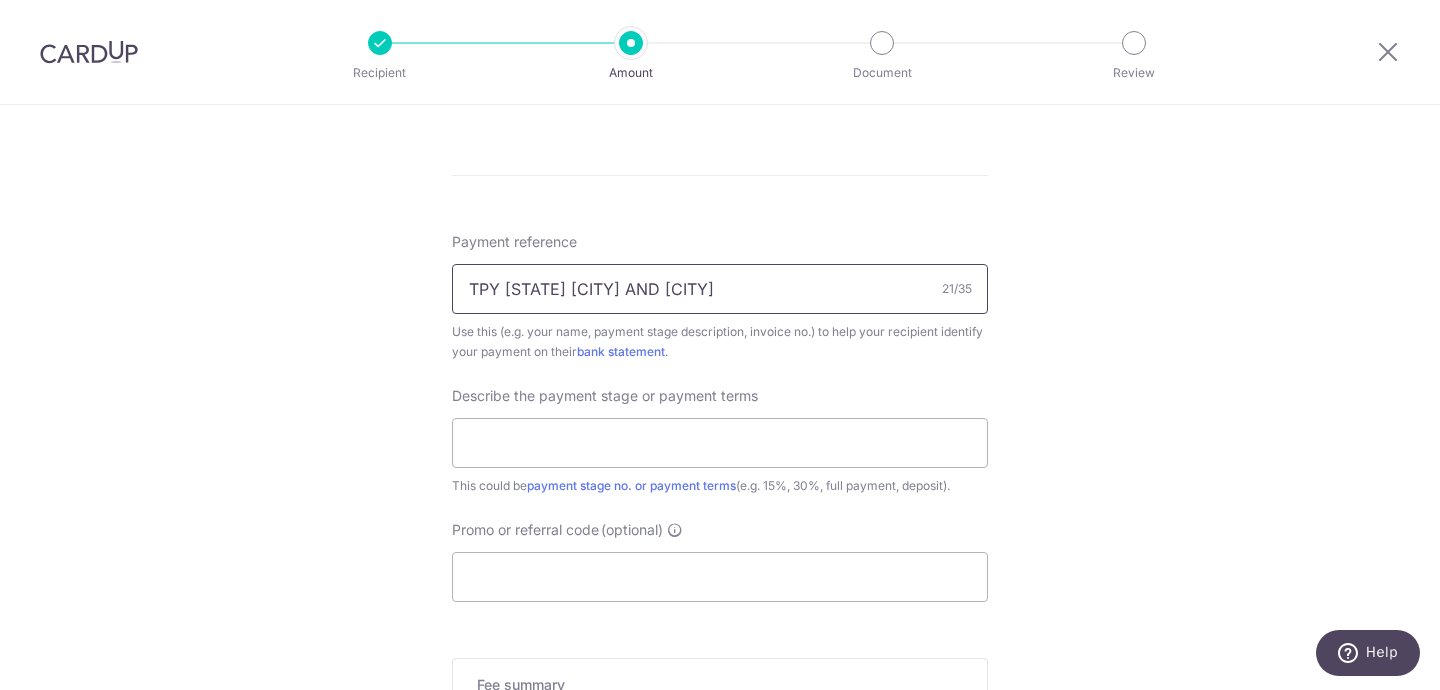 scroll, scrollTop: 1113, scrollLeft: 0, axis: vertical 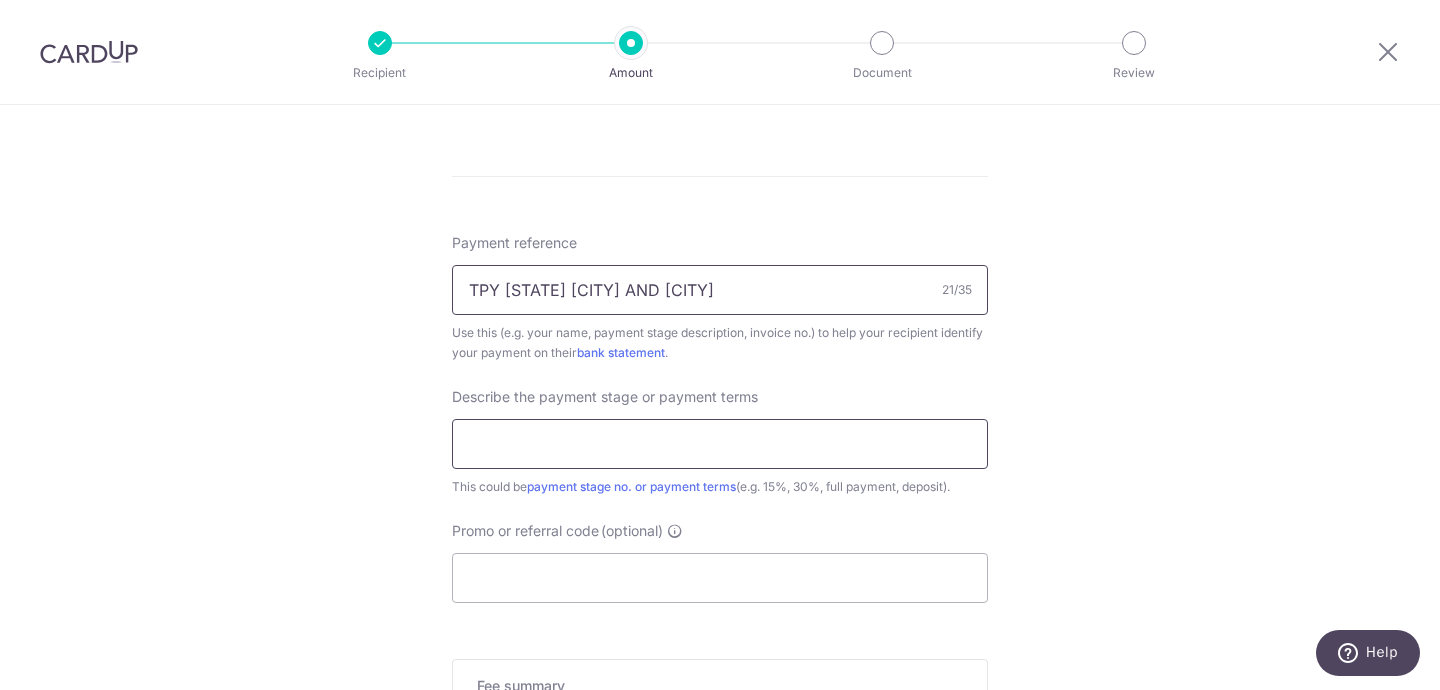type on "[NAME]" 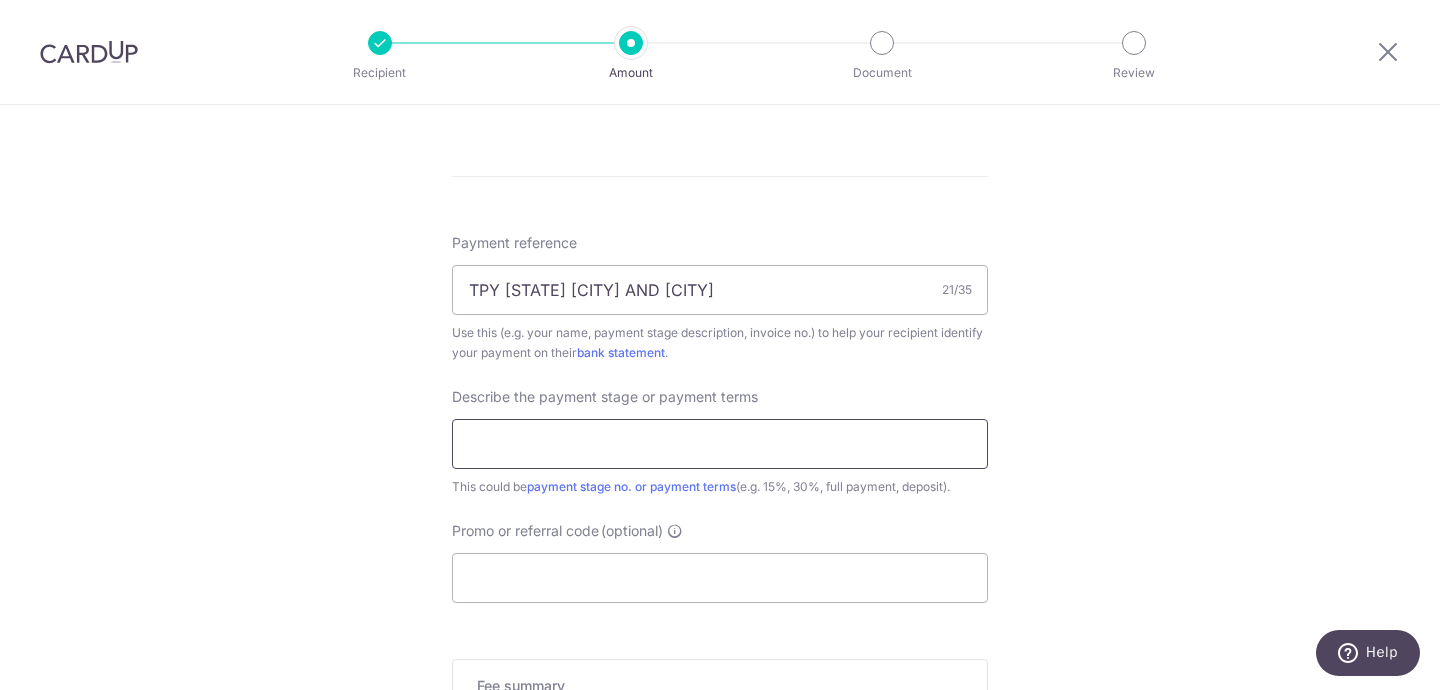 click at bounding box center (720, 444) 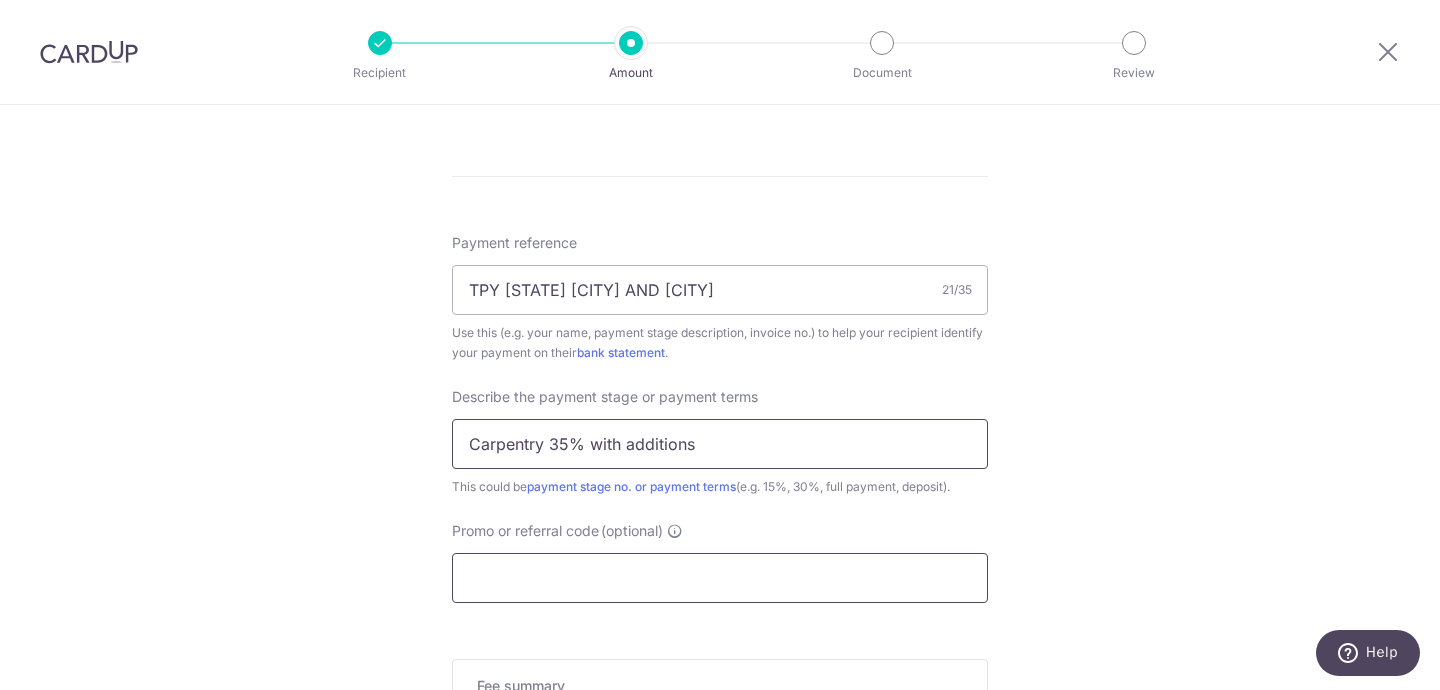 type on "Carpentry 35% with additions" 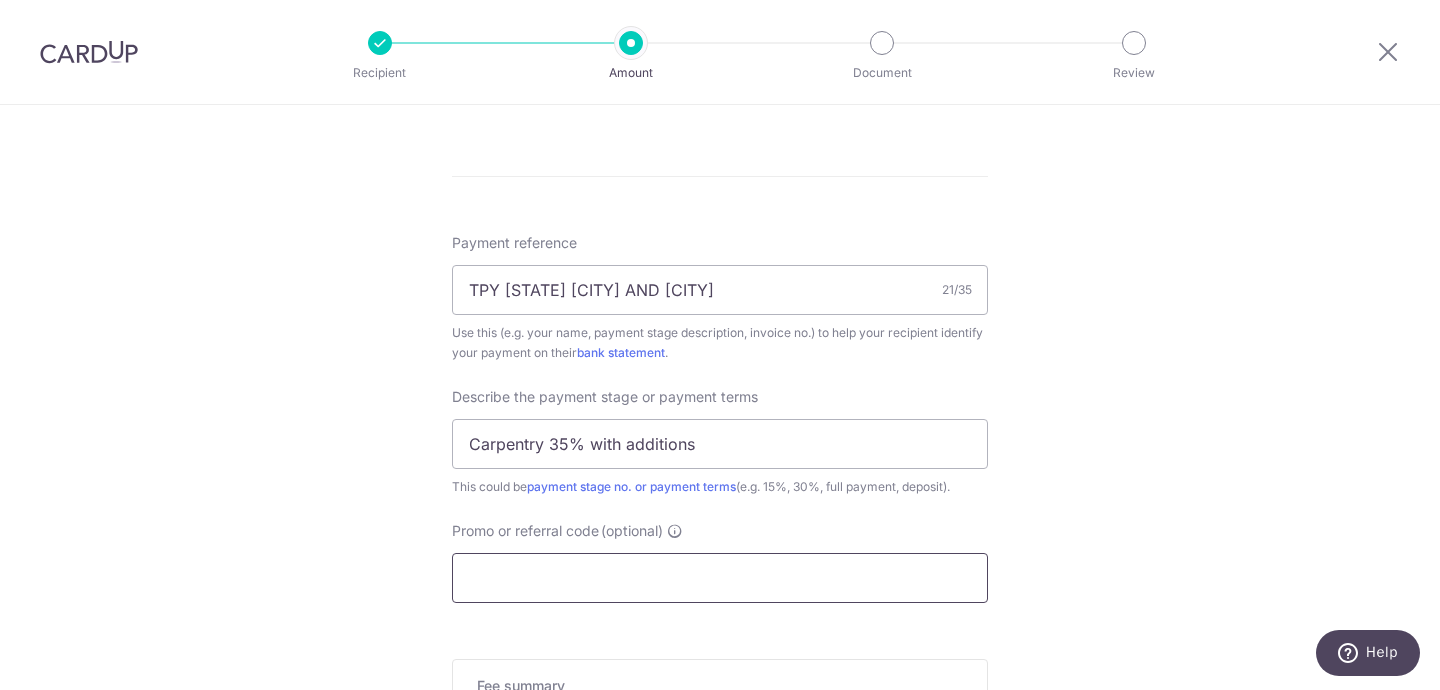 click on "Promo or referral code
(optional)" at bounding box center (720, 578) 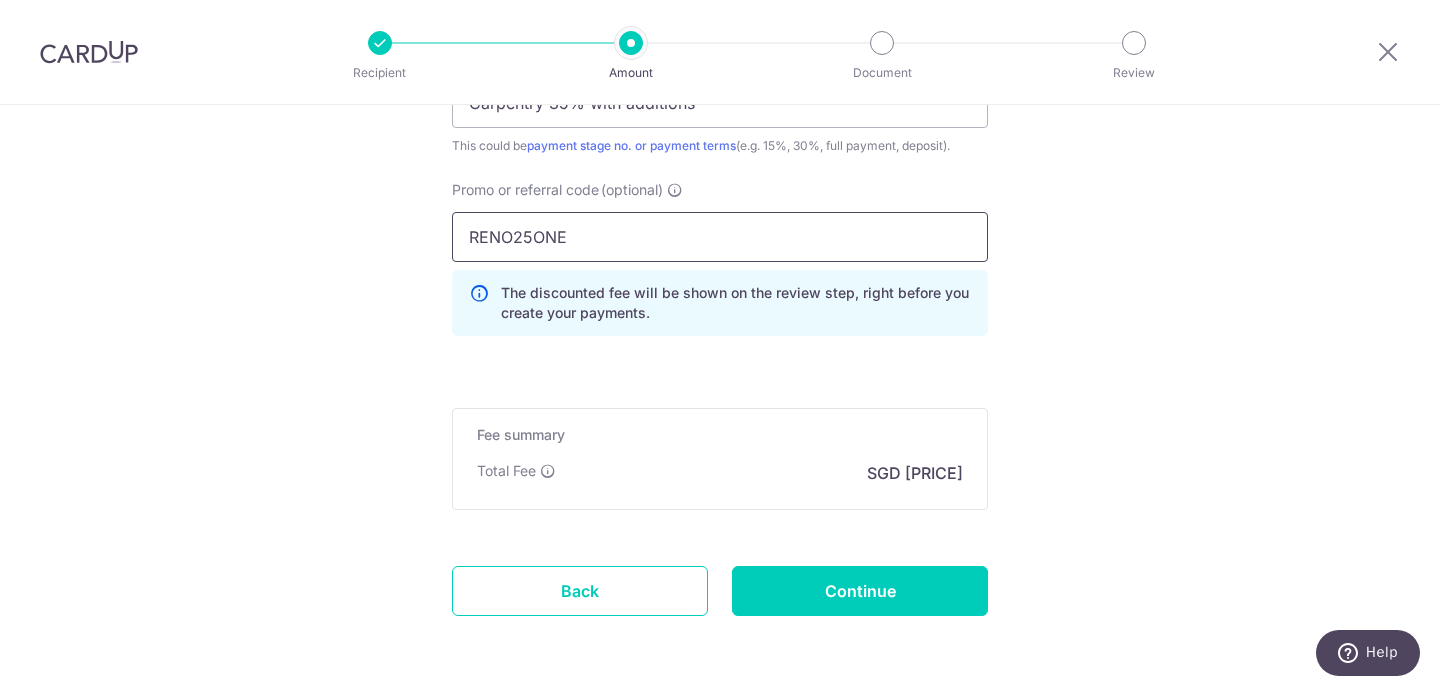 scroll, scrollTop: 1452, scrollLeft: 0, axis: vertical 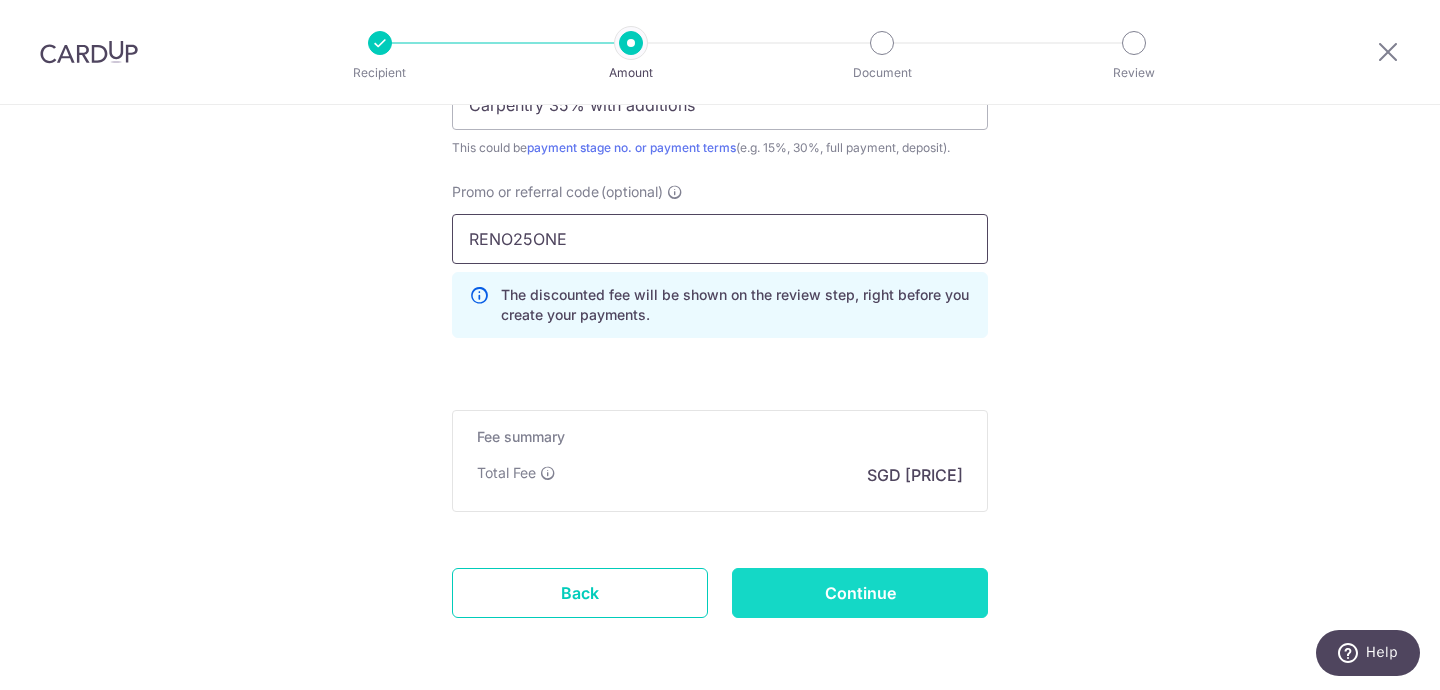 type on "RENO25ONE" 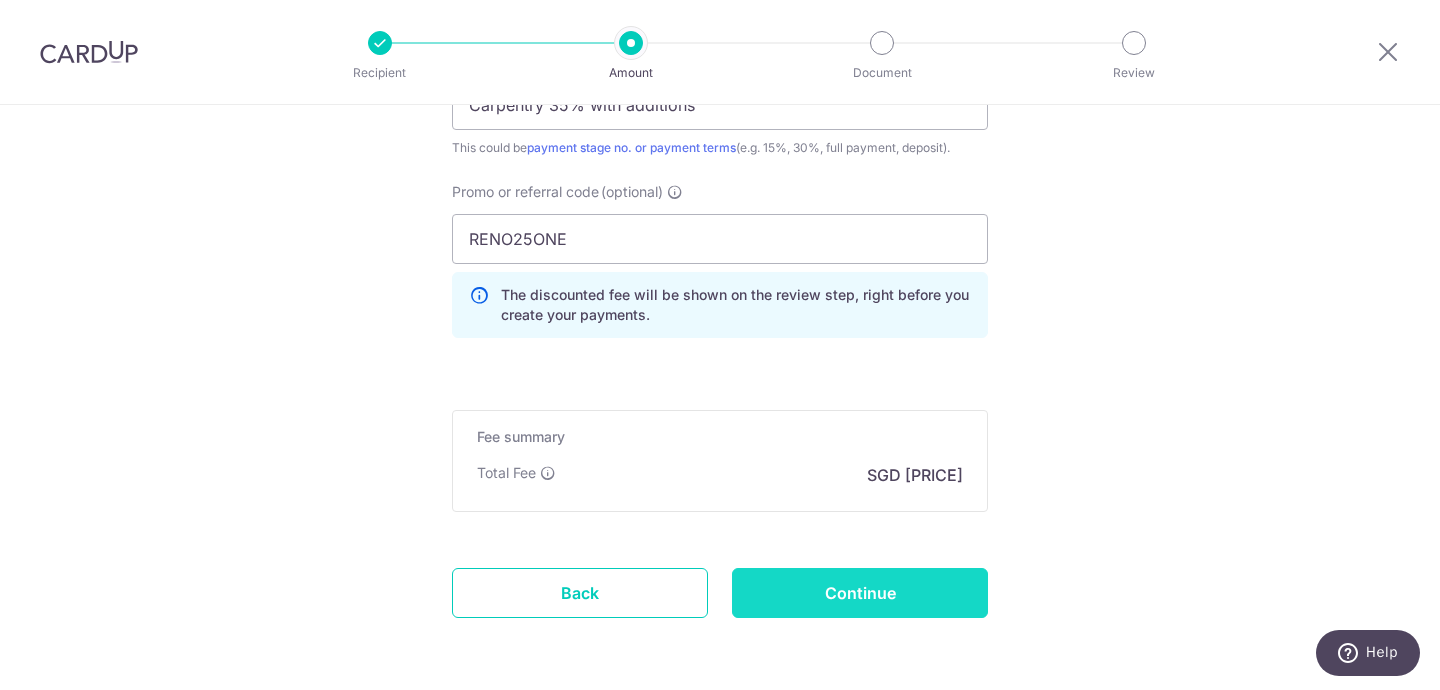 click on "Continue" at bounding box center (860, 593) 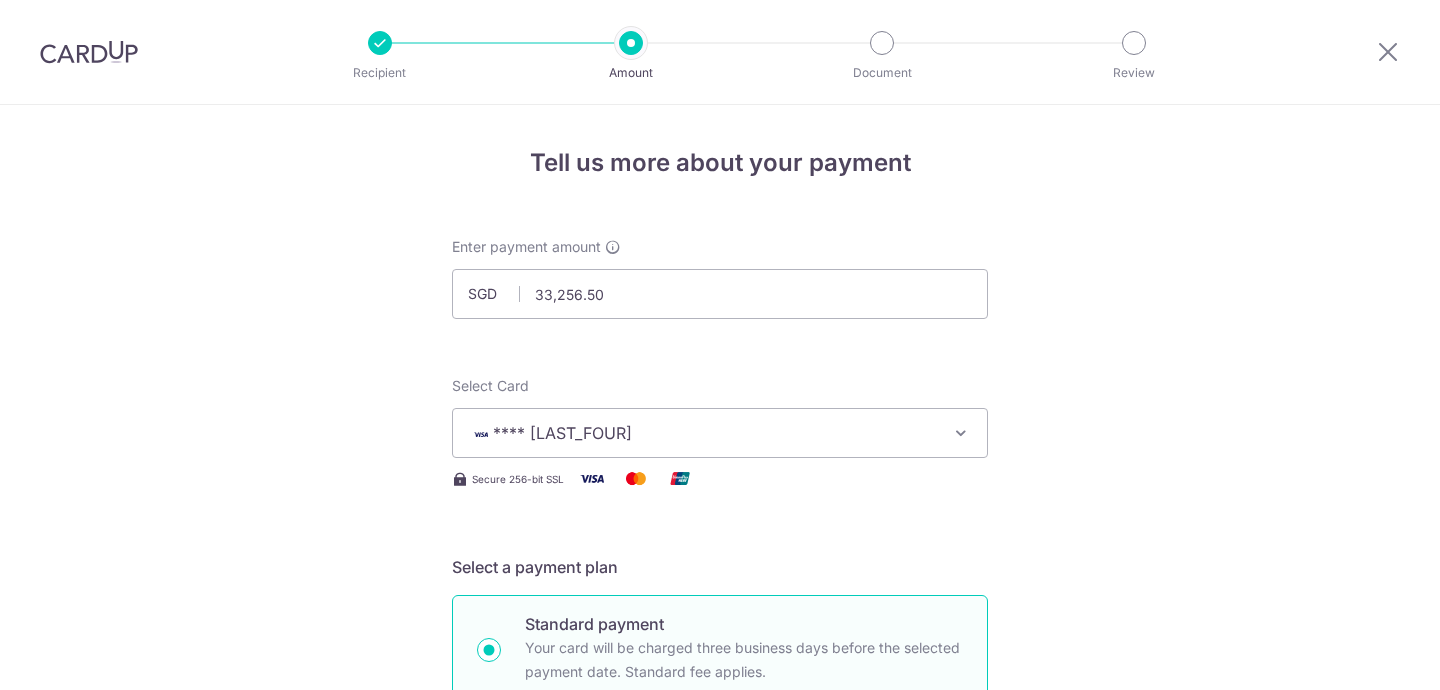 scroll, scrollTop: 0, scrollLeft: 0, axis: both 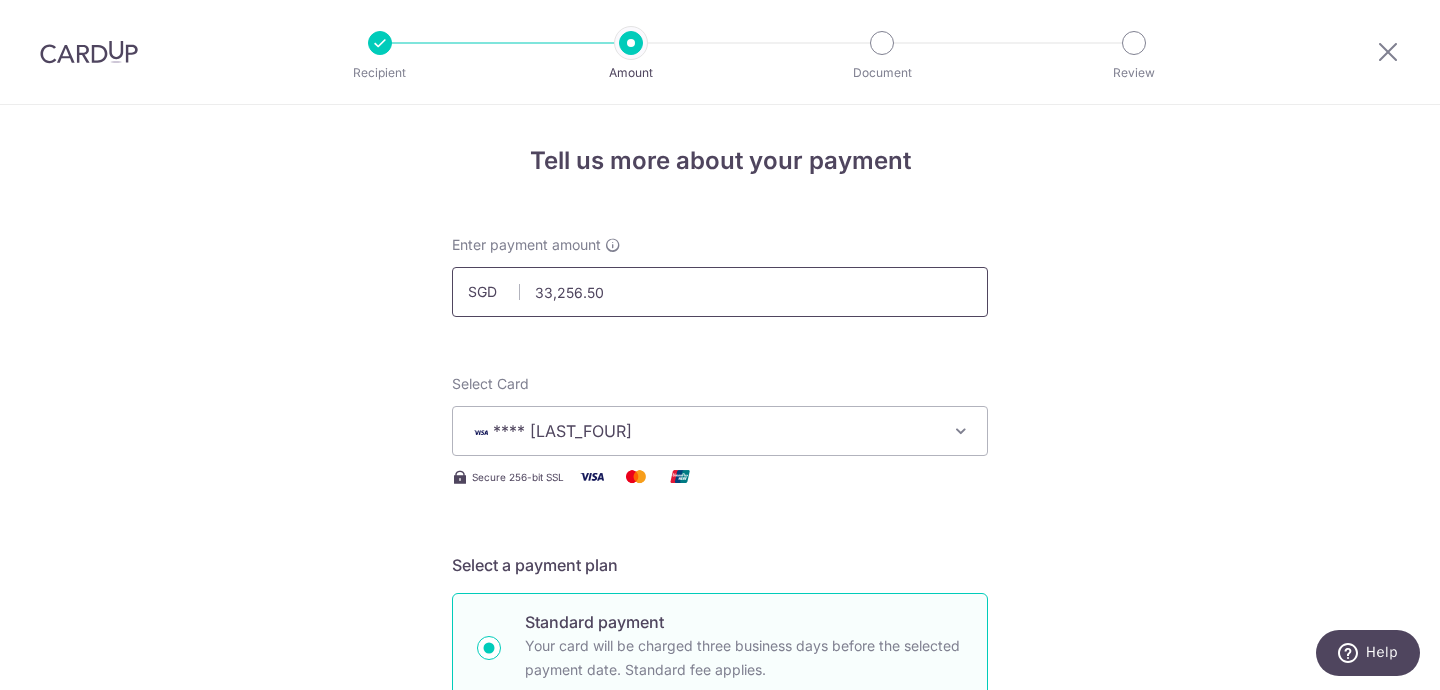 drag, startPoint x: 628, startPoint y: 278, endPoint x: 452, endPoint y: 299, distance: 177.24841 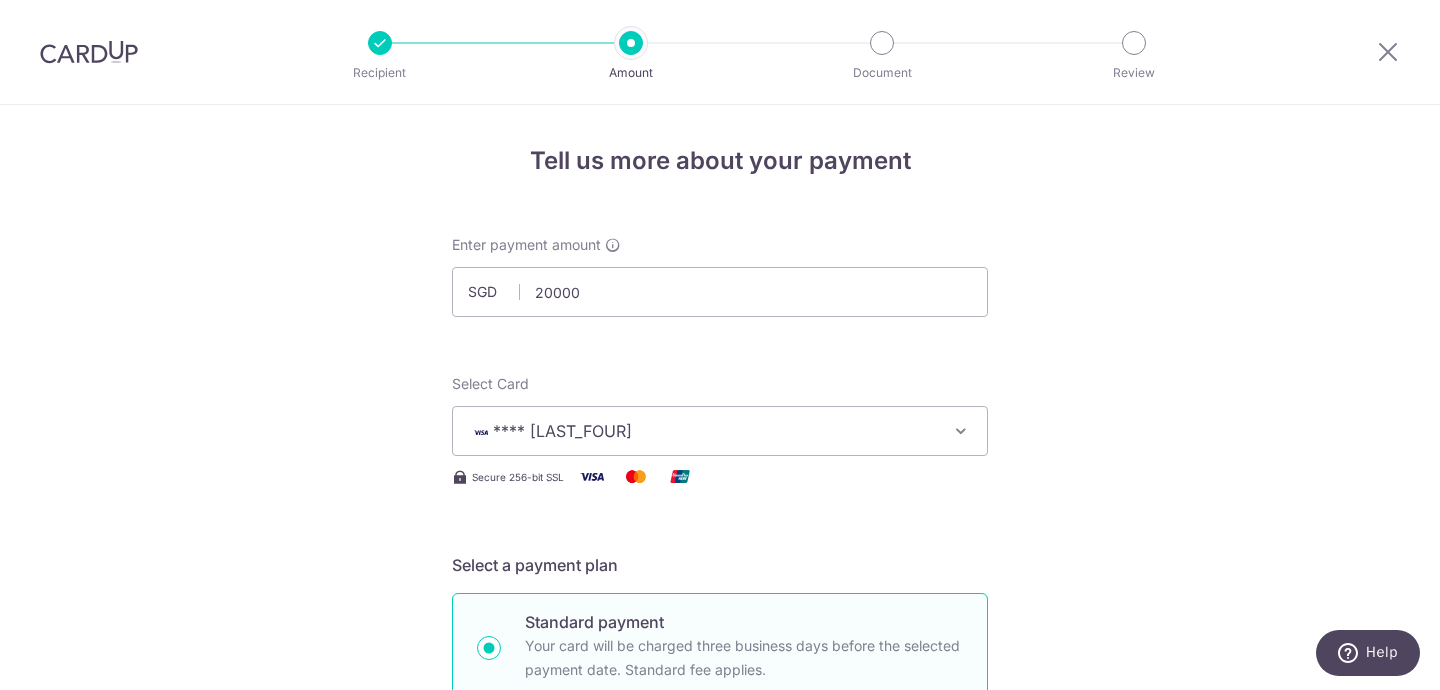click on "Tell us more about your payment
Enter payment amount
SGD
20000
33256.50
Select Card
**** 8330
Add credit card
Your Cards
**** 0859
**** 8330
Secure 256-bit SSL
Text
New card details
Card
Secure 256-bit SSL" at bounding box center [720, 1174] 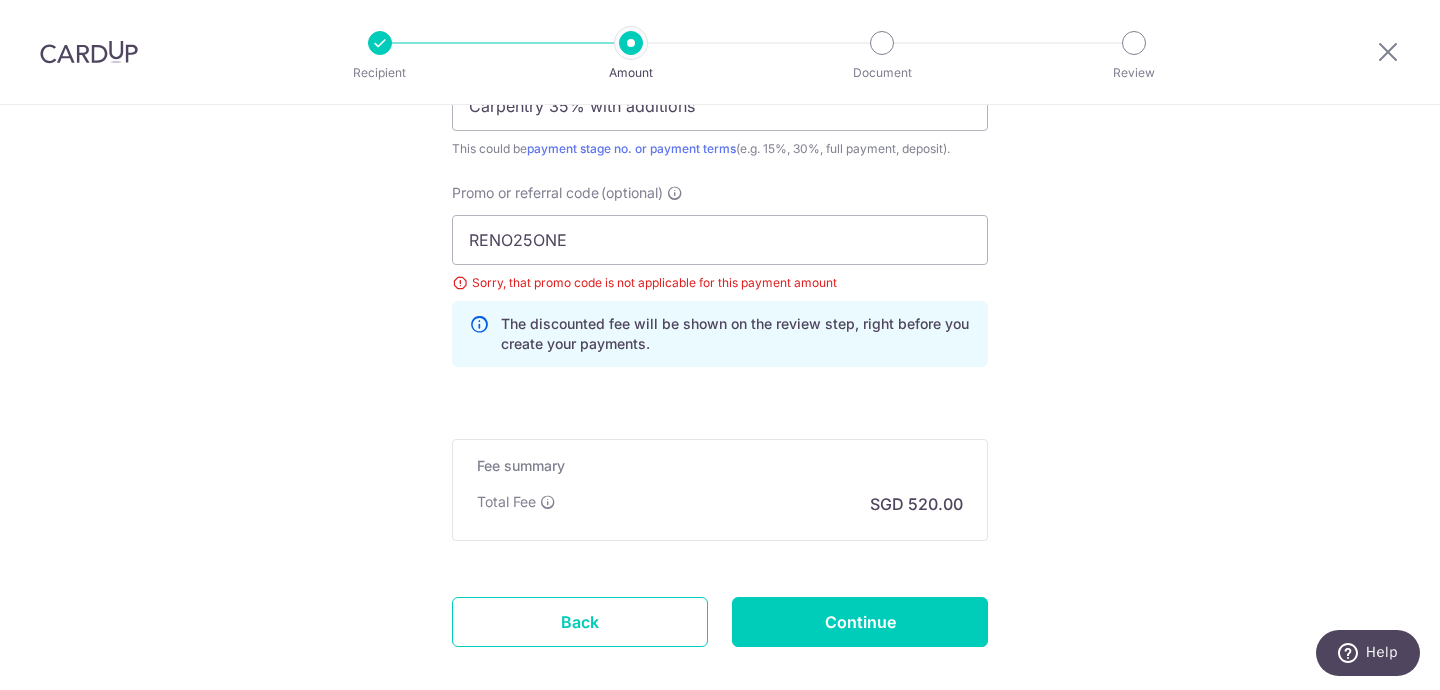 scroll, scrollTop: 1450, scrollLeft: 0, axis: vertical 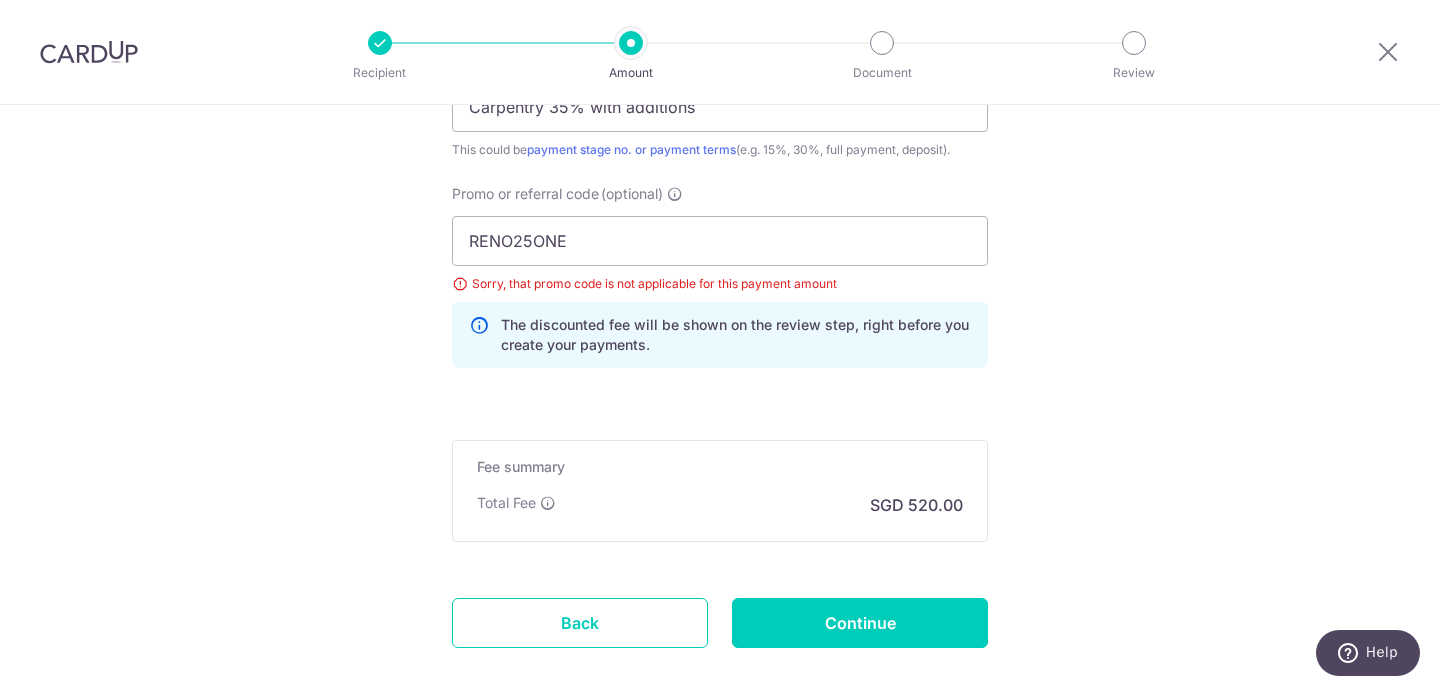 click on "Enter payment amount
SGD
20,000.00
20000.00
Select Card
**** 8330
Add credit card
Your Cards
**** 0859
**** 8330
Secure 256-bit SSL
Text
New card details
Card
Secure 256-bit SSL" at bounding box center [720, -255] 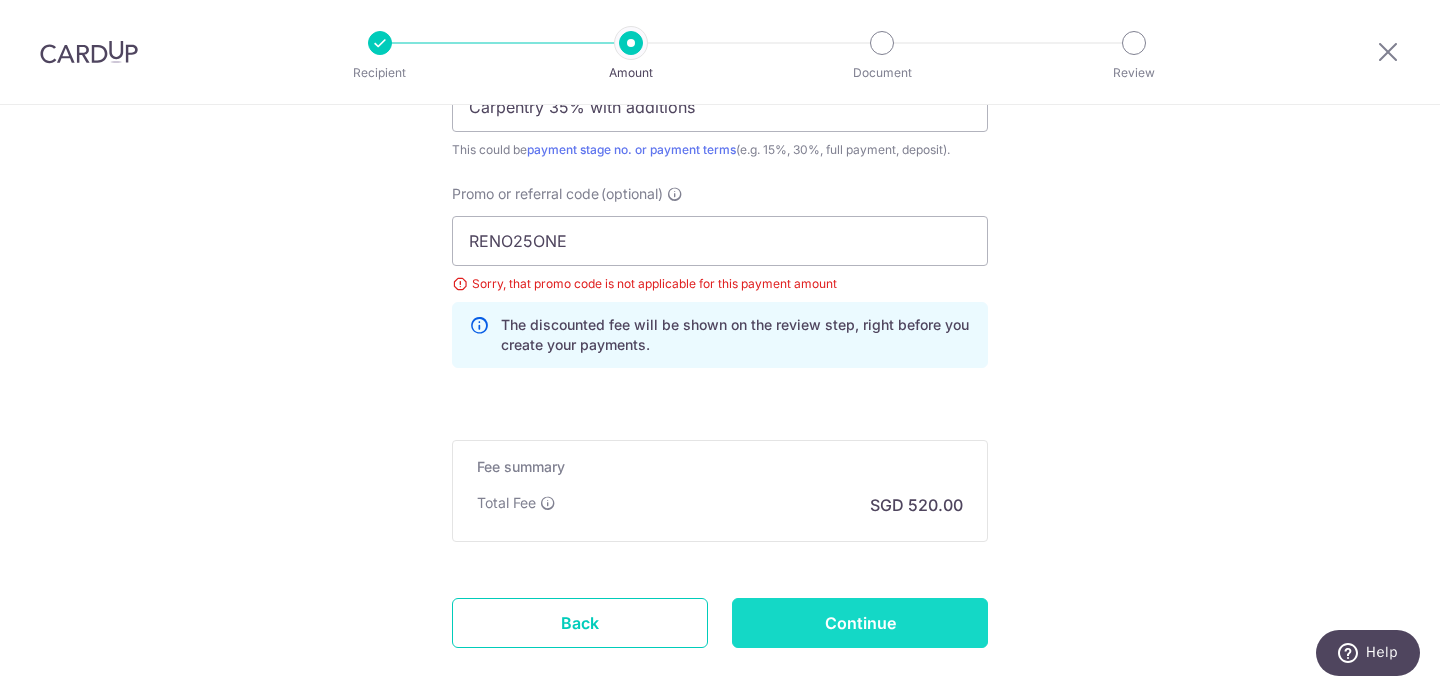 click on "Continue" at bounding box center (860, 623) 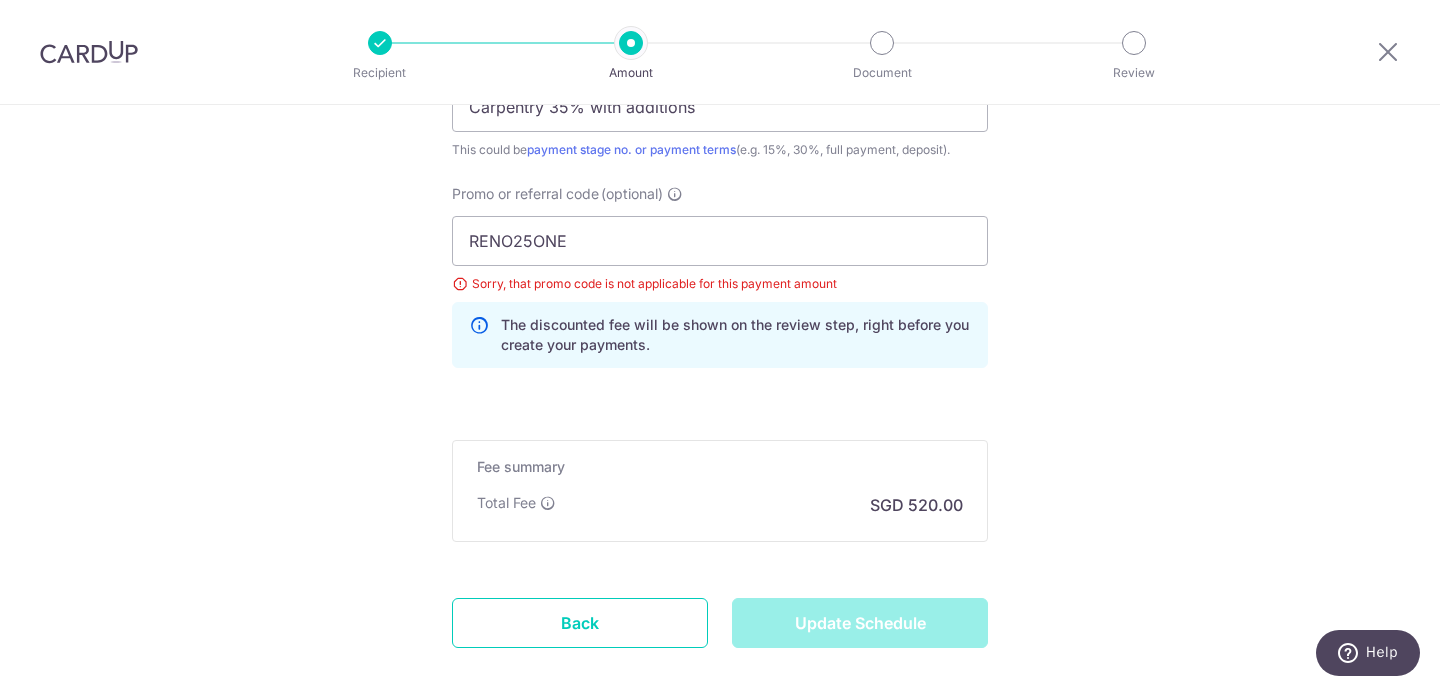 type on "Update Schedule" 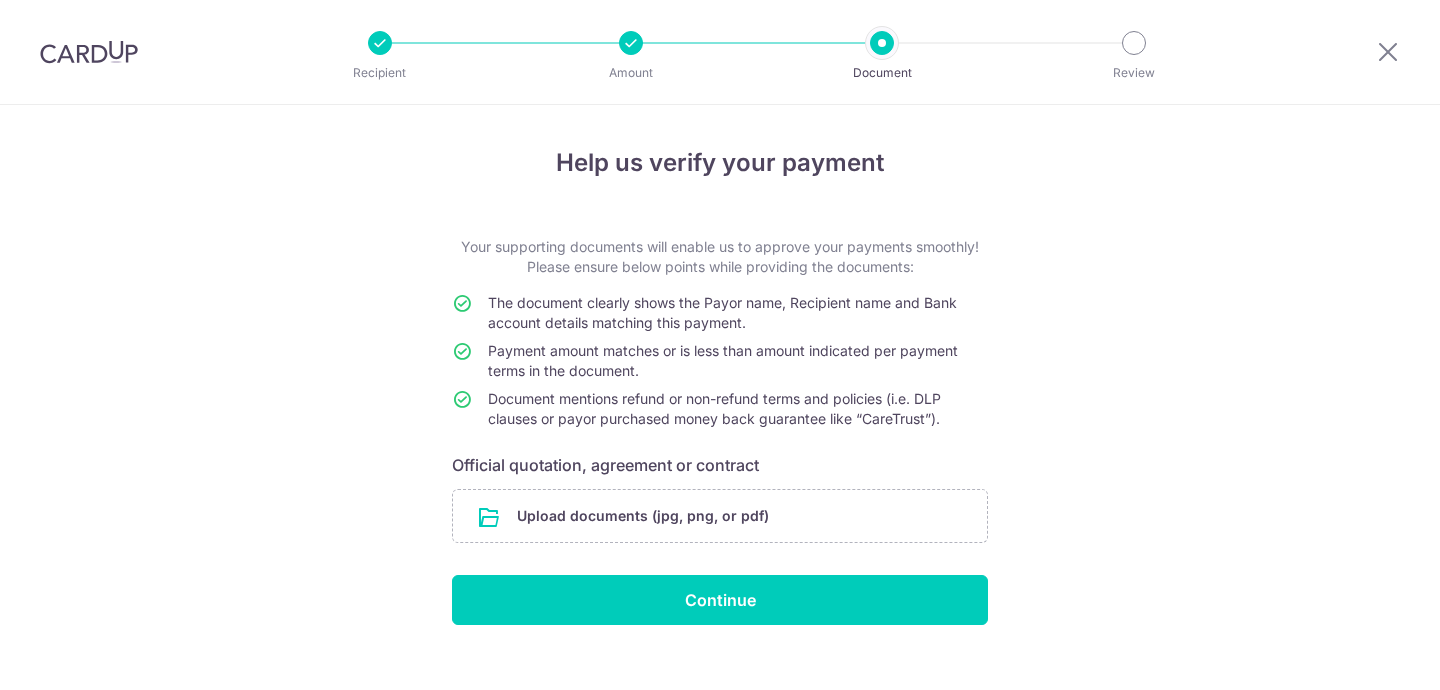 scroll, scrollTop: 0, scrollLeft: 0, axis: both 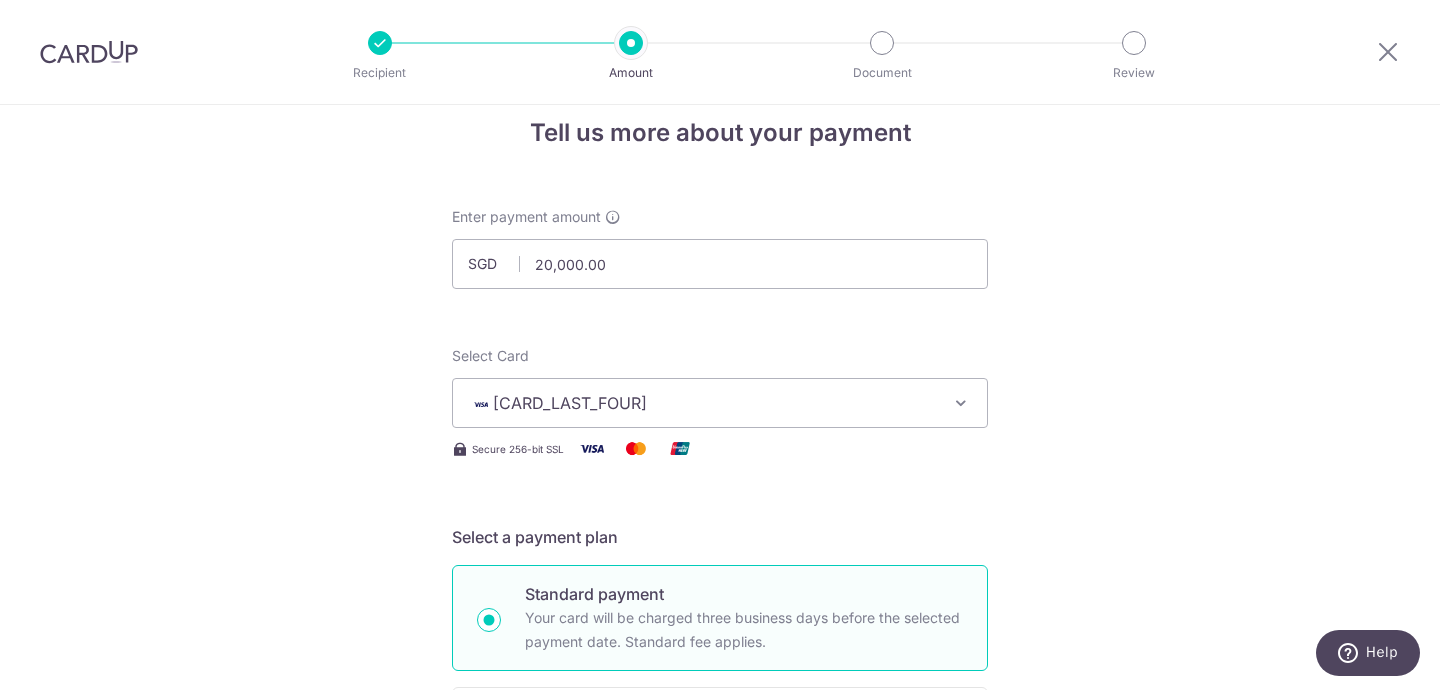 click on "Enter payment amount
SGD
20,000.00
20000.00" at bounding box center [720, 248] 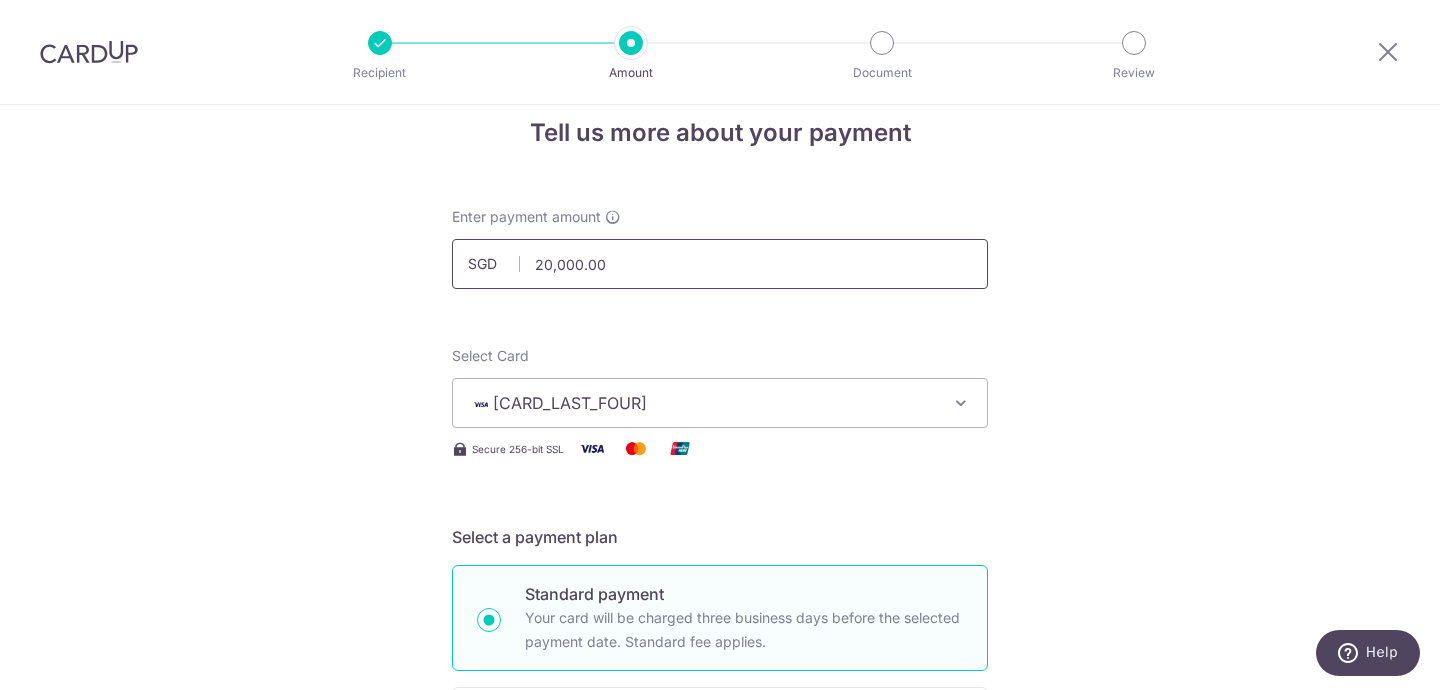 drag, startPoint x: 735, startPoint y: 264, endPoint x: 401, endPoint y: 261, distance: 334.01346 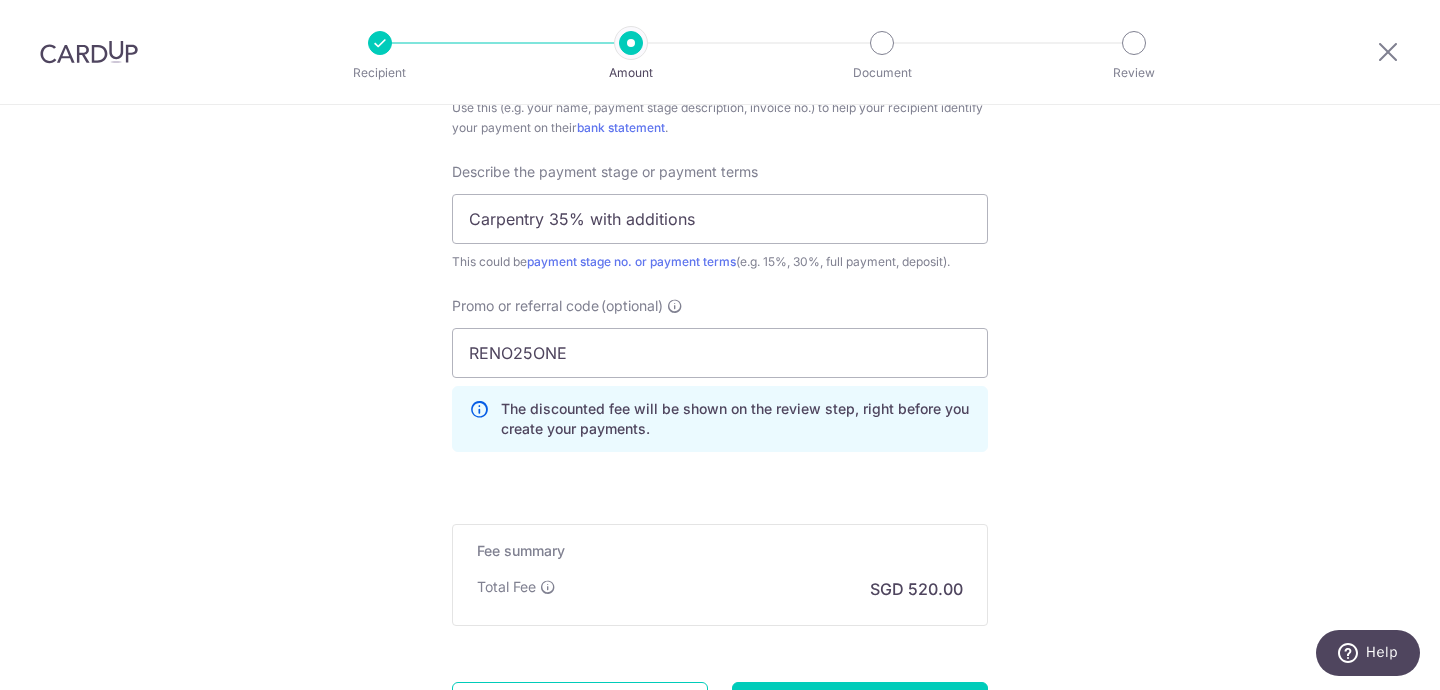 scroll, scrollTop: 1530, scrollLeft: 0, axis: vertical 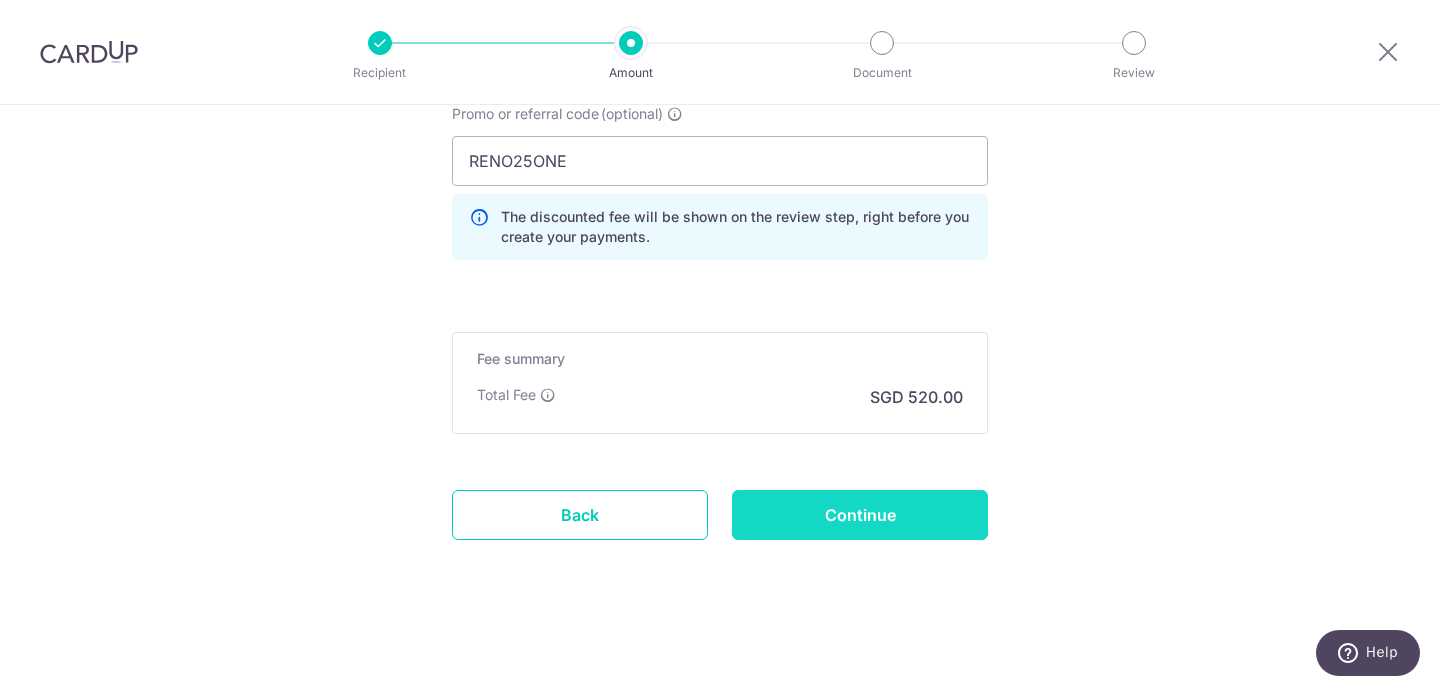 click on "Continue" at bounding box center (860, 515) 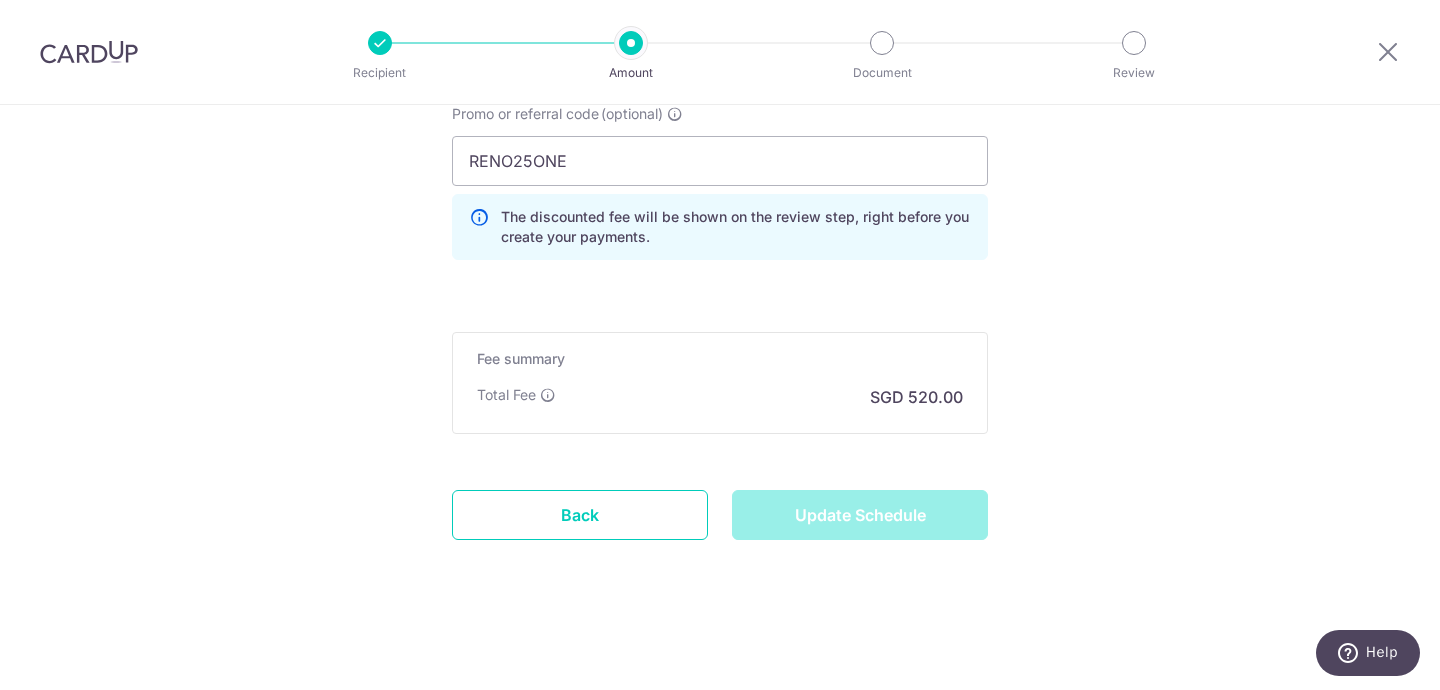 type on "Update Schedule" 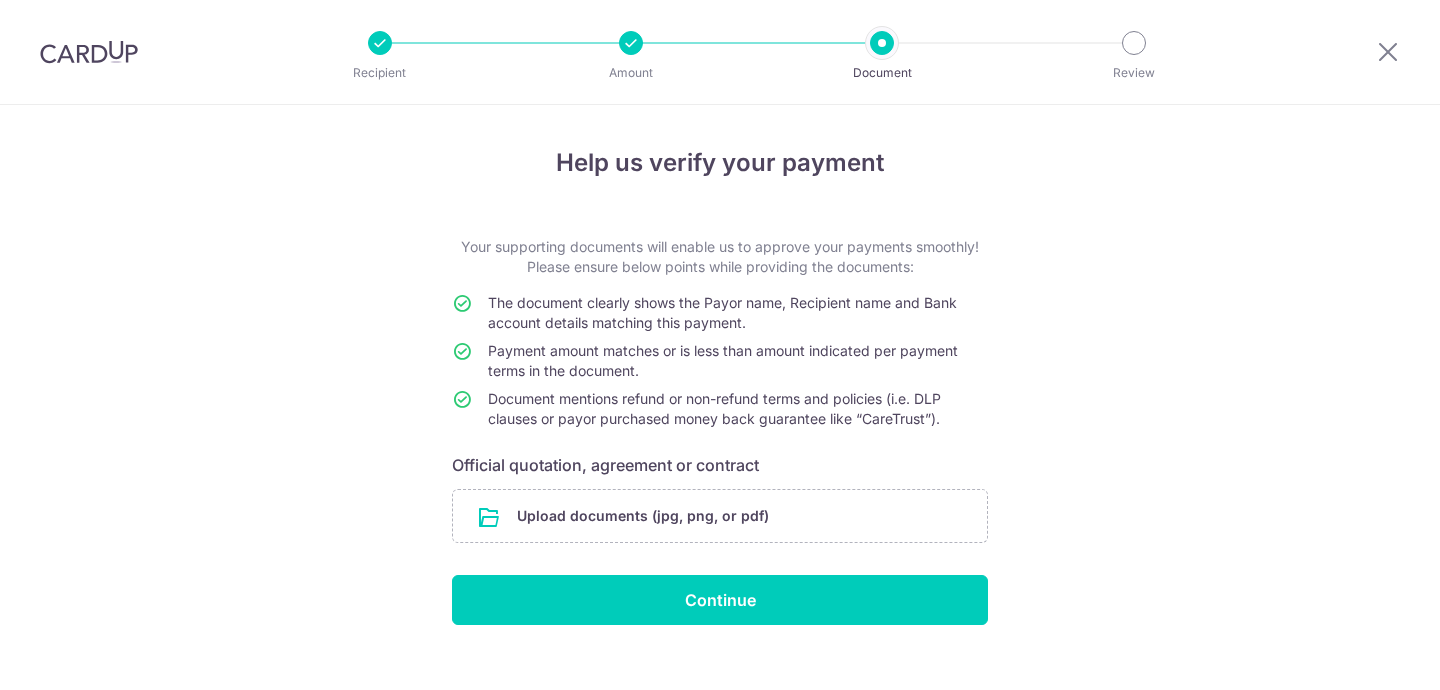 scroll, scrollTop: 0, scrollLeft: 0, axis: both 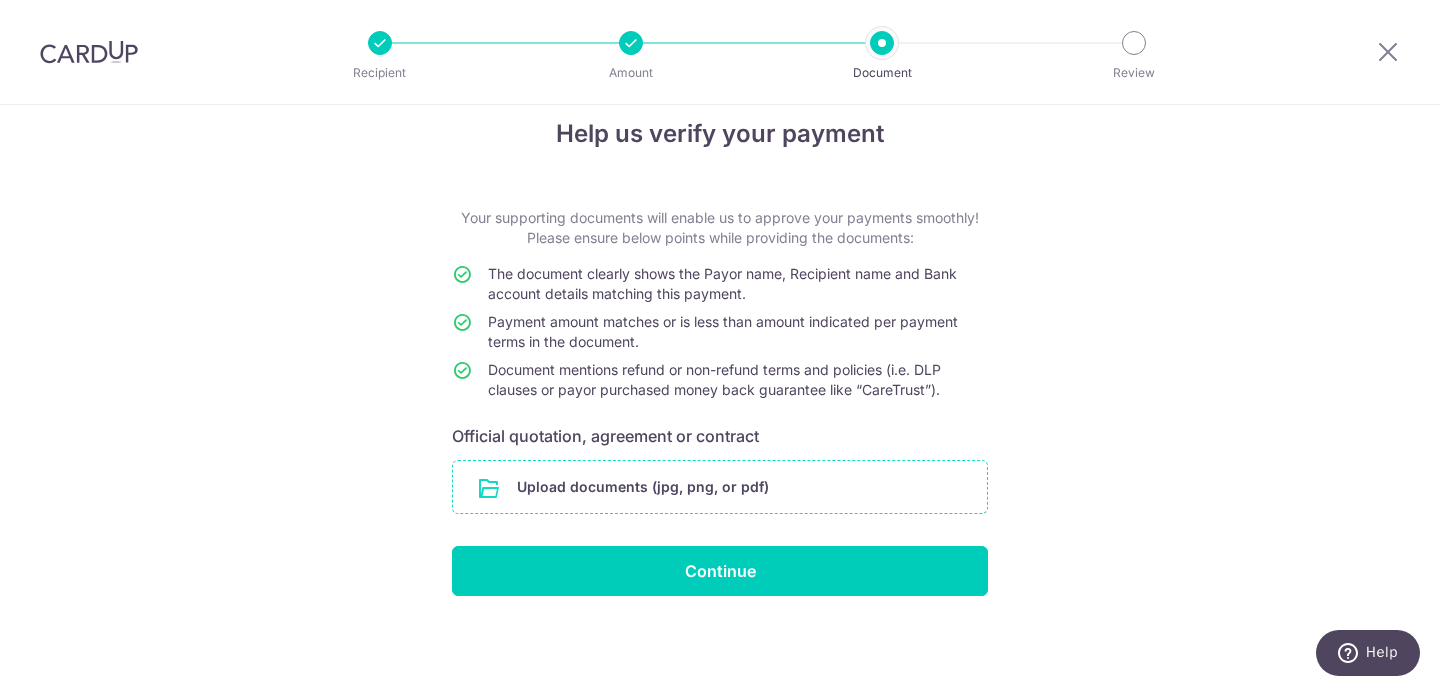 click at bounding box center [720, 487] 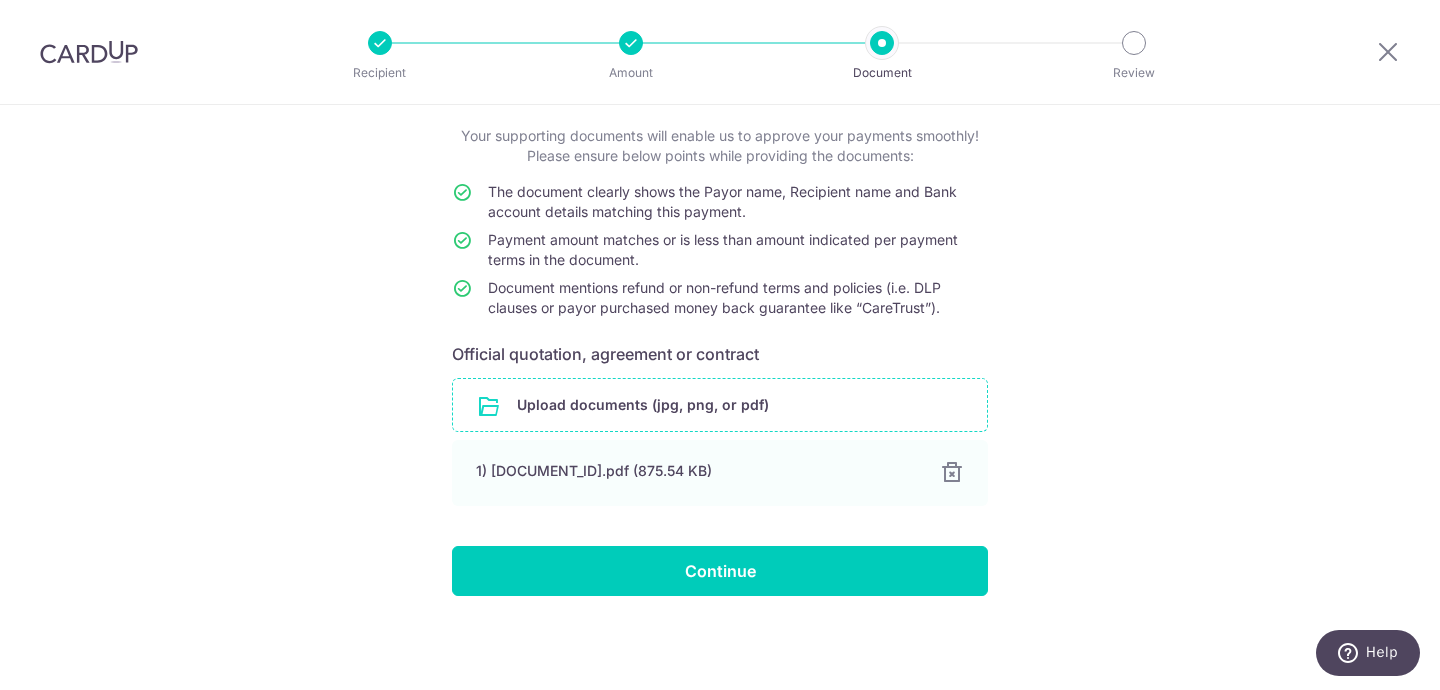 scroll, scrollTop: 111, scrollLeft: 0, axis: vertical 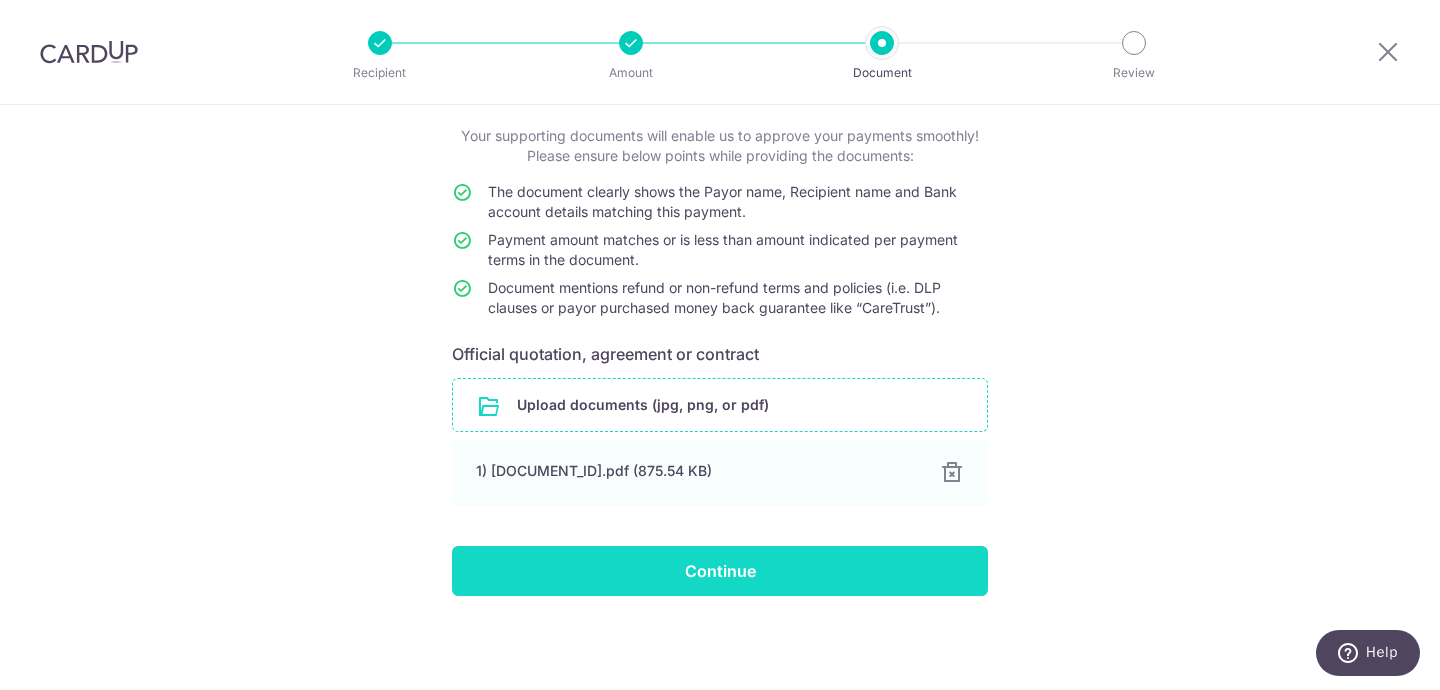 click on "Continue" at bounding box center (720, 571) 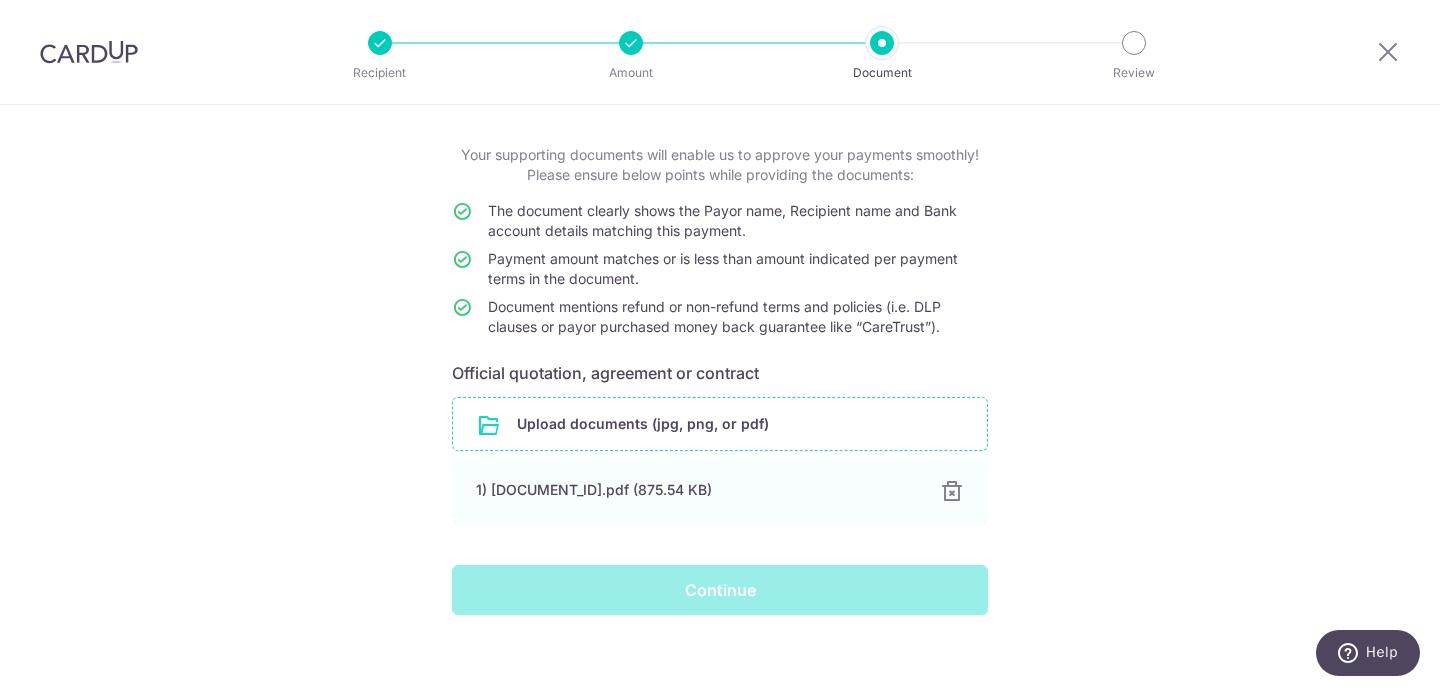 scroll, scrollTop: 84, scrollLeft: 0, axis: vertical 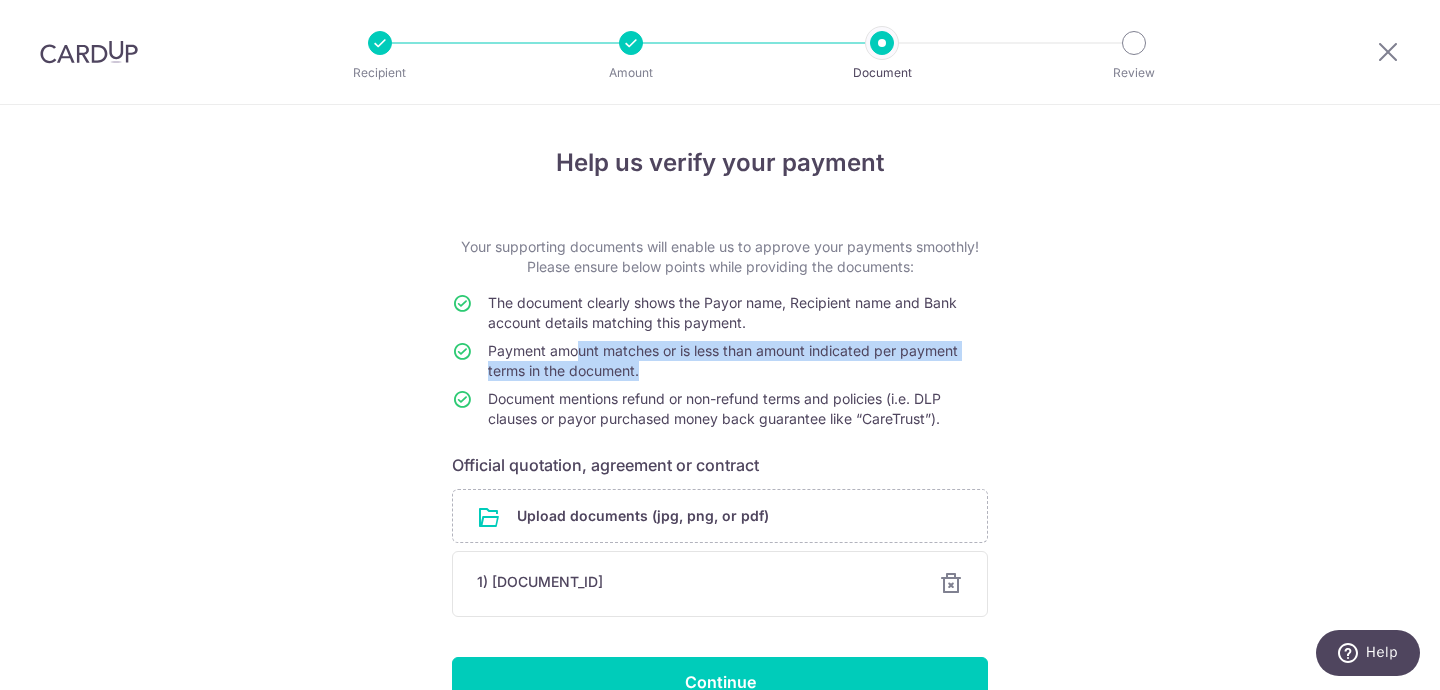 drag, startPoint x: 581, startPoint y: 351, endPoint x: 666, endPoint y: 370, distance: 87.09765 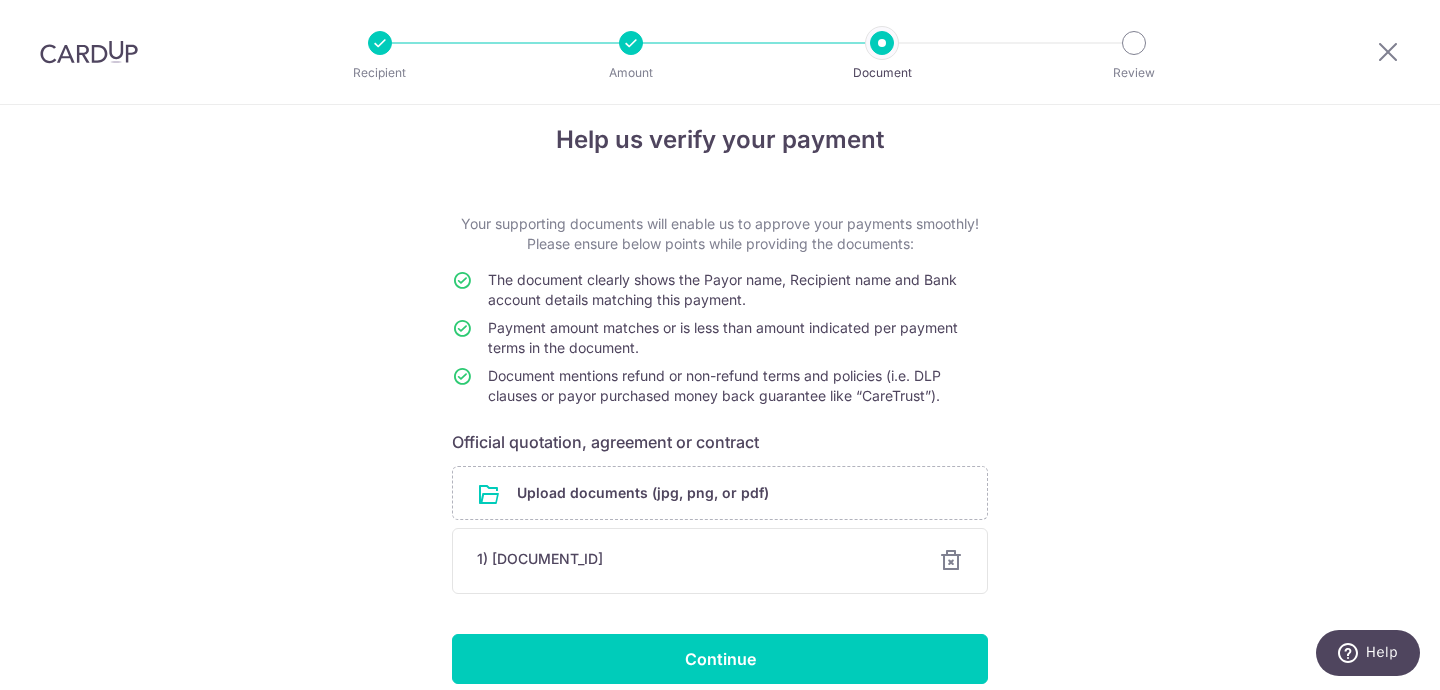 scroll, scrollTop: 110, scrollLeft: 0, axis: vertical 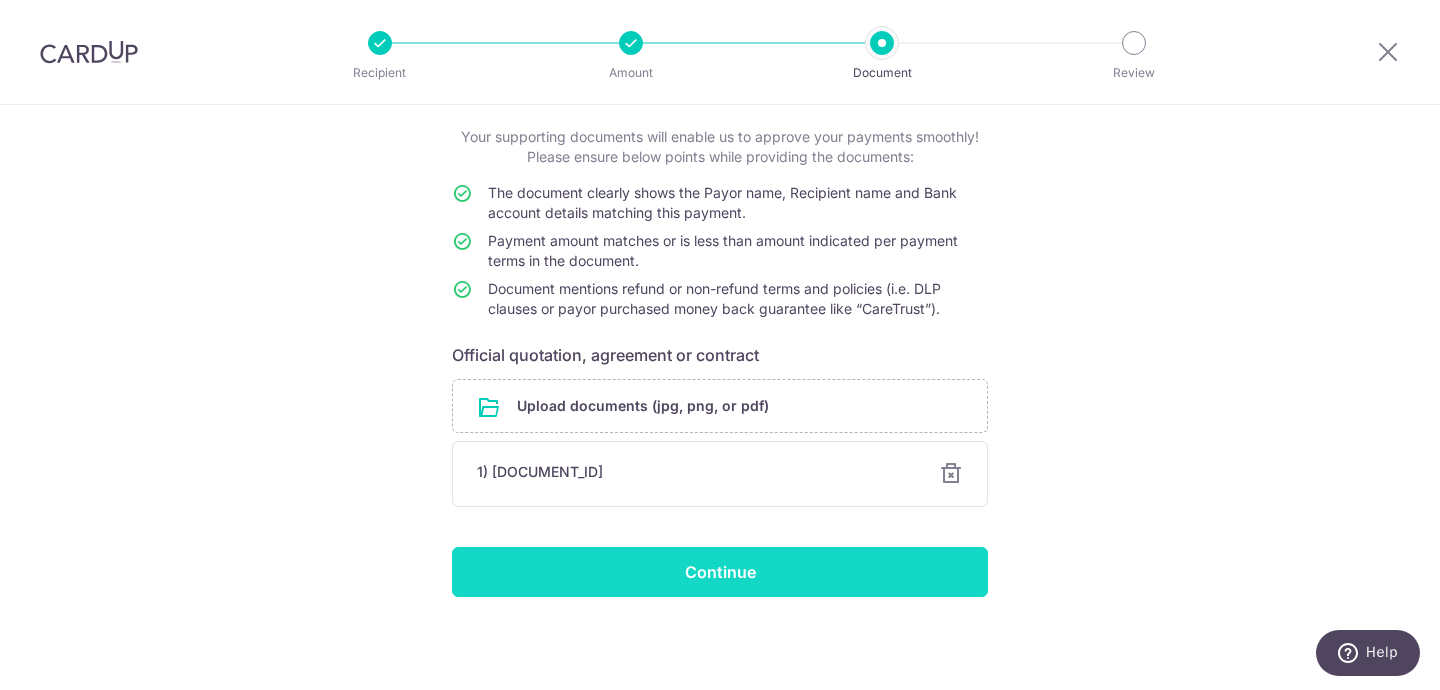click on "Continue" at bounding box center (720, 572) 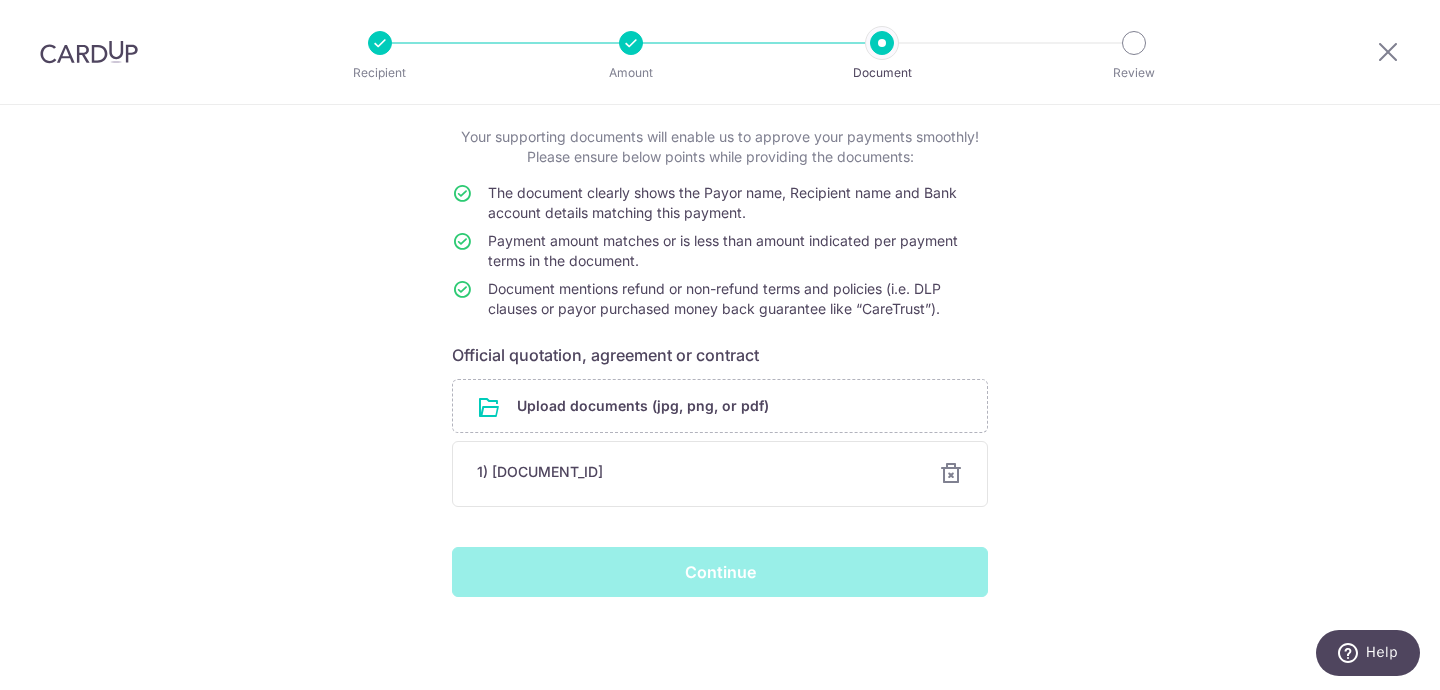 scroll, scrollTop: 111, scrollLeft: 0, axis: vertical 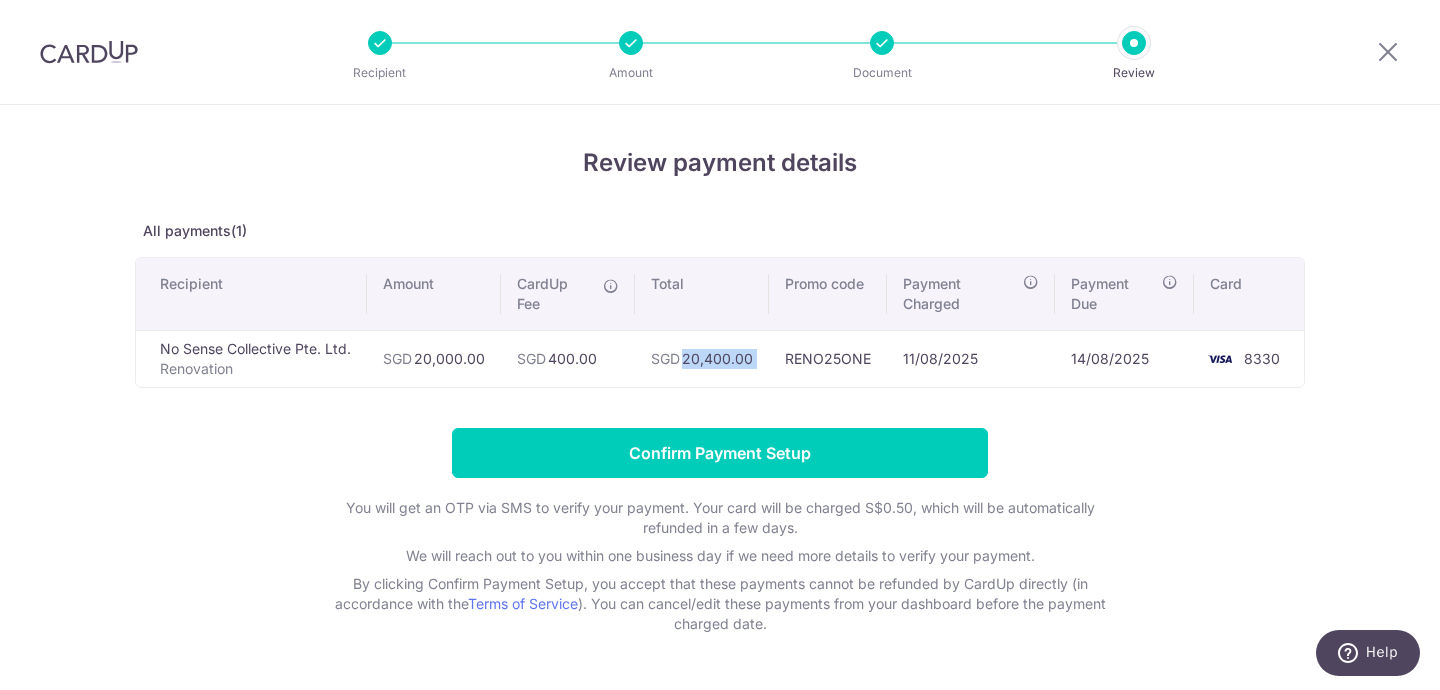 drag, startPoint x: 679, startPoint y: 356, endPoint x: 792, endPoint y: 358, distance: 113.0177 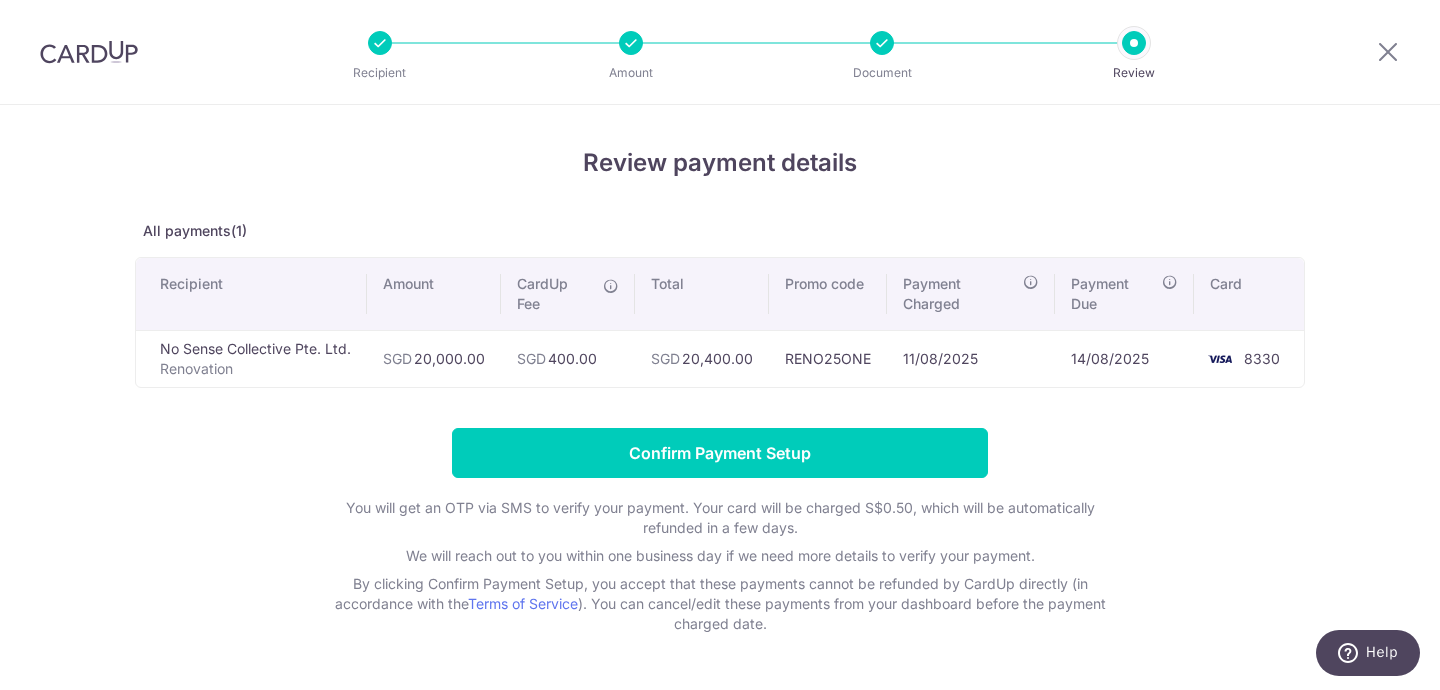 click on "RENO25ONE" at bounding box center [828, 358] 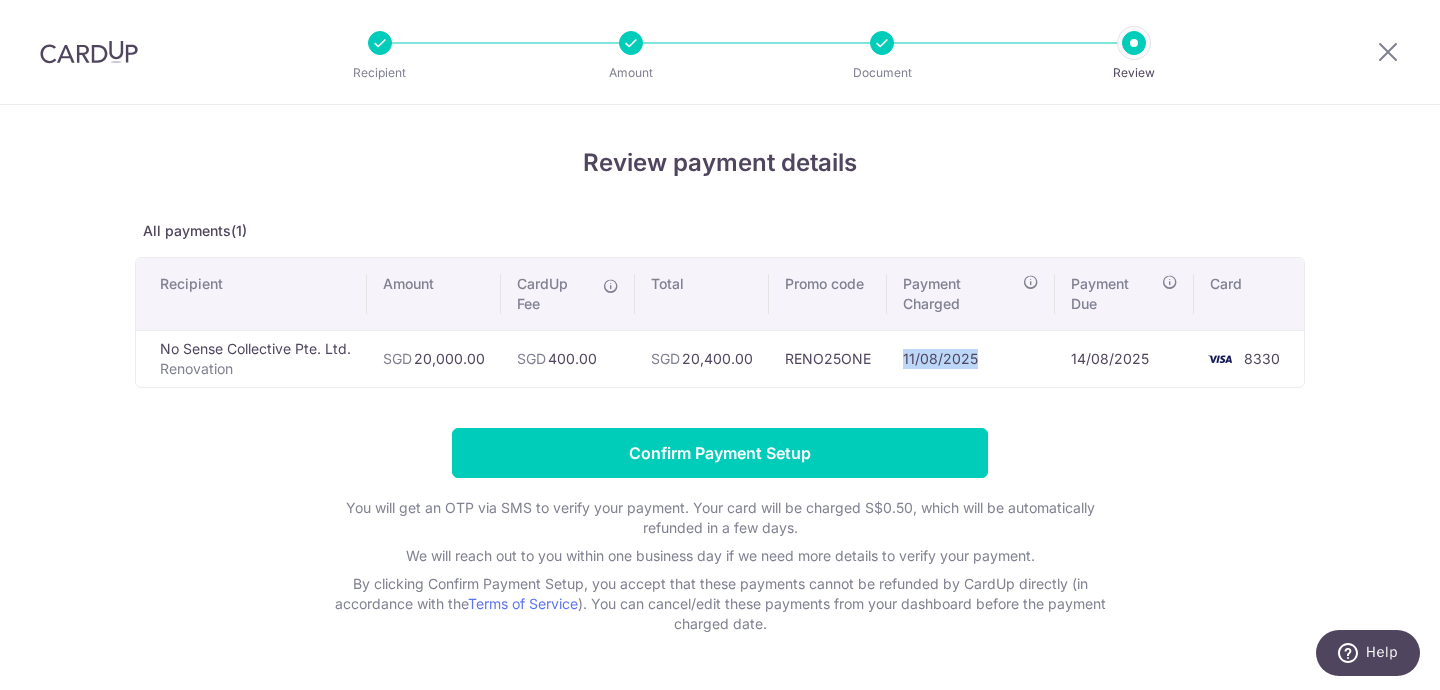 drag, startPoint x: 989, startPoint y: 365, endPoint x: 908, endPoint y: 351, distance: 82.20097 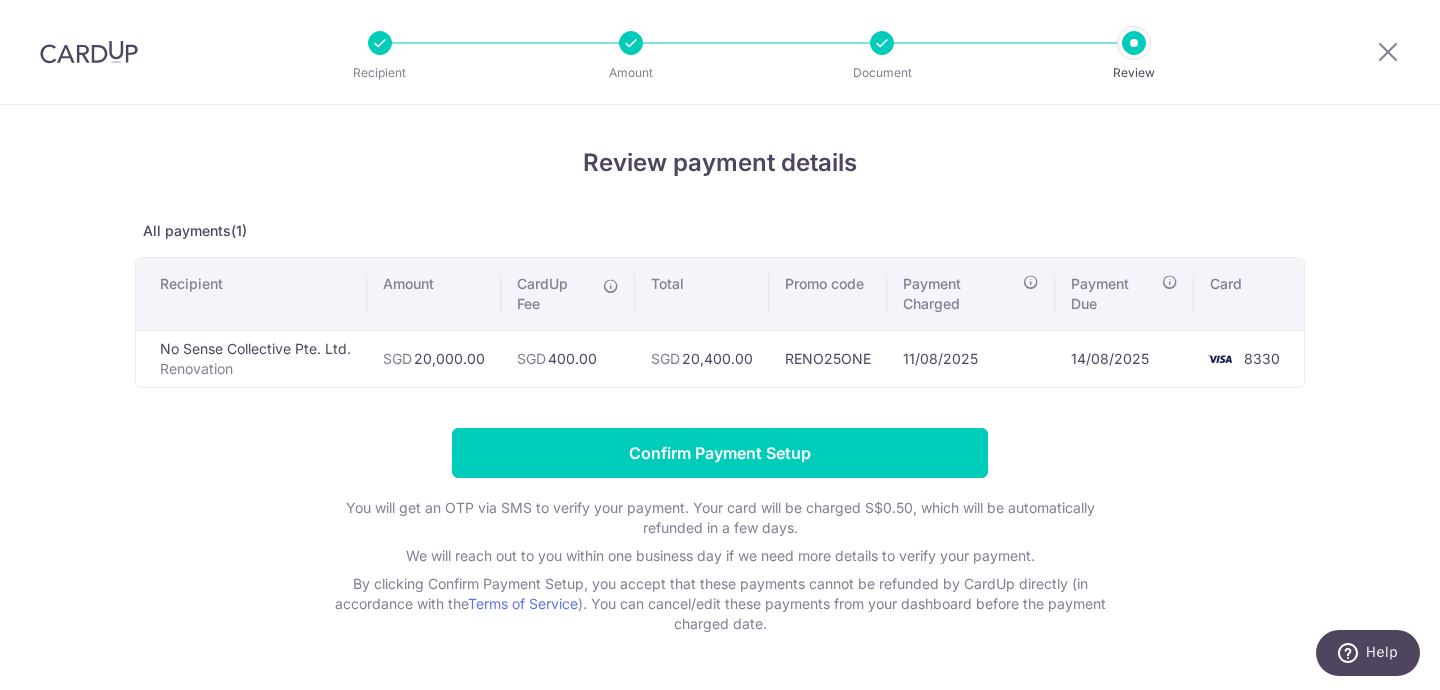 click on "Review payment details
All payments(1)
Recipient
Amount
CardUp Fee
Total
Promo code
Payment Charged
Payment Due
Card
[ORGANIZATION]
Renovation
SGD   20,000.00
SGD   400.00
SGD 8330" at bounding box center [720, 389] 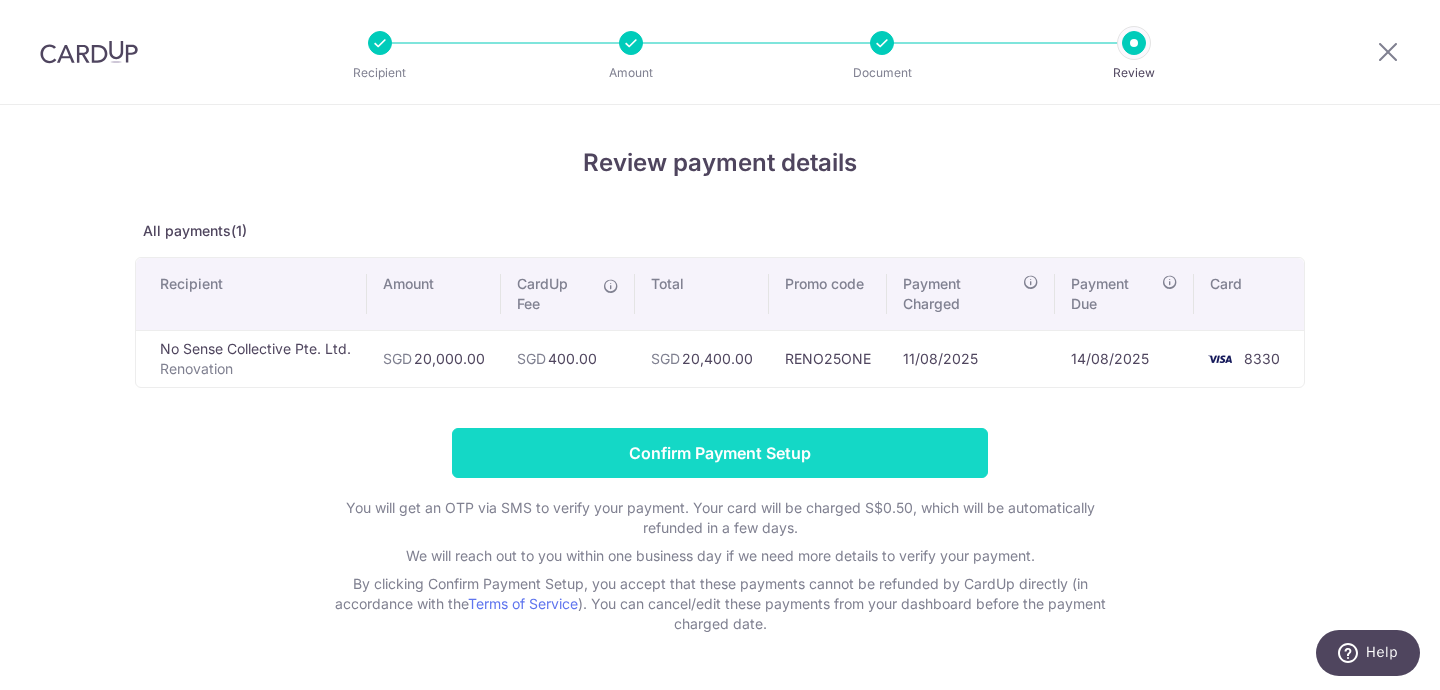 click on "Confirm Payment Setup" at bounding box center (720, 453) 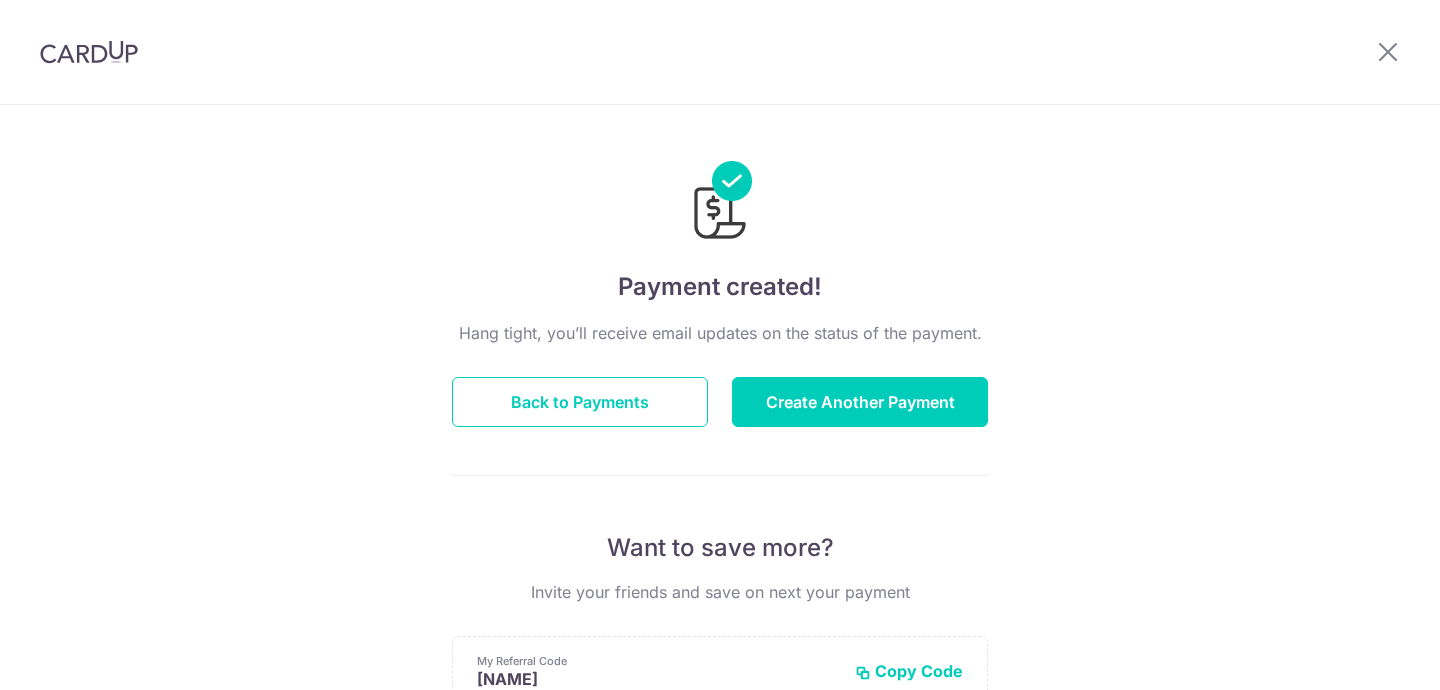 scroll, scrollTop: 0, scrollLeft: 0, axis: both 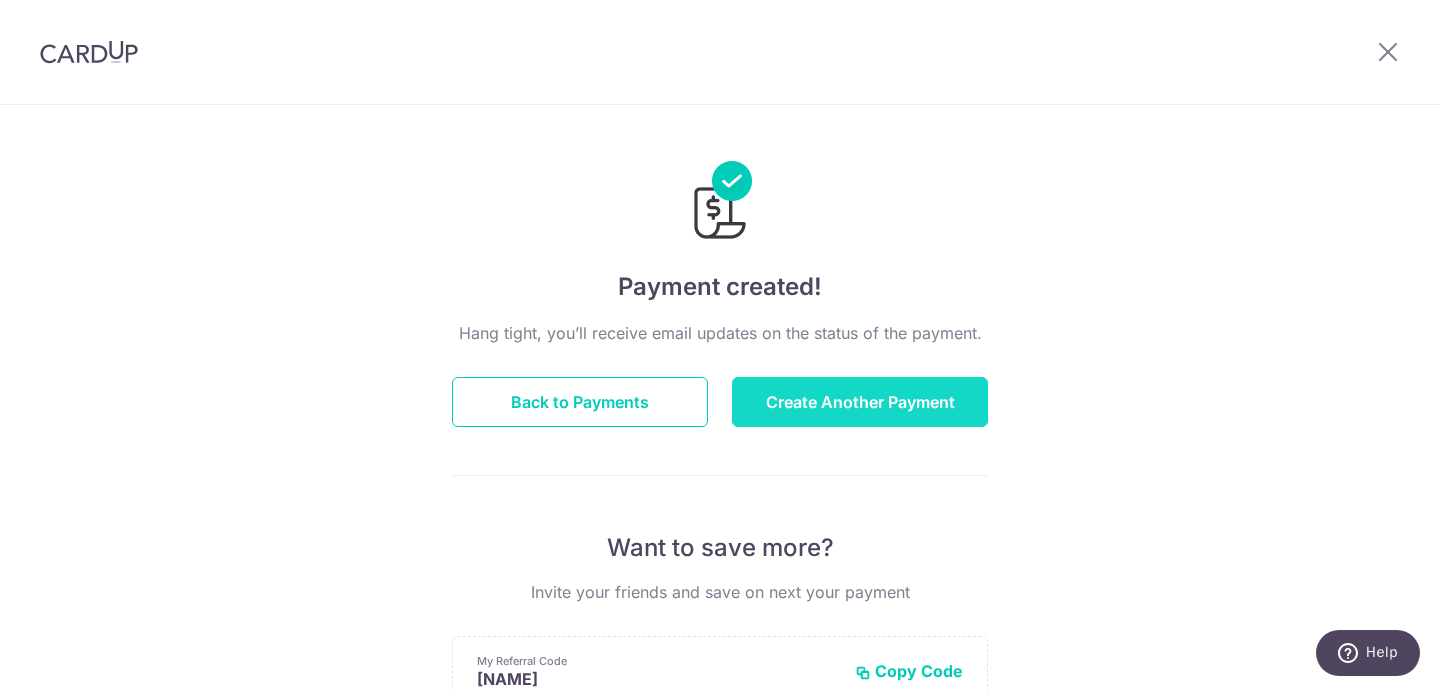 drag, startPoint x: 758, startPoint y: 387, endPoint x: 762, endPoint y: 377, distance: 10.770329 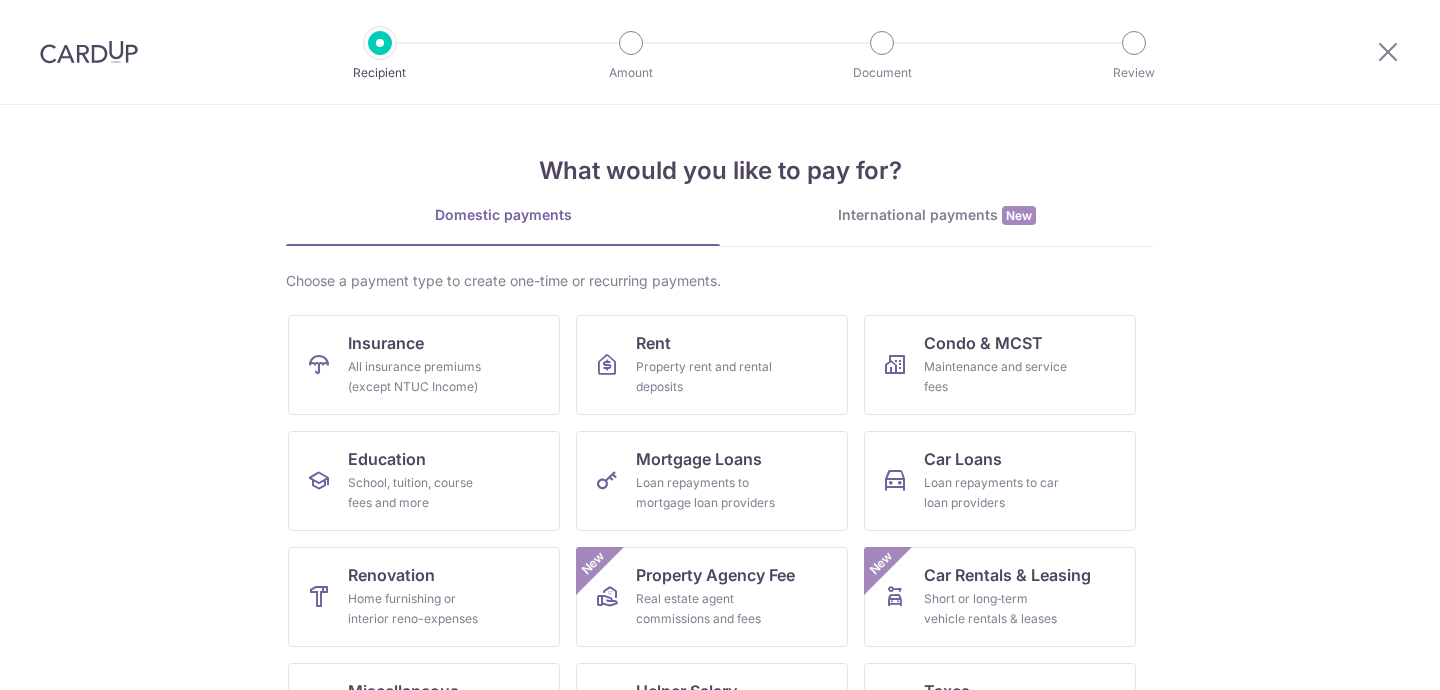 click on "Property rent and rental deposits" at bounding box center [708, 377] 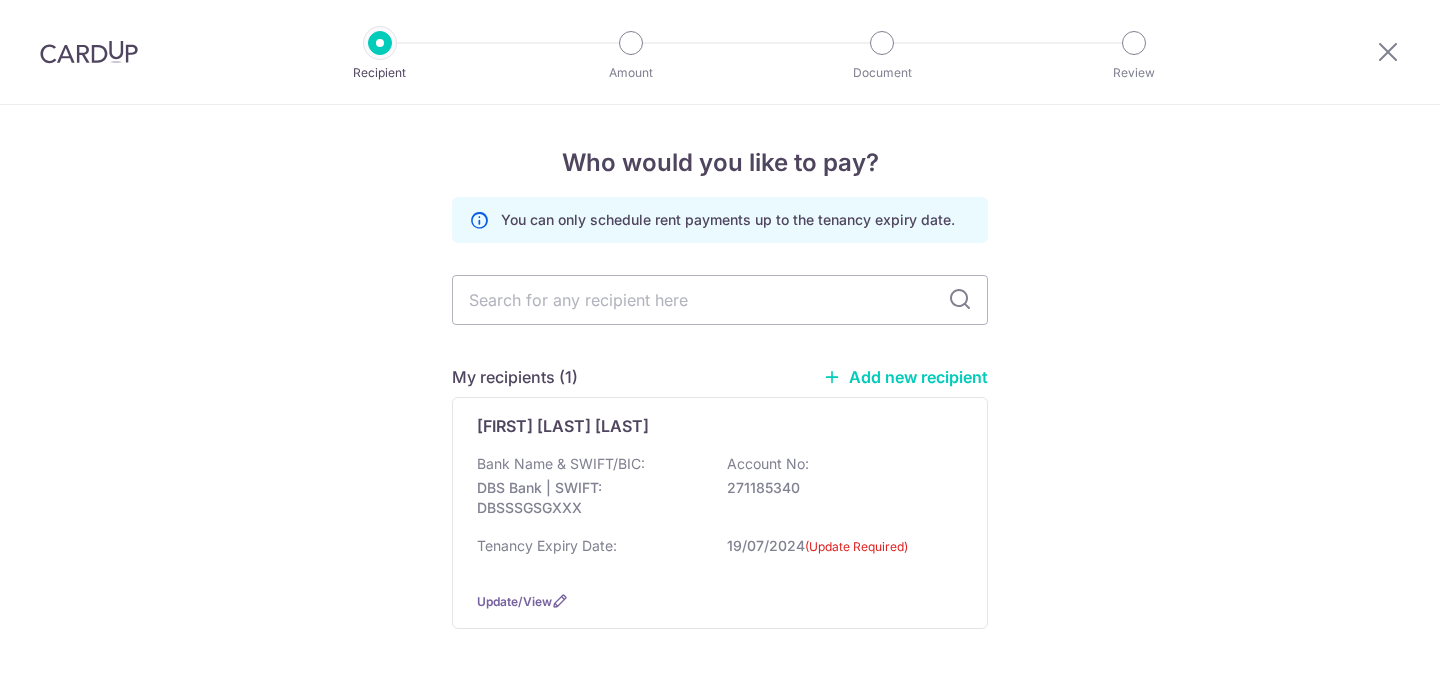 scroll, scrollTop: 0, scrollLeft: 0, axis: both 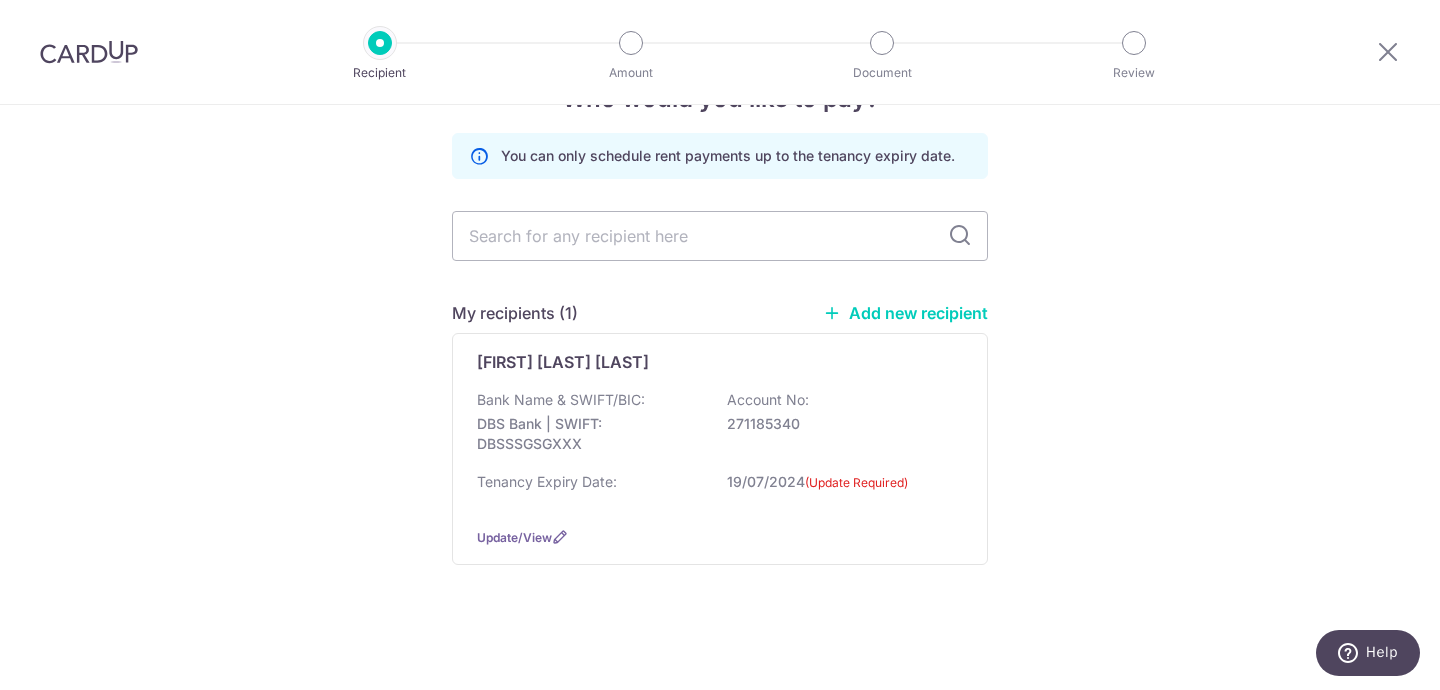 click at bounding box center [89, 52] 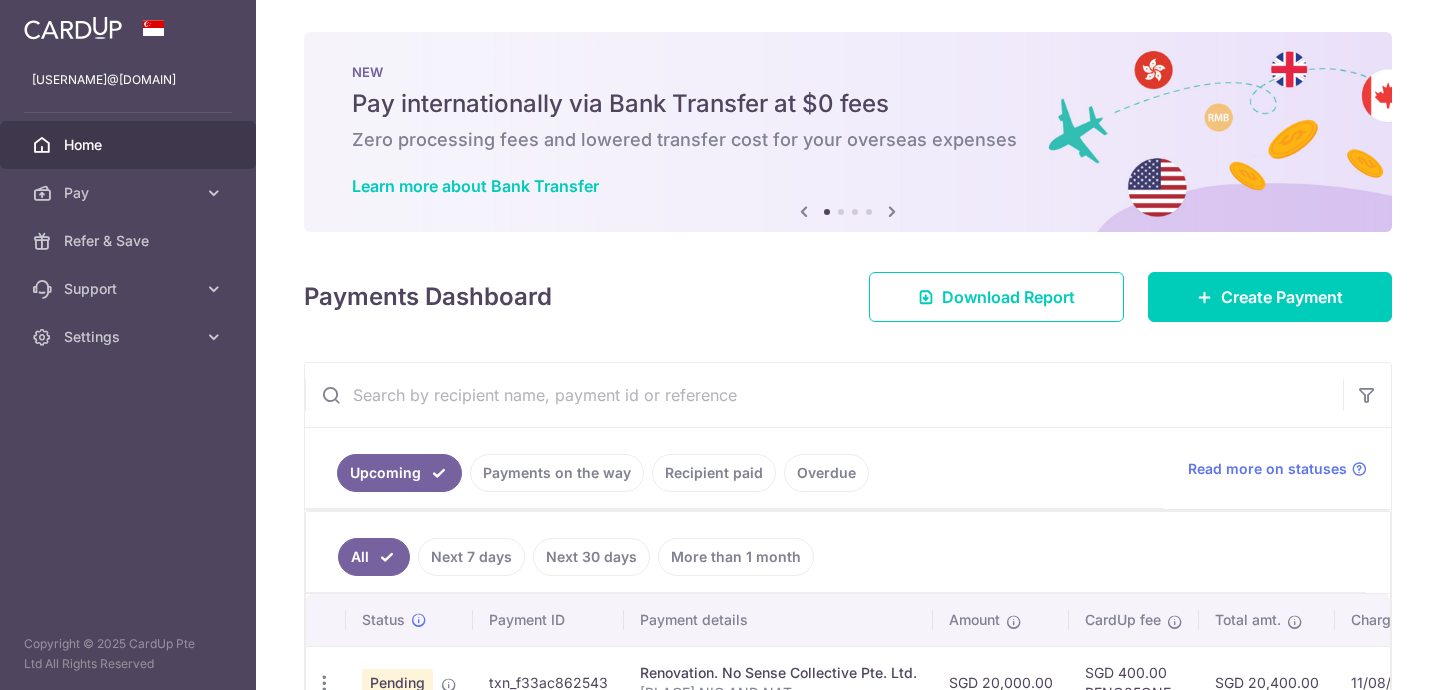 scroll, scrollTop: 0, scrollLeft: 0, axis: both 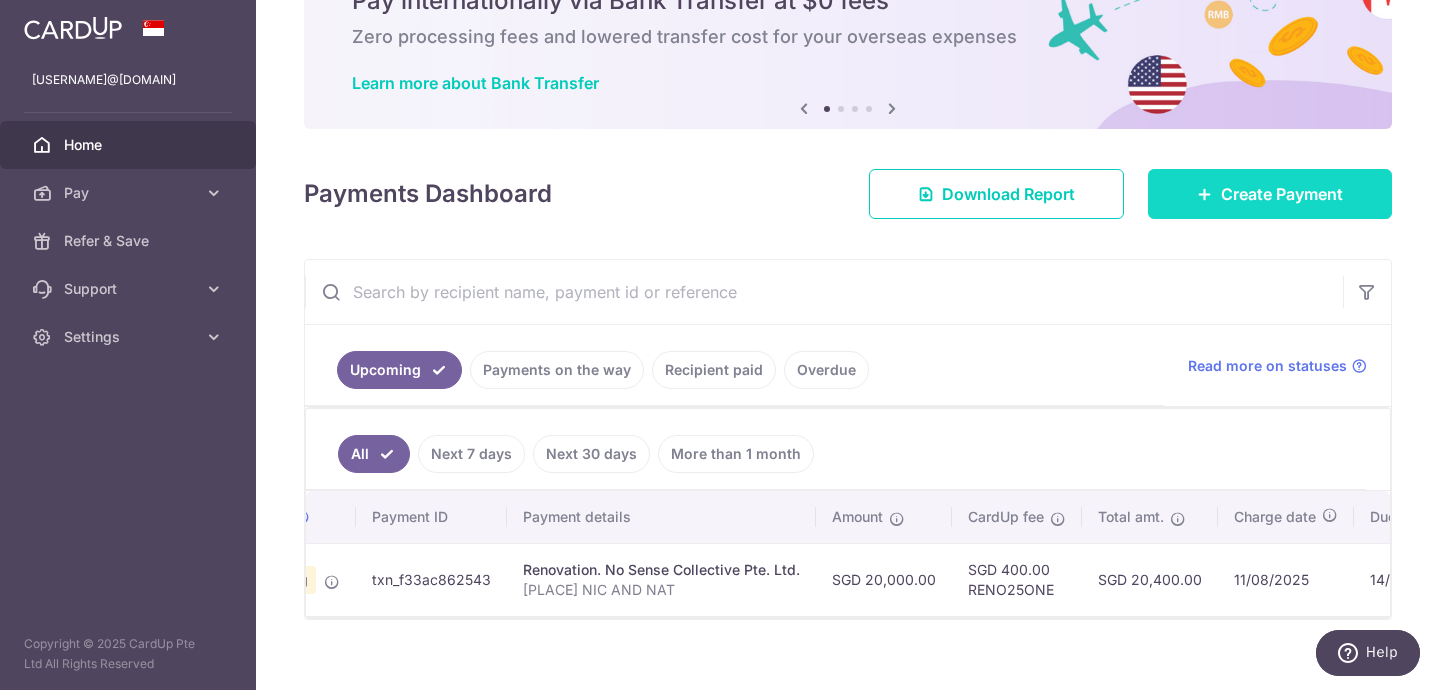 click on "Create Payment" at bounding box center [1270, 194] 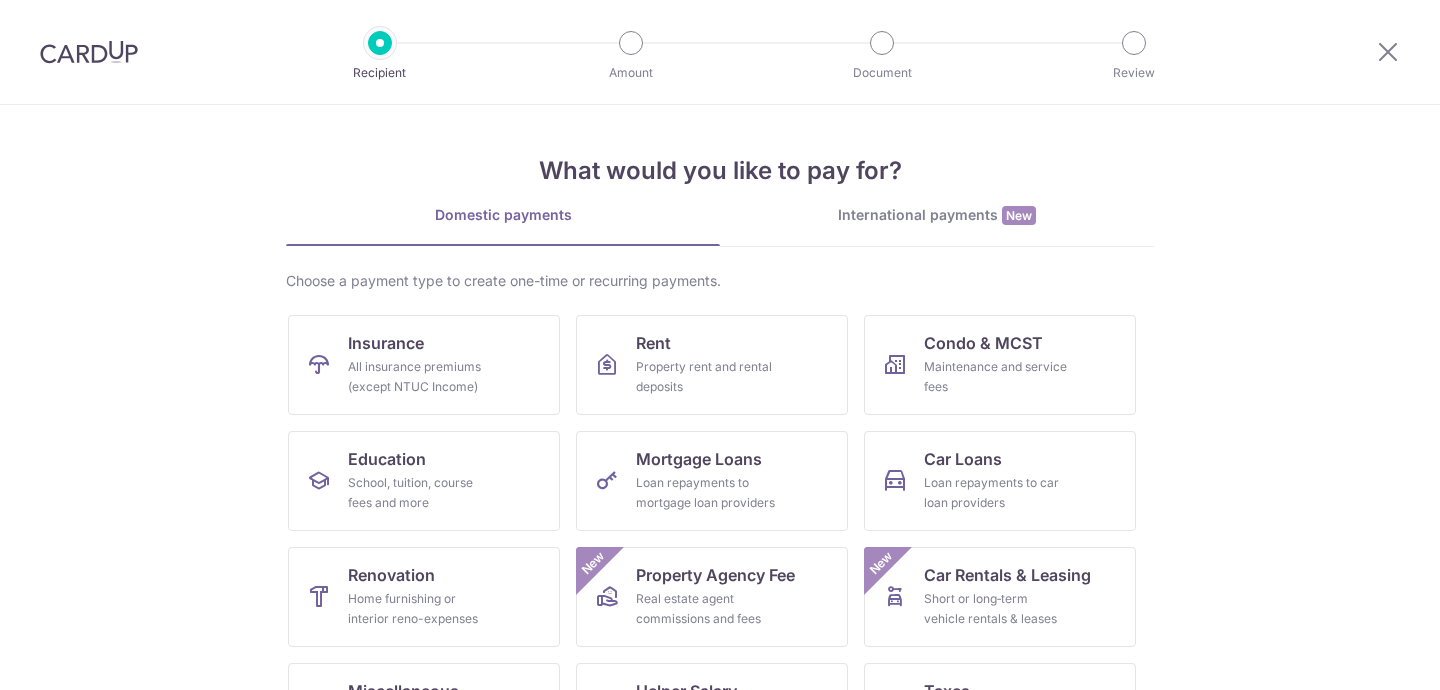 scroll, scrollTop: 0, scrollLeft: 0, axis: both 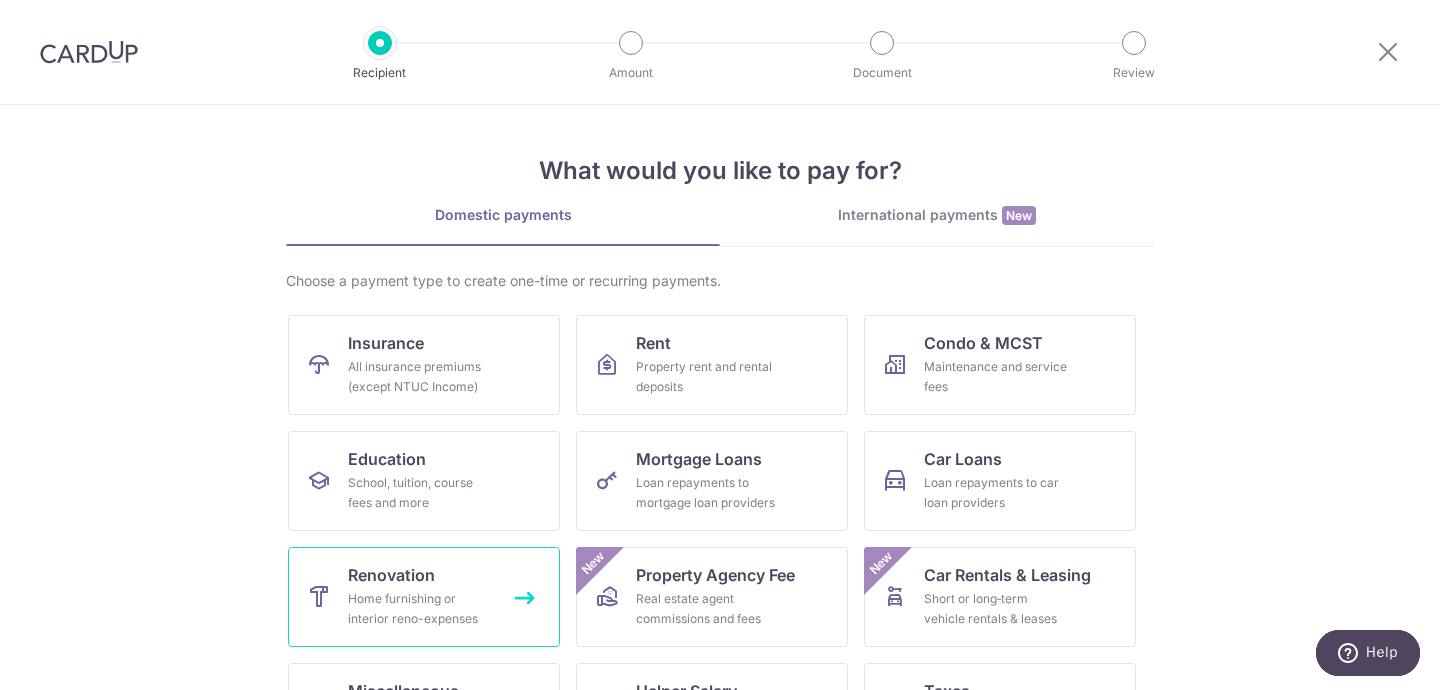click on "Renovation Home furnishing or interior reno-expenses" at bounding box center (424, 597) 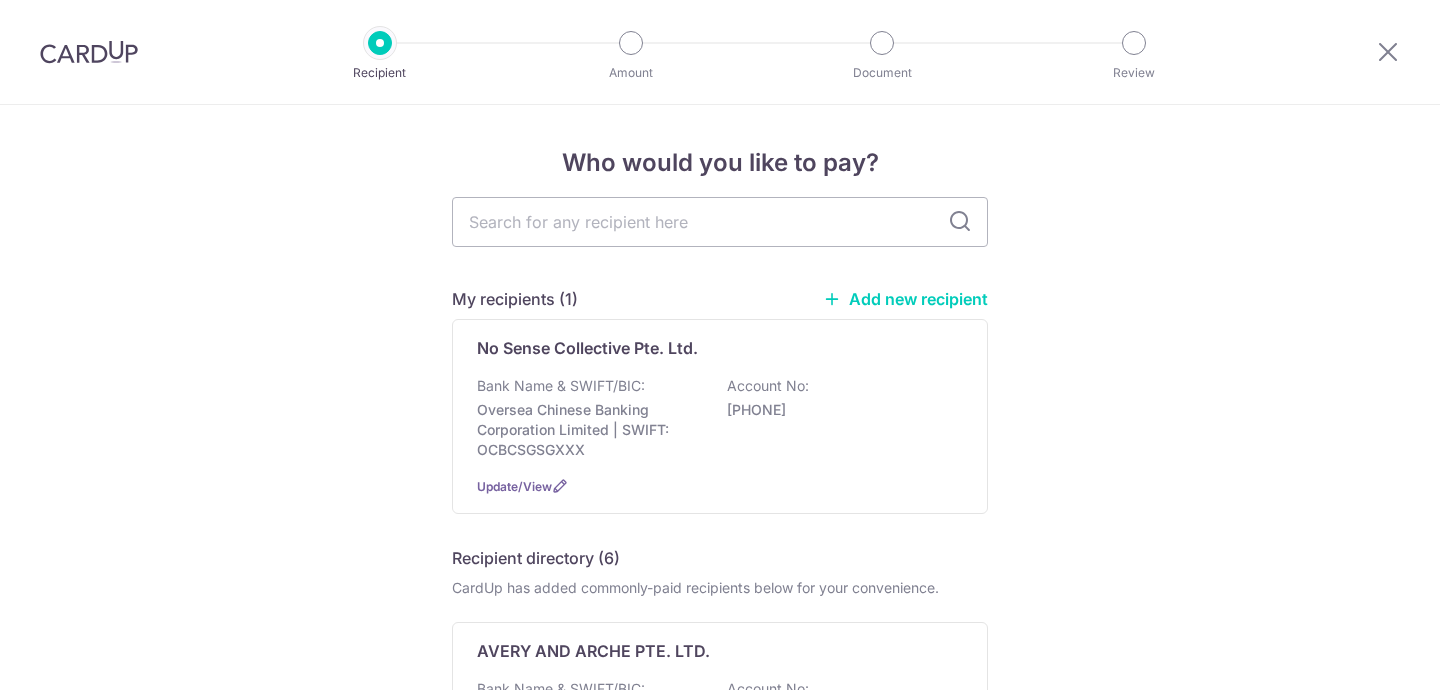 scroll, scrollTop: 0, scrollLeft: 0, axis: both 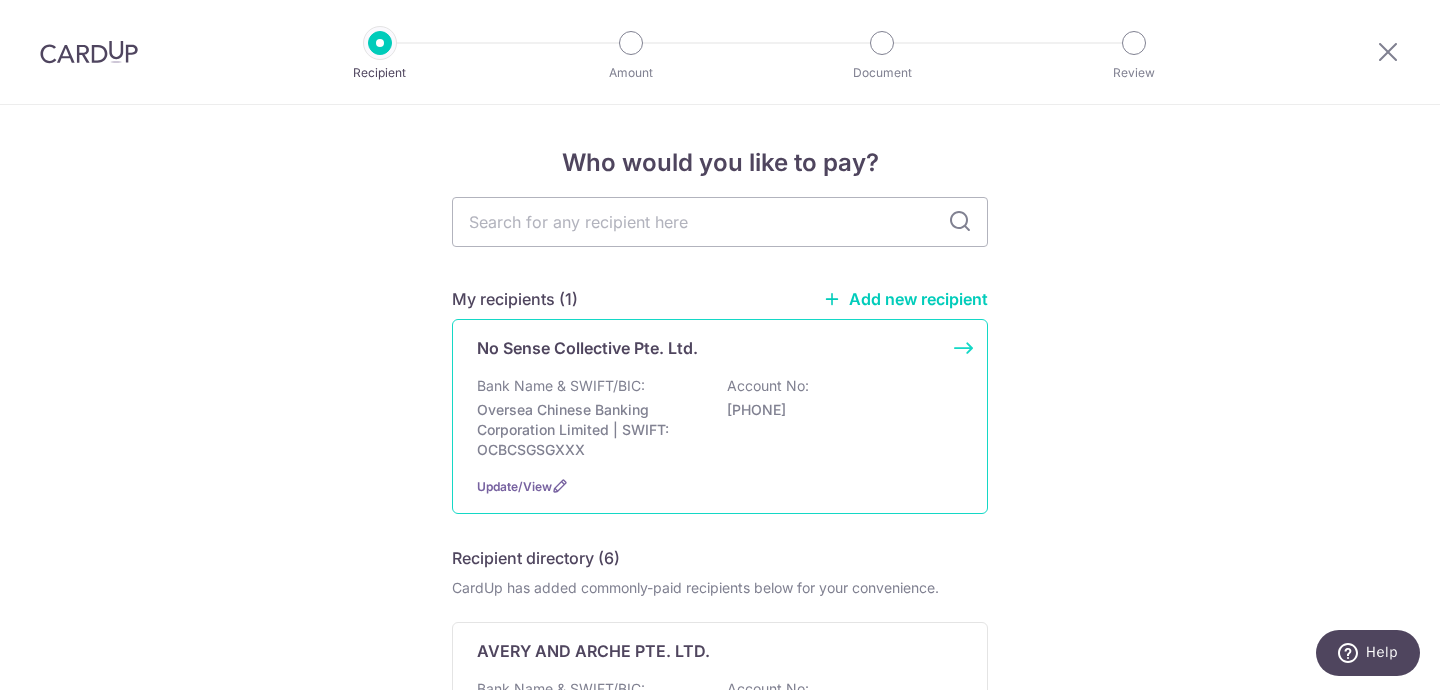 click on "Oversea Chinese Banking Corporation Limited | SWIFT: OCBCSGSGXXX" at bounding box center [589, 430] 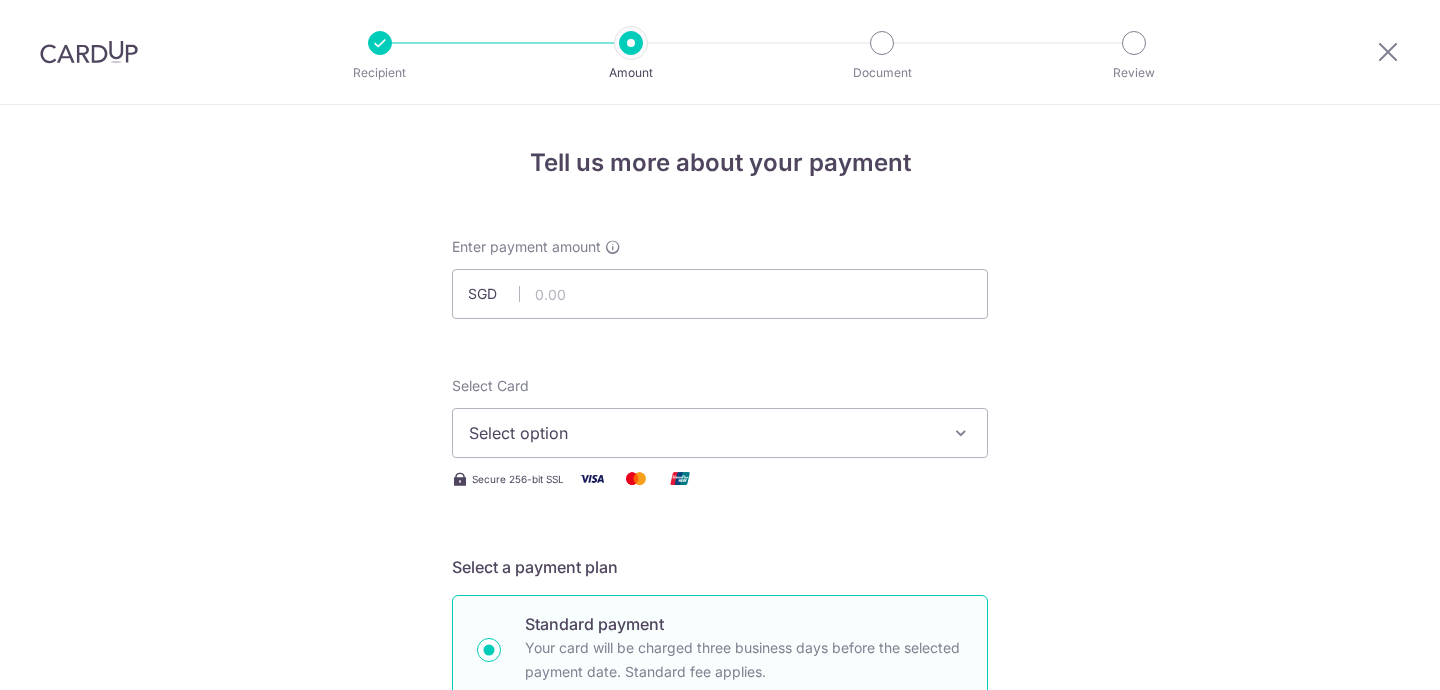 scroll, scrollTop: 0, scrollLeft: 0, axis: both 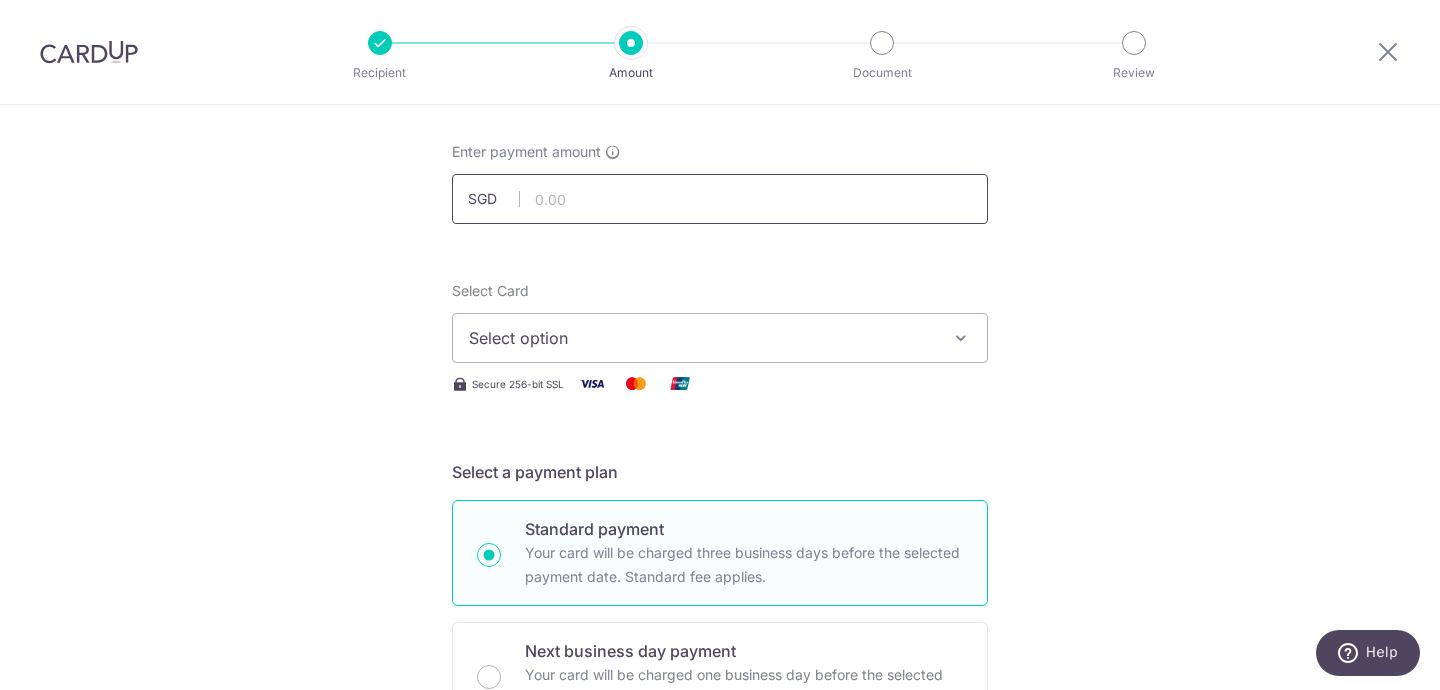 click at bounding box center [720, 199] 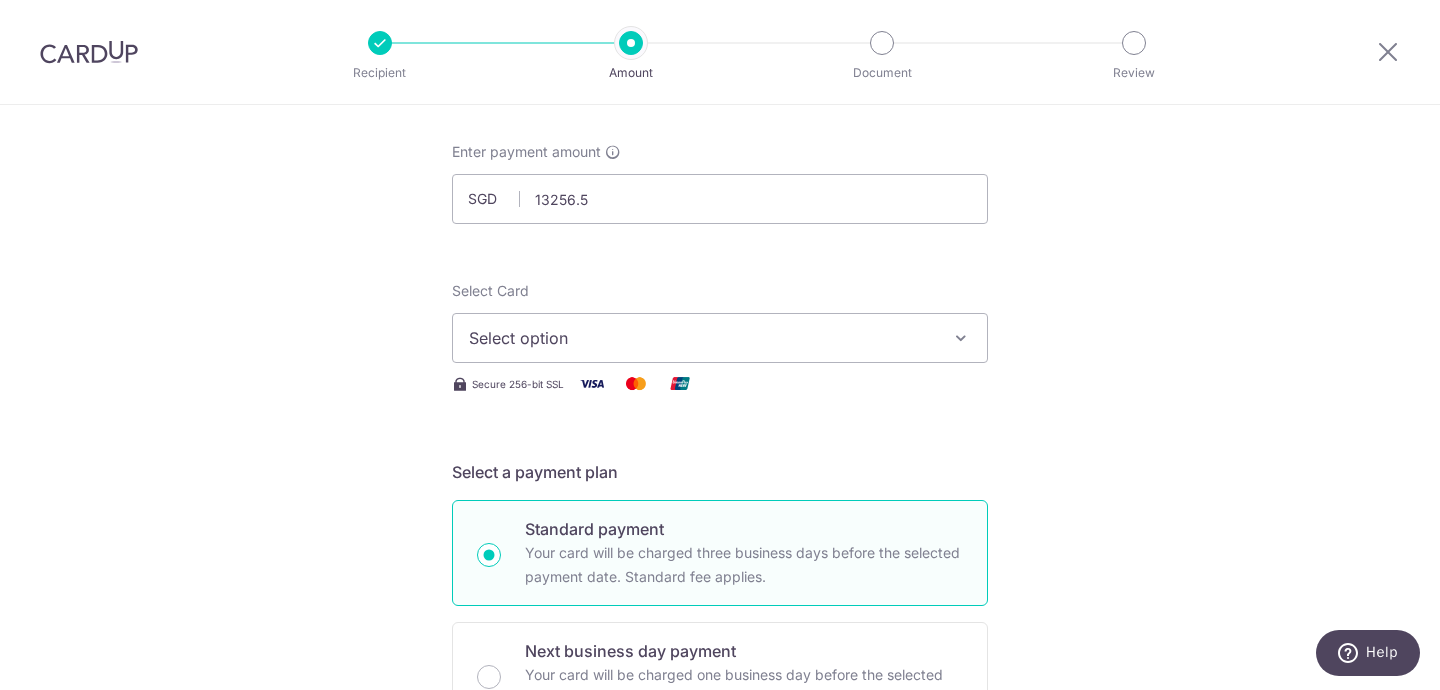 type on "13,256.50" 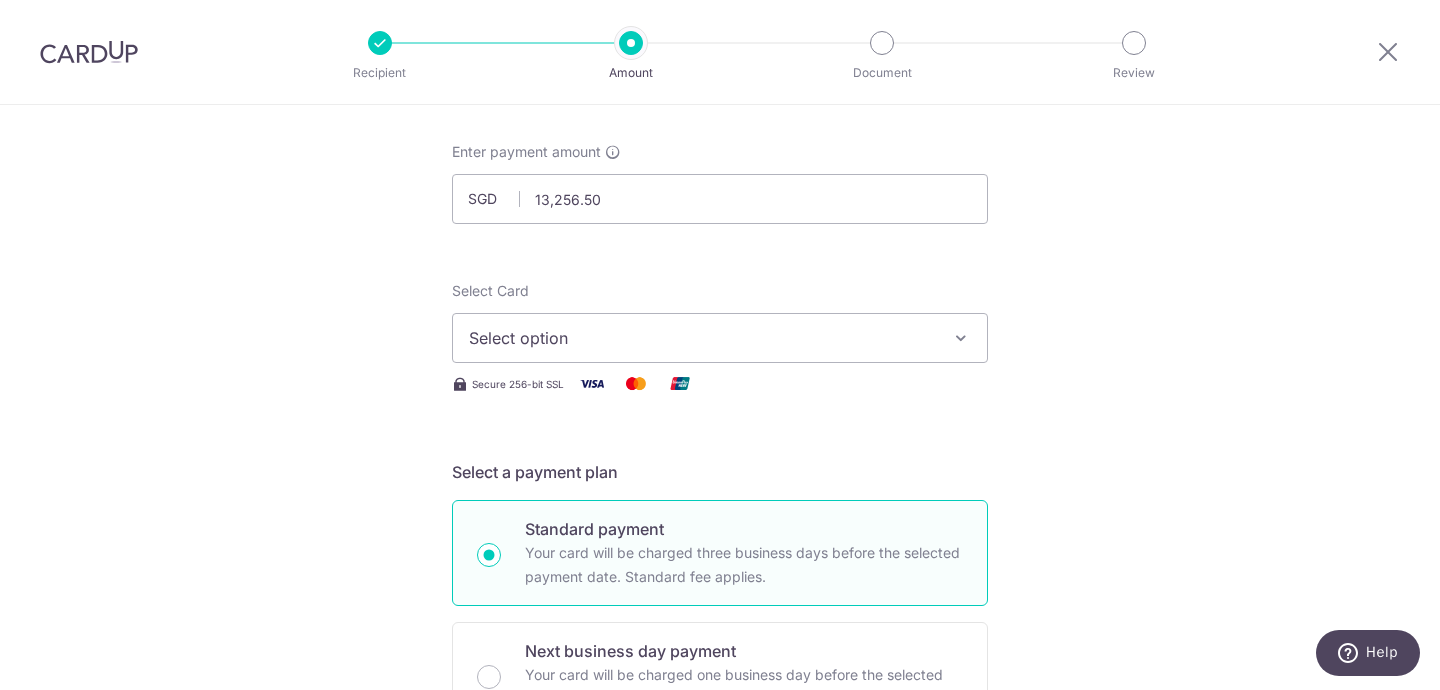 click on "Enter payment amount
SGD
13,256.50
13256.50
Select Card
Select option
Add credit card
Your Cards
**** 0859
**** 8330
Secure 256-bit SSL
Text
New card details
Card
Secure 256-bit SSL" at bounding box center (720, 1000) 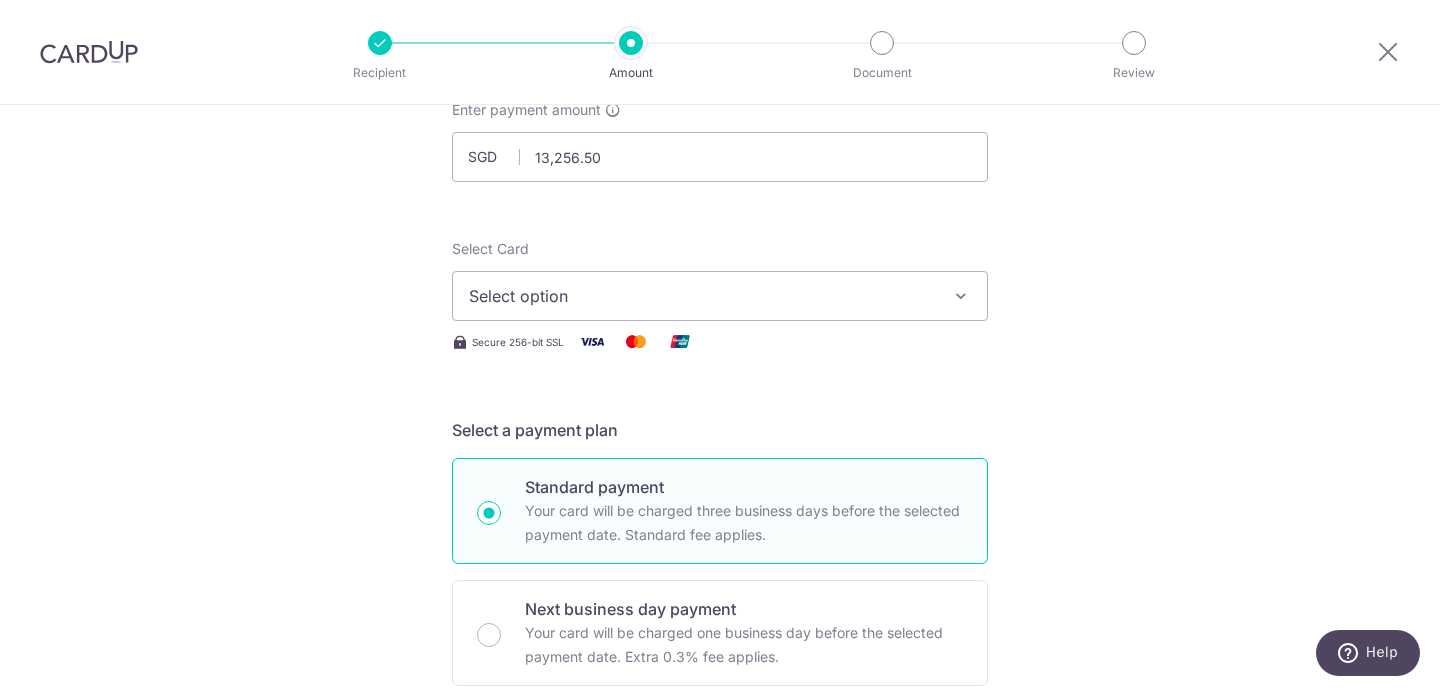 scroll, scrollTop: 152, scrollLeft: 0, axis: vertical 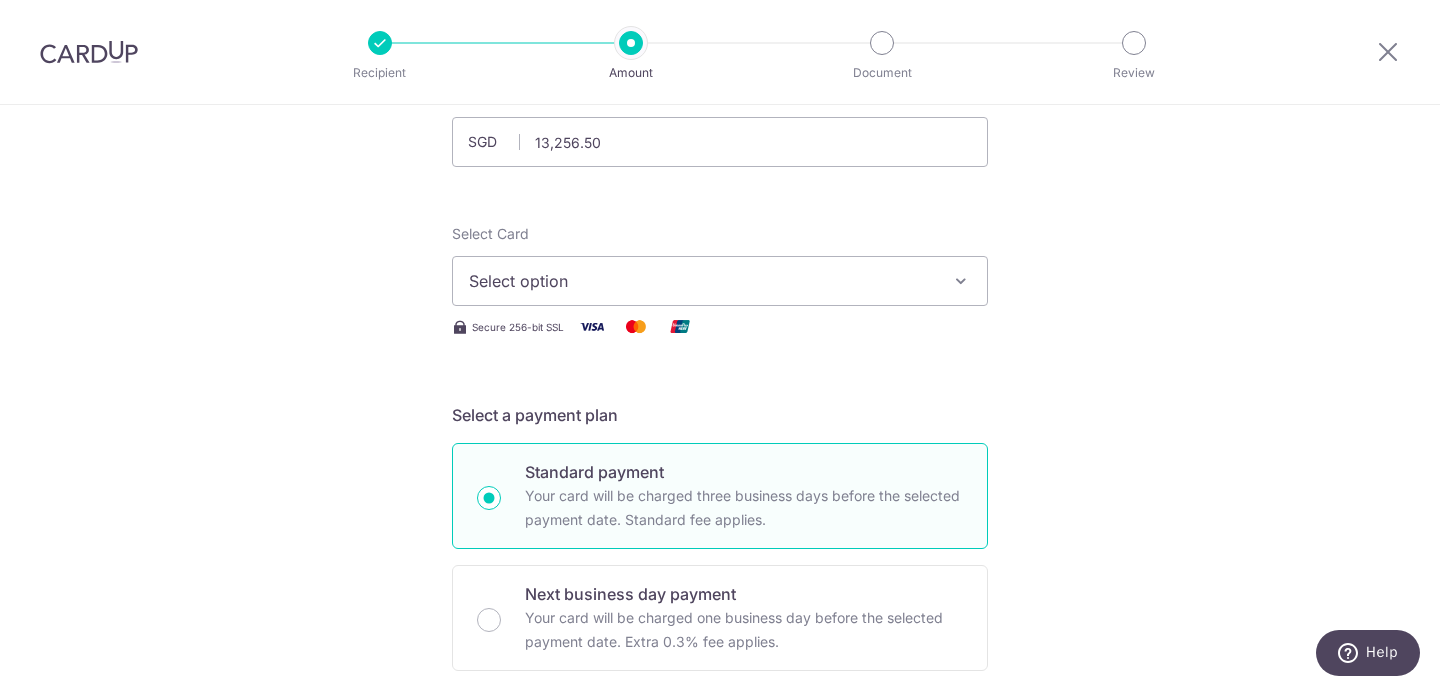 click on "Select option" at bounding box center (720, 281) 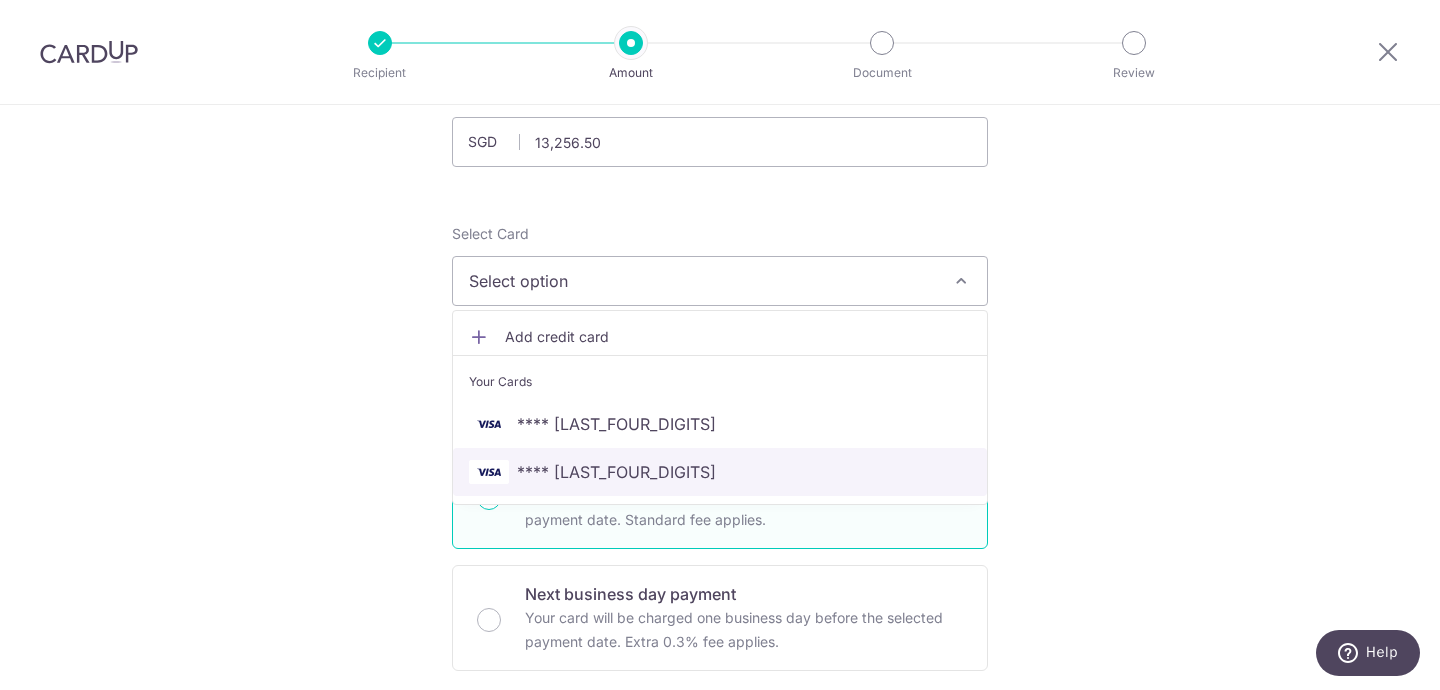 click on "**** 8330" at bounding box center (720, 472) 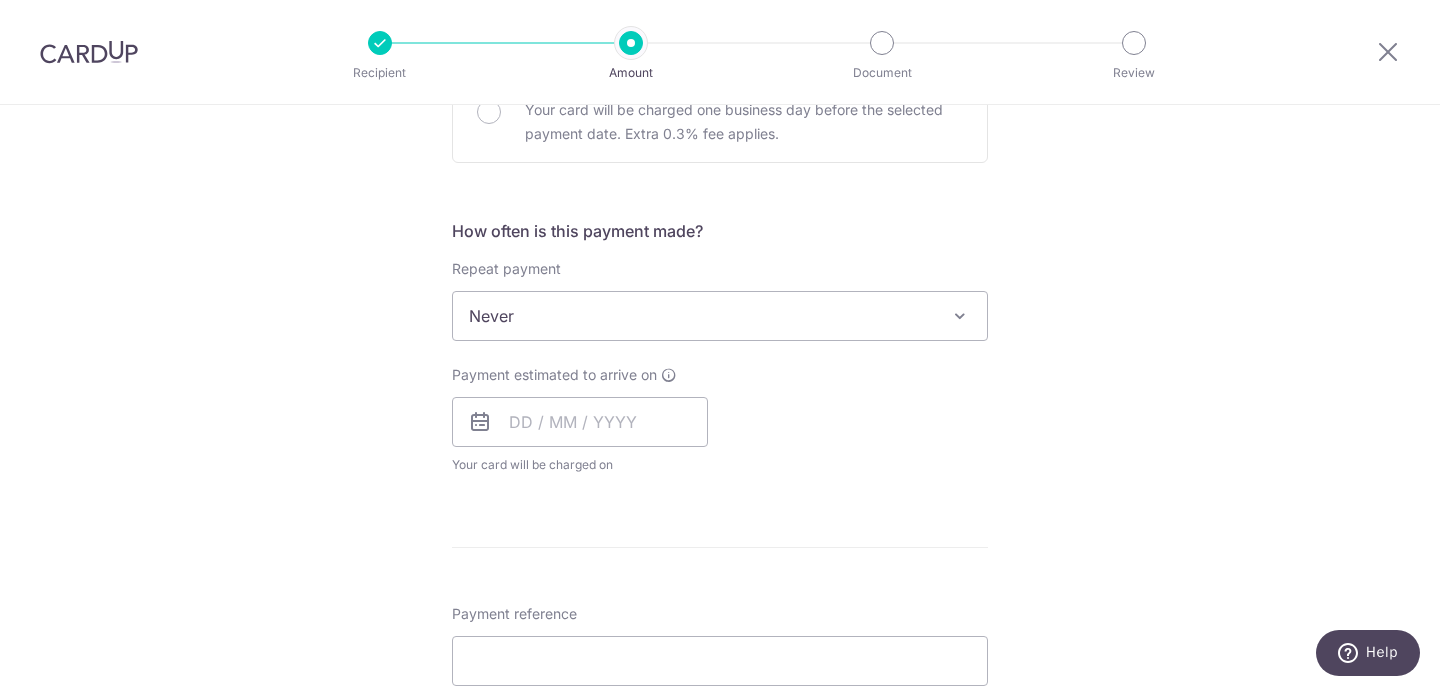 scroll, scrollTop: 704, scrollLeft: 0, axis: vertical 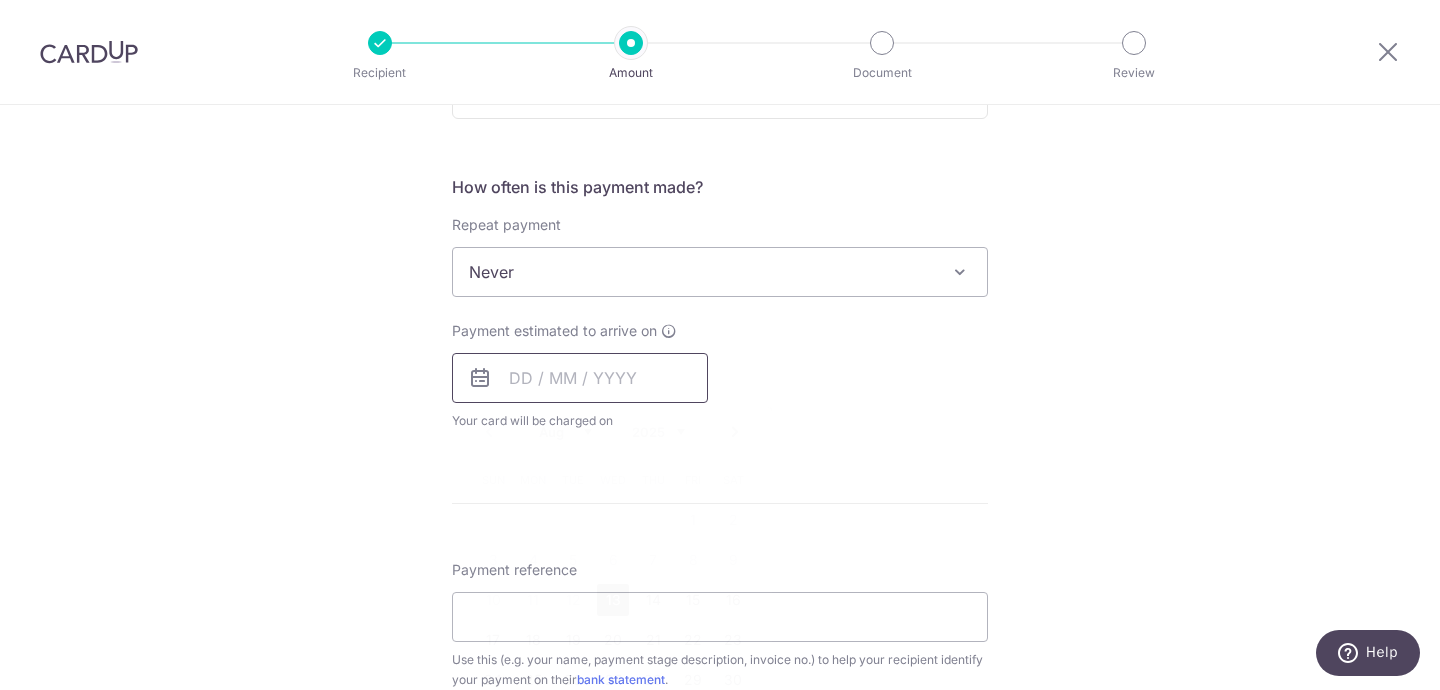 click at bounding box center (580, 378) 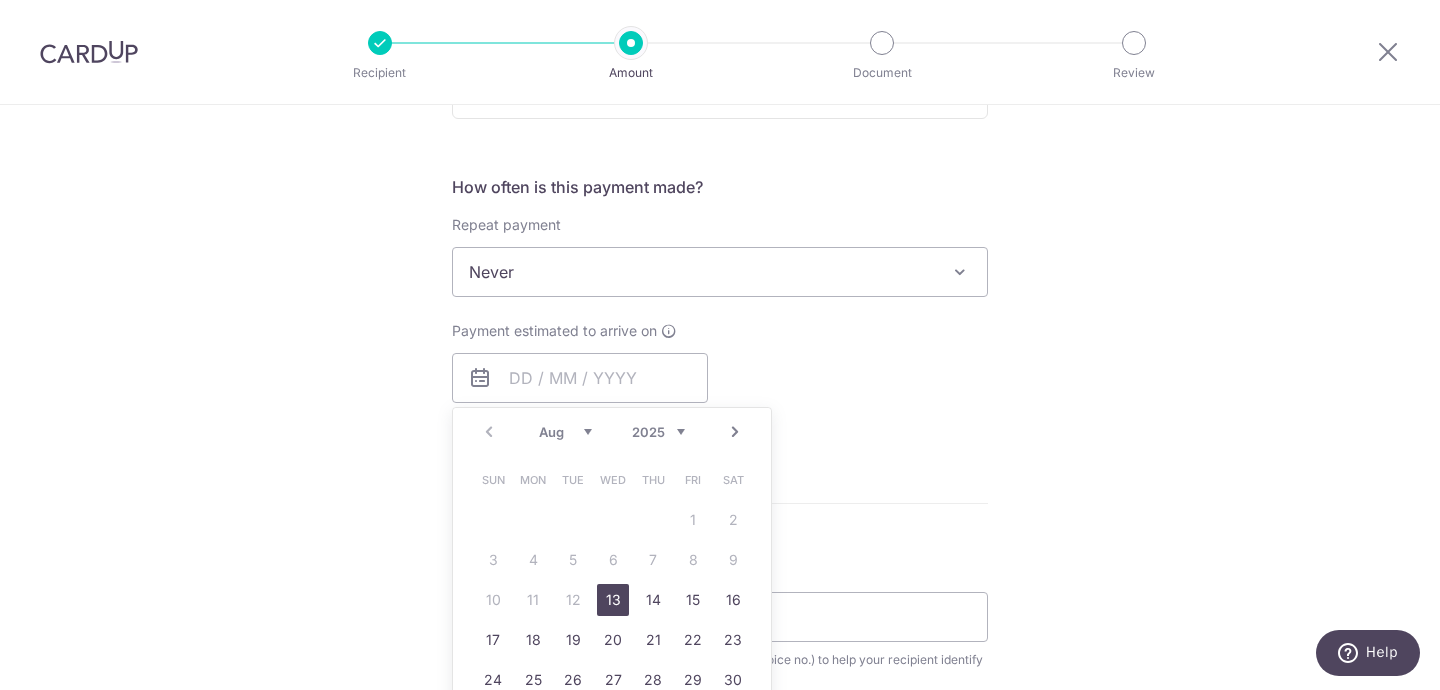click on "13" at bounding box center (613, 600) 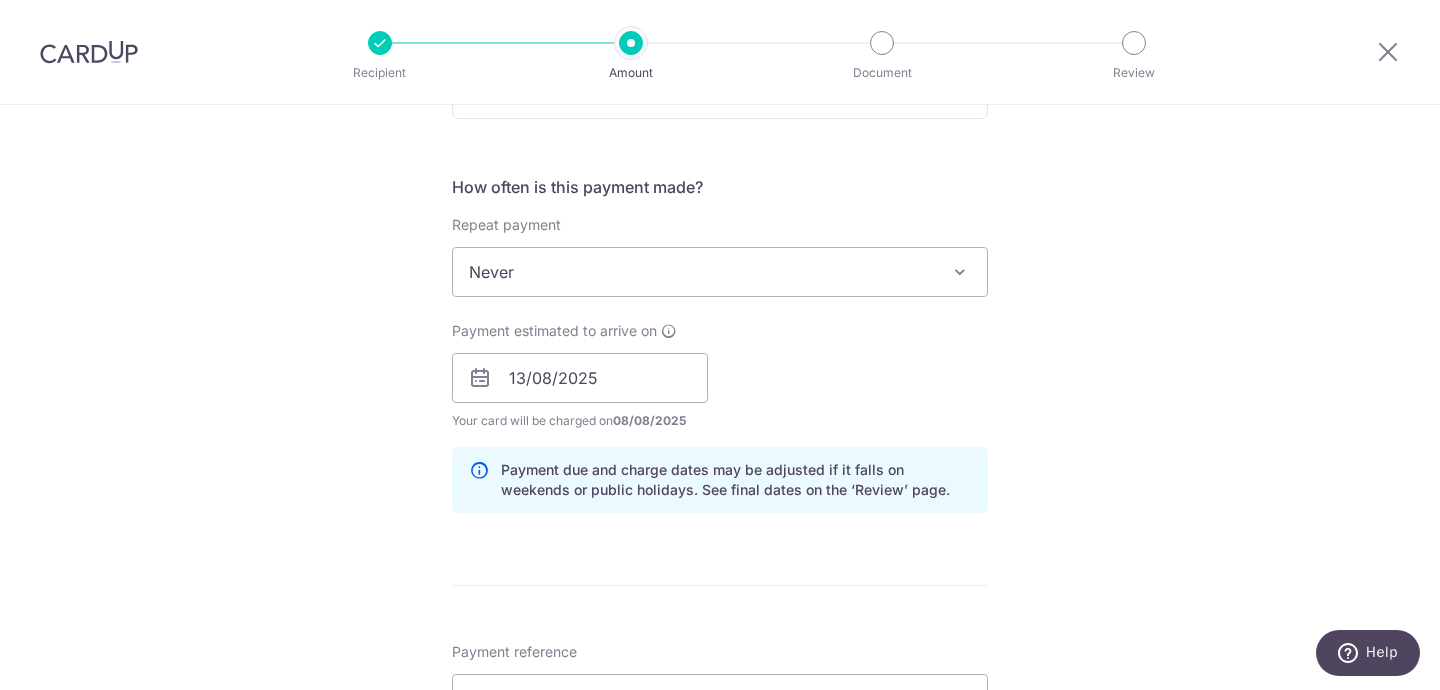 click on "Payment estimated to arrive on
13/08/2025
Prev Next Aug Sep Oct Nov Dec 2025 2026 2027 2028 2029 2030 2031 2032 2033 2034 2035 Sun Mon Tue Wed Thu Fri Sat           1 2 3 4 5 6 7 8 9 10 11 12 13 14 15 16 17 18 19 20 21 22 23 24 25 26 27 28 29 30 31
Your card will be charged on  08/08/2025  for the first payment
* If your payment is funded by  9:00am SGT on Friday 08/08/2025
11/08/2025
No. of Payments" at bounding box center [720, 376] 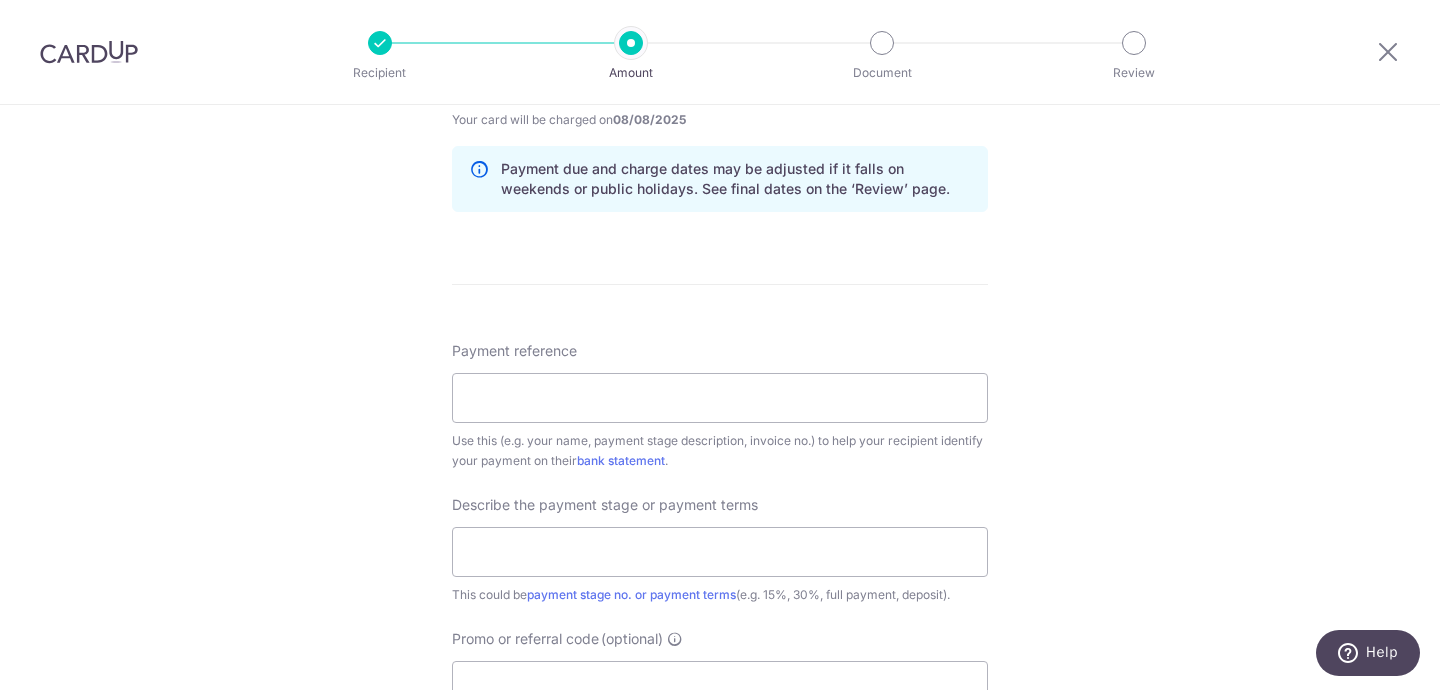 scroll, scrollTop: 1004, scrollLeft: 0, axis: vertical 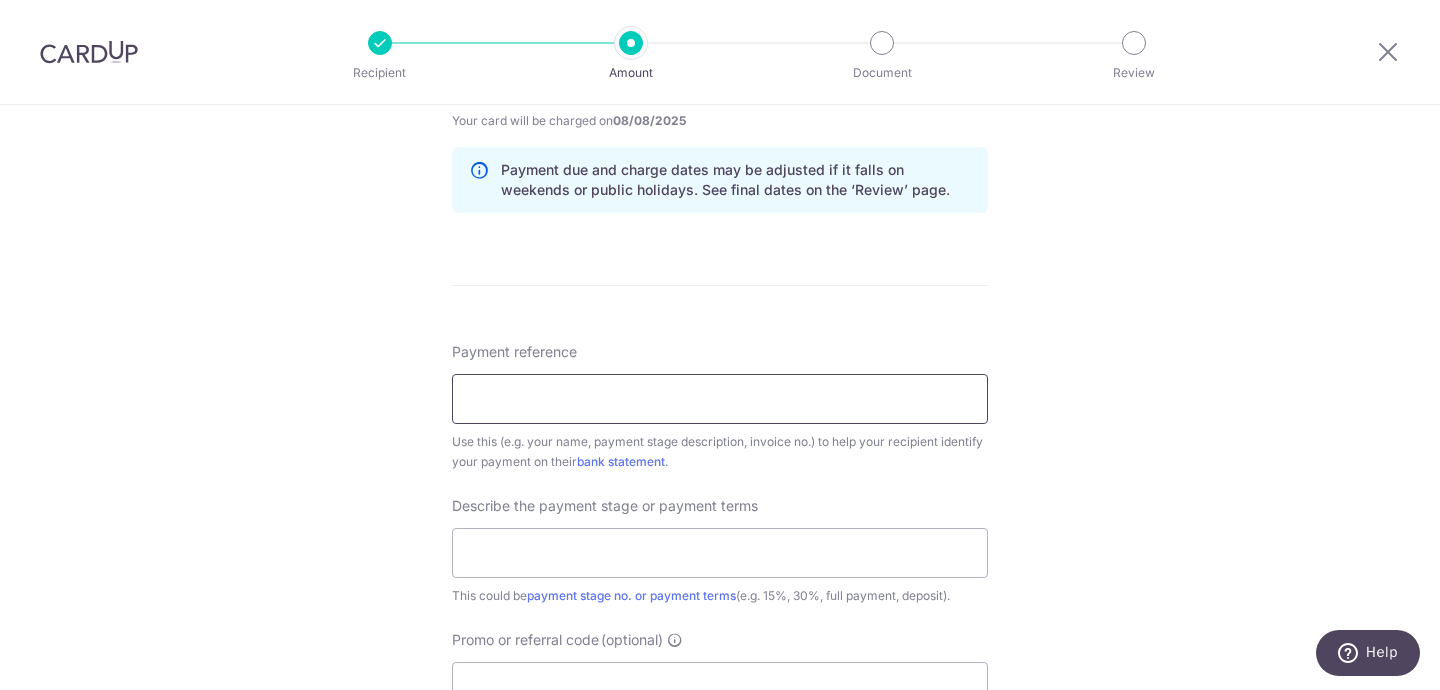 click on "Payment reference" at bounding box center [720, 399] 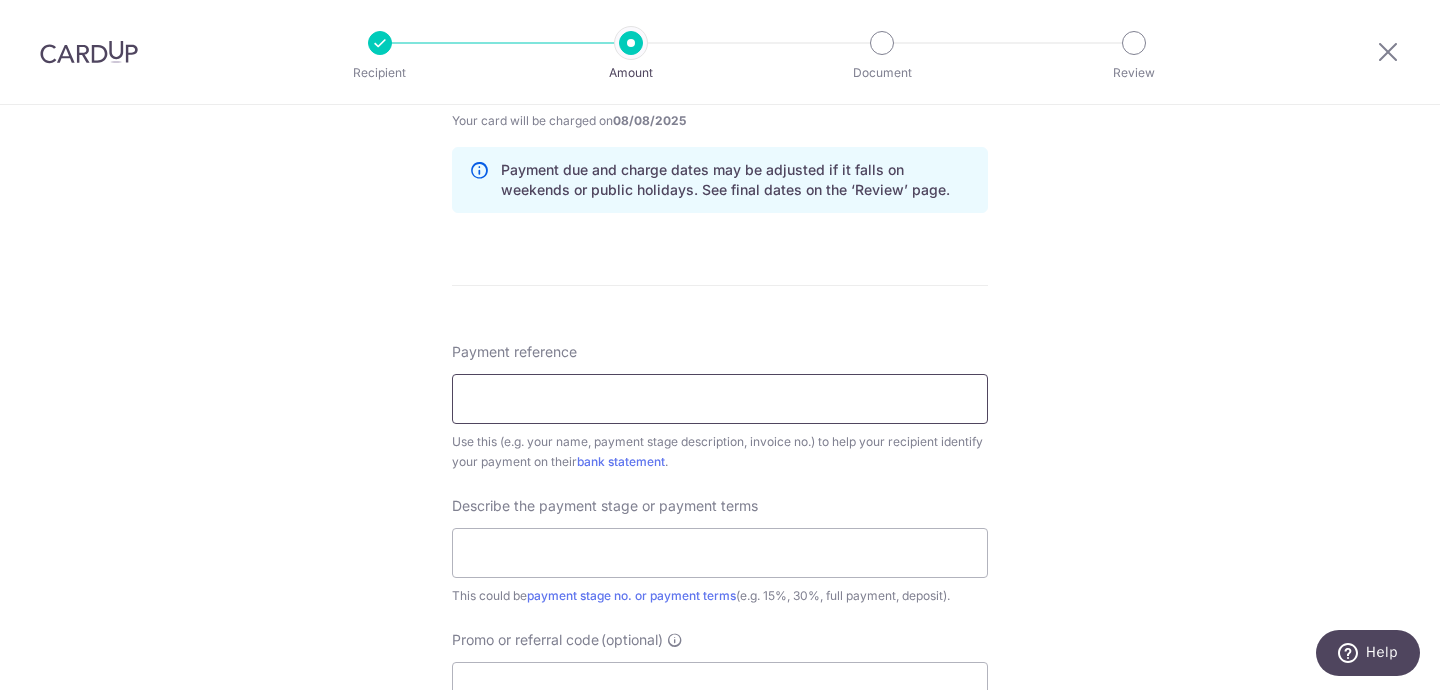 click on "Payment reference" at bounding box center (720, 399) 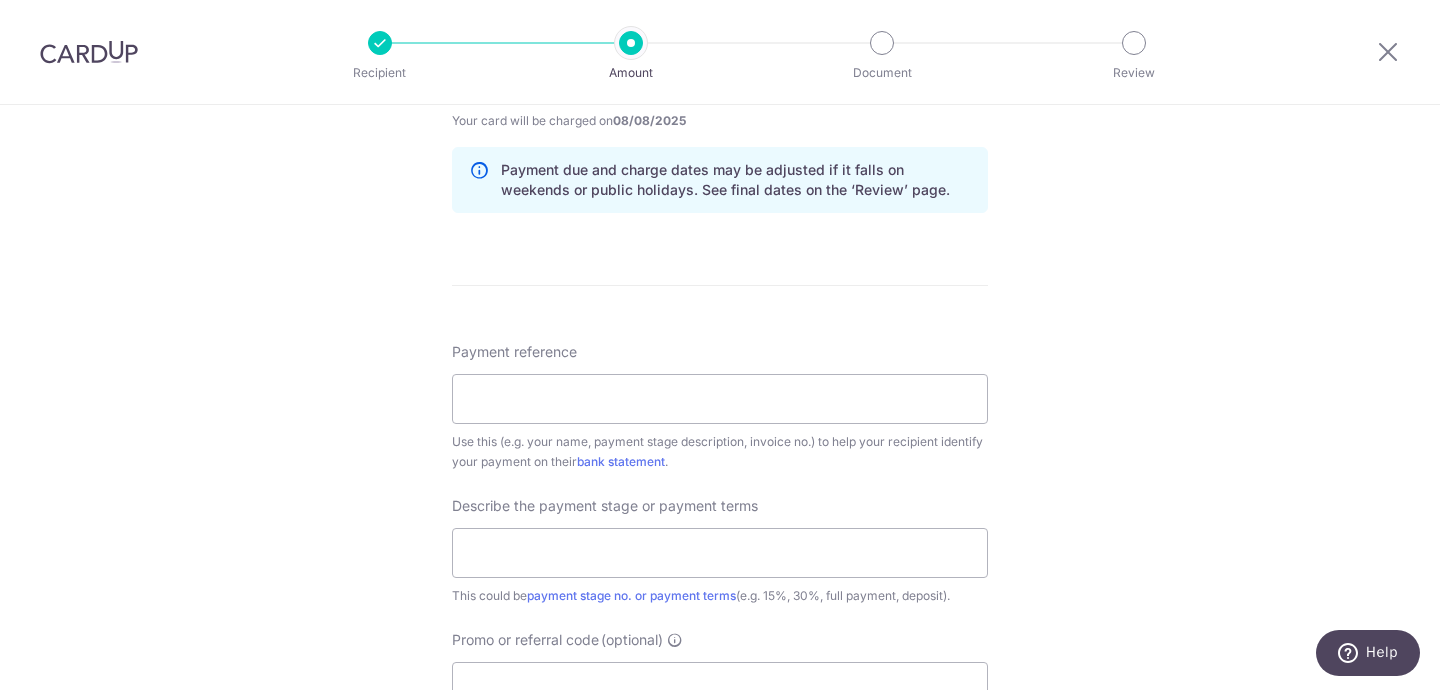 click on "Tell us more about your payment
Enter payment amount
SGD
13,256.50
13256.50
Select Card
**** 8330
Add credit card
Your Cards
**** 0859
**** 8330
Secure 256-bit SSL
Text
New card details
Card
Secure 256-bit SSL" at bounding box center [720, 113] 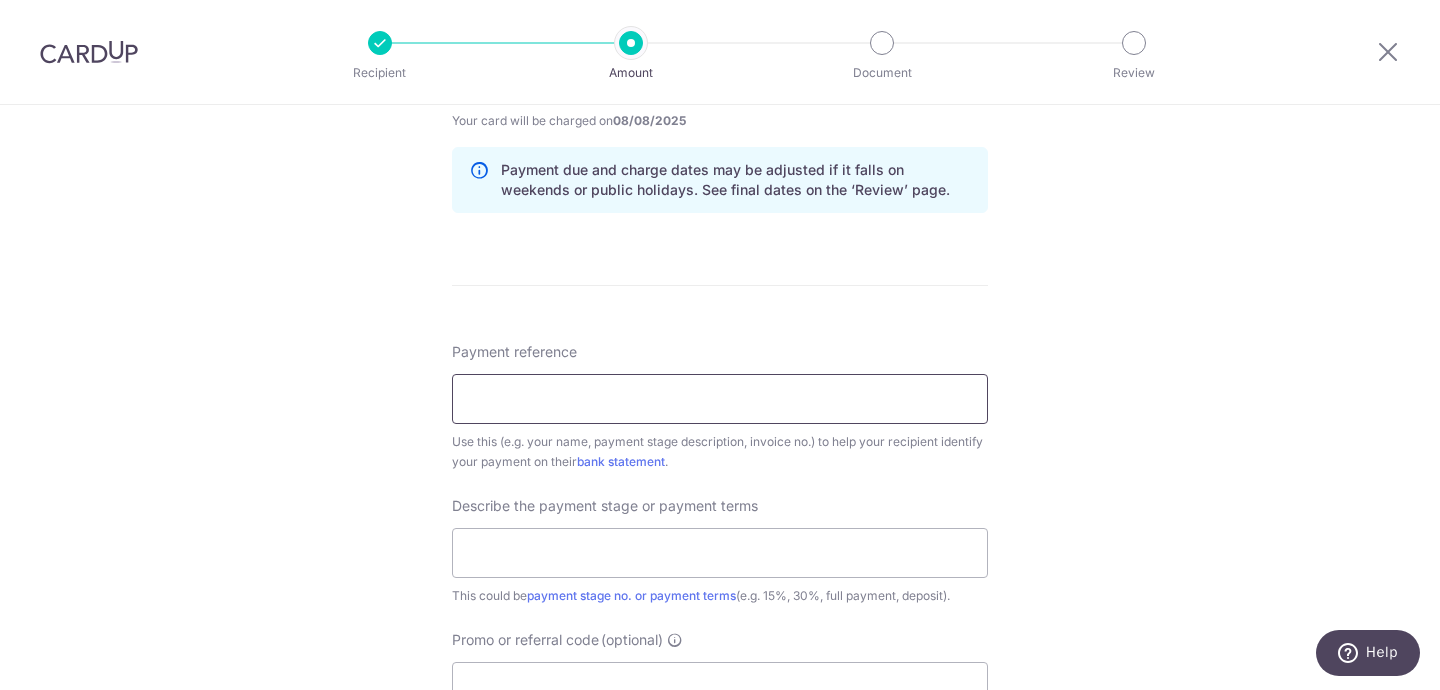 click on "Payment reference" at bounding box center (720, 399) 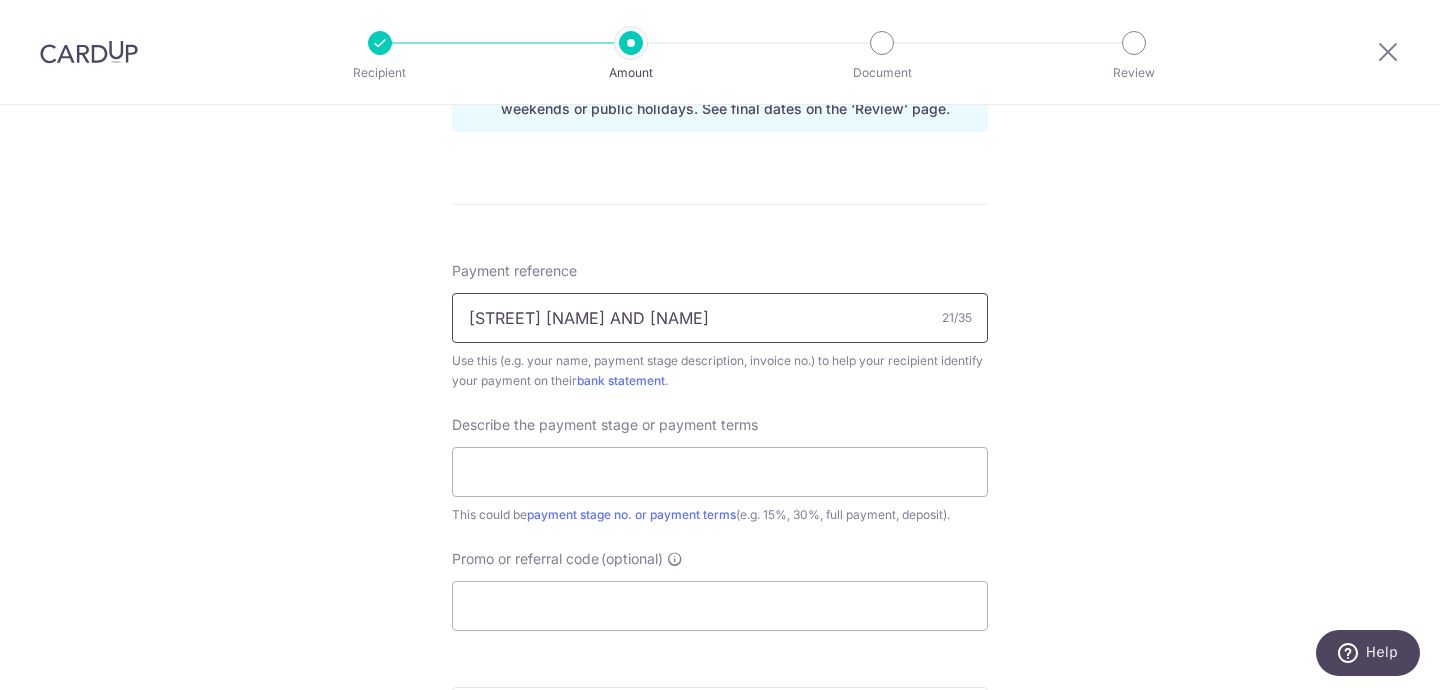 scroll, scrollTop: 1094, scrollLeft: 0, axis: vertical 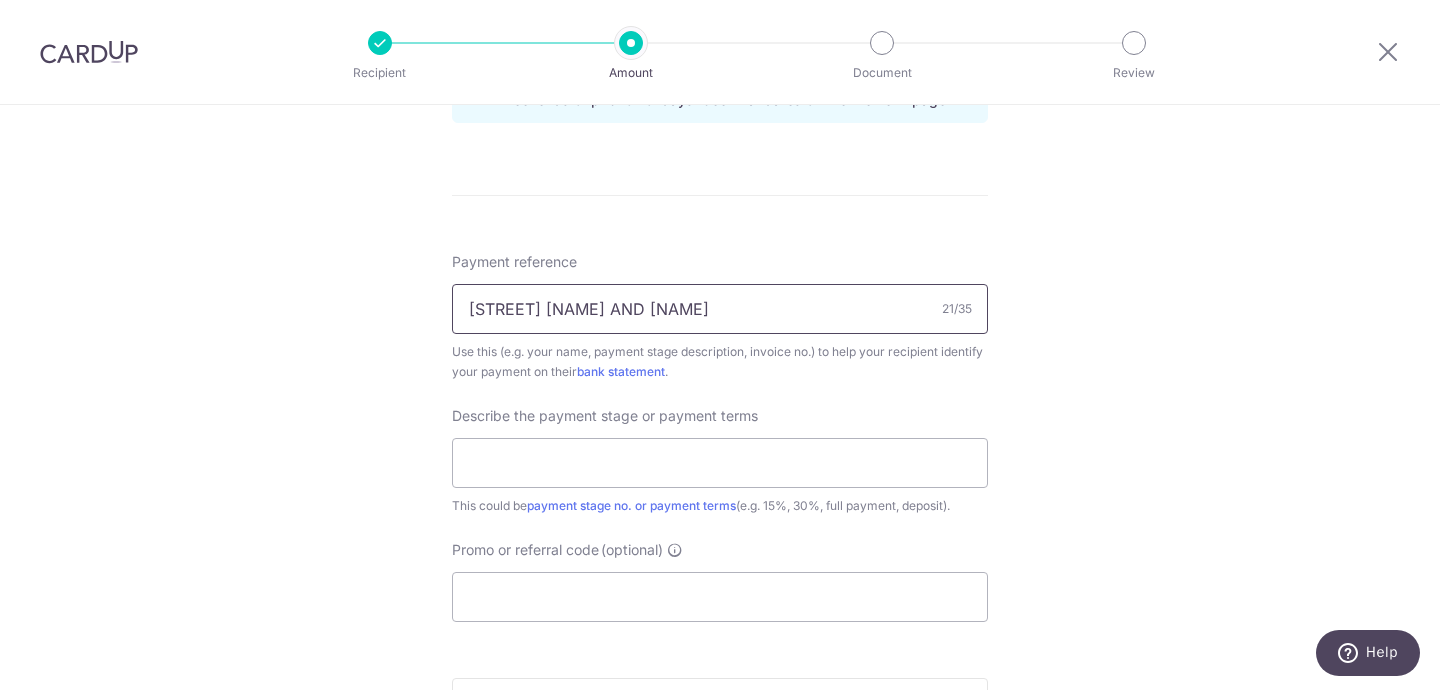 type on "[TOWN] [TOWN] [TOWN]" 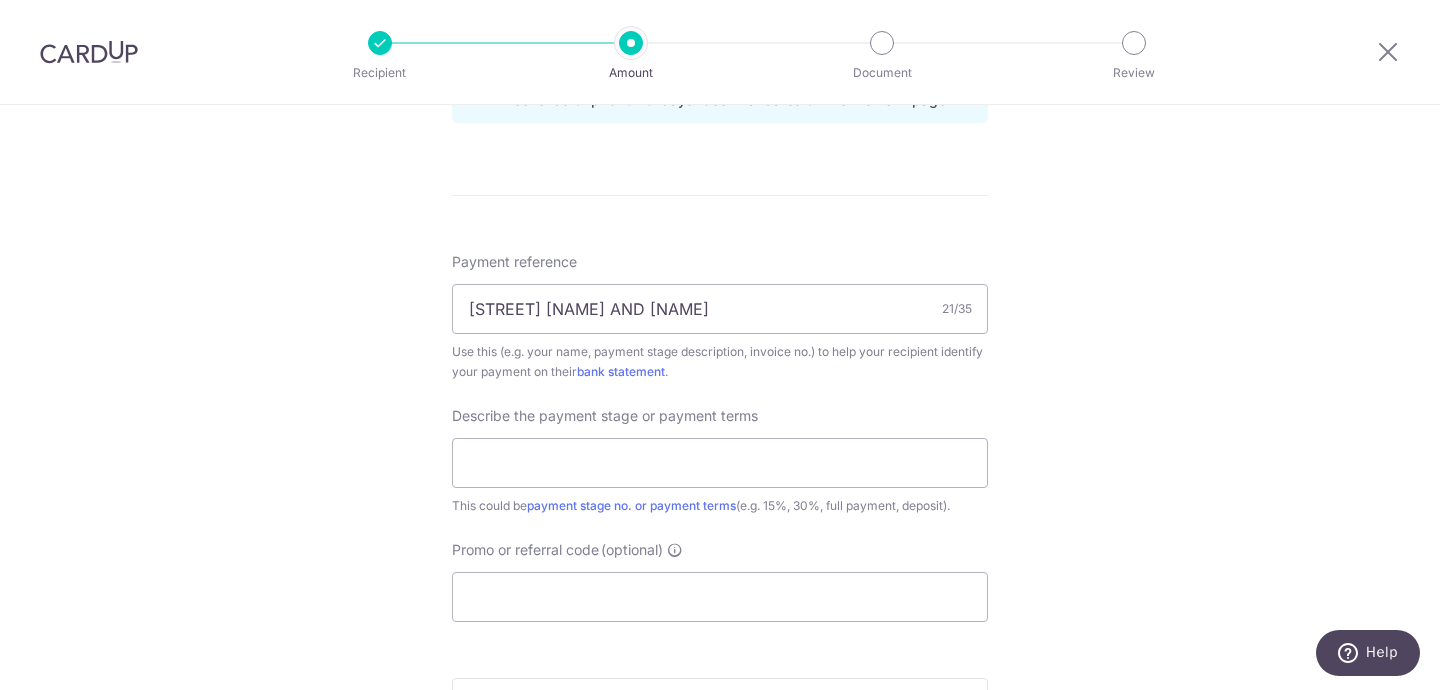 click on "Describe the payment stage or payment terms
This could be  payment stage no. or payment terms  (e.g. 15%, 30%, full payment, deposit)." at bounding box center (720, 461) 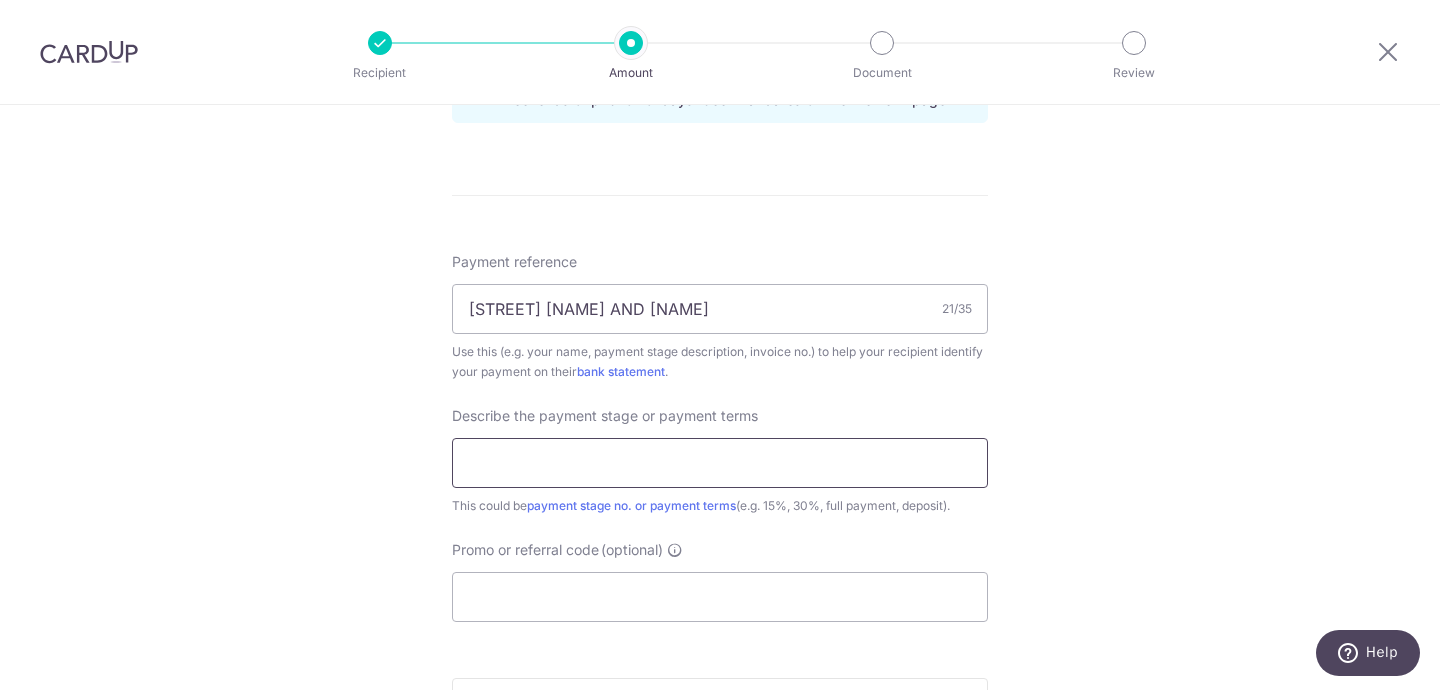 click at bounding box center [720, 463] 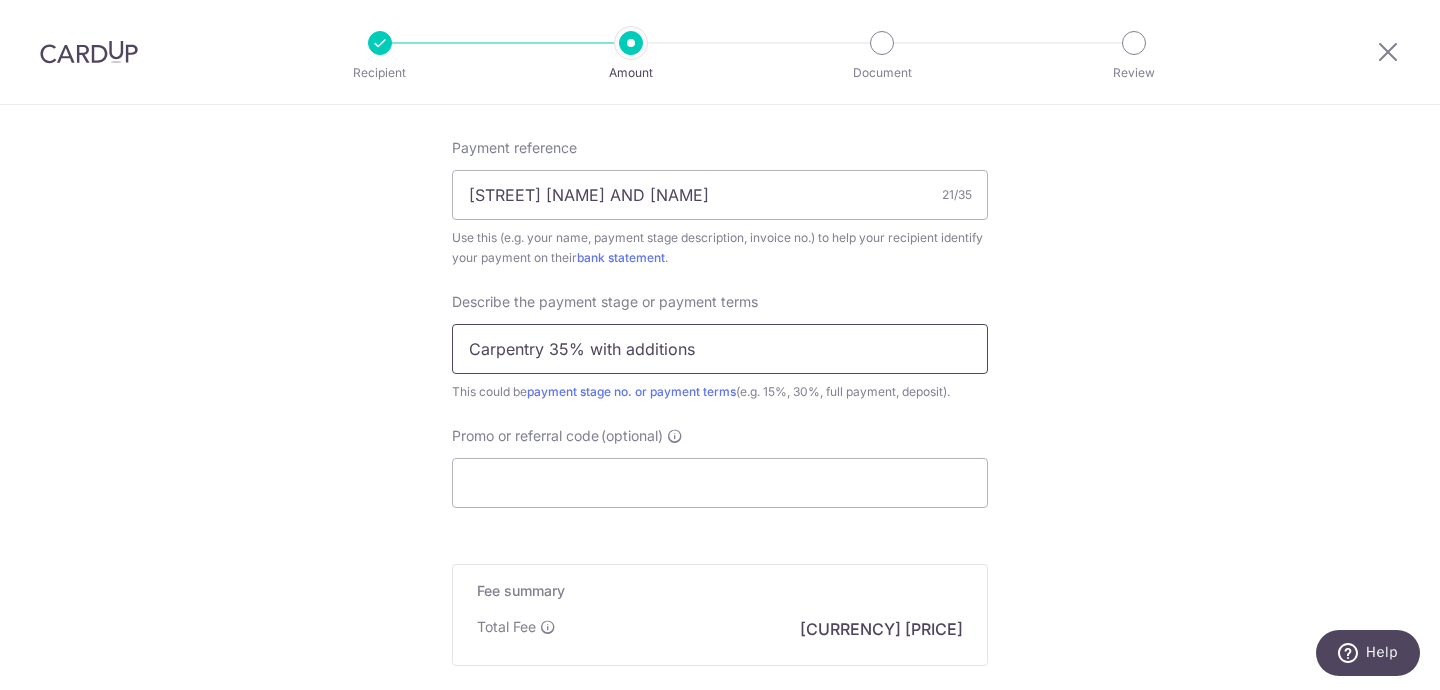 scroll, scrollTop: 1212, scrollLeft: 0, axis: vertical 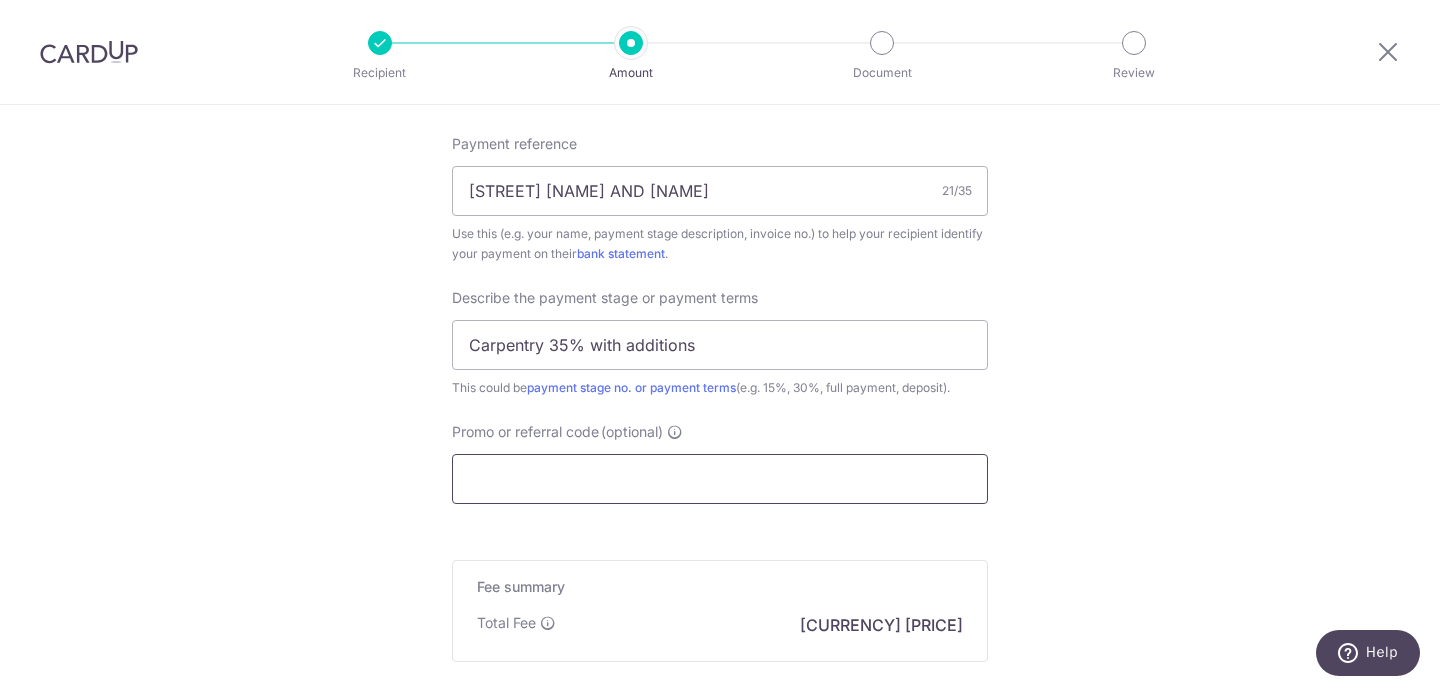 click on "Promo or referral code
(optional)" at bounding box center [720, 479] 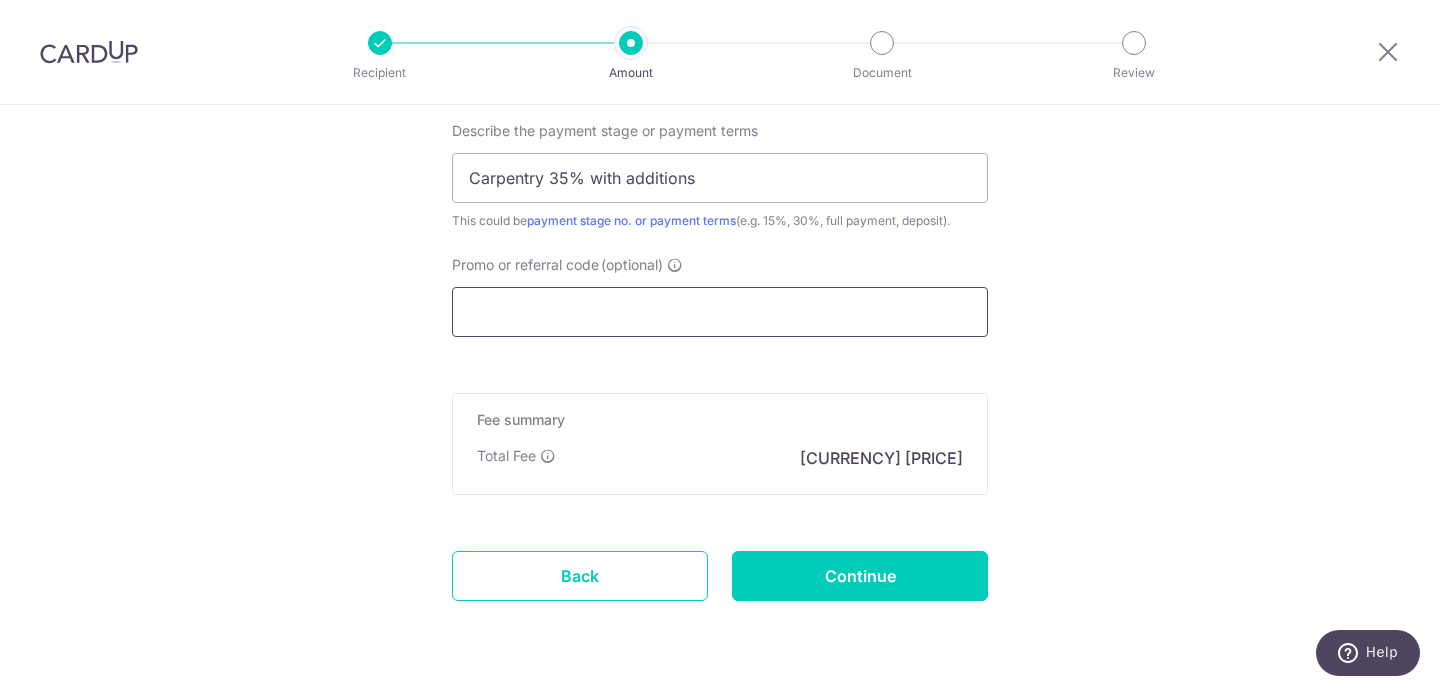 scroll, scrollTop: 1377, scrollLeft: 0, axis: vertical 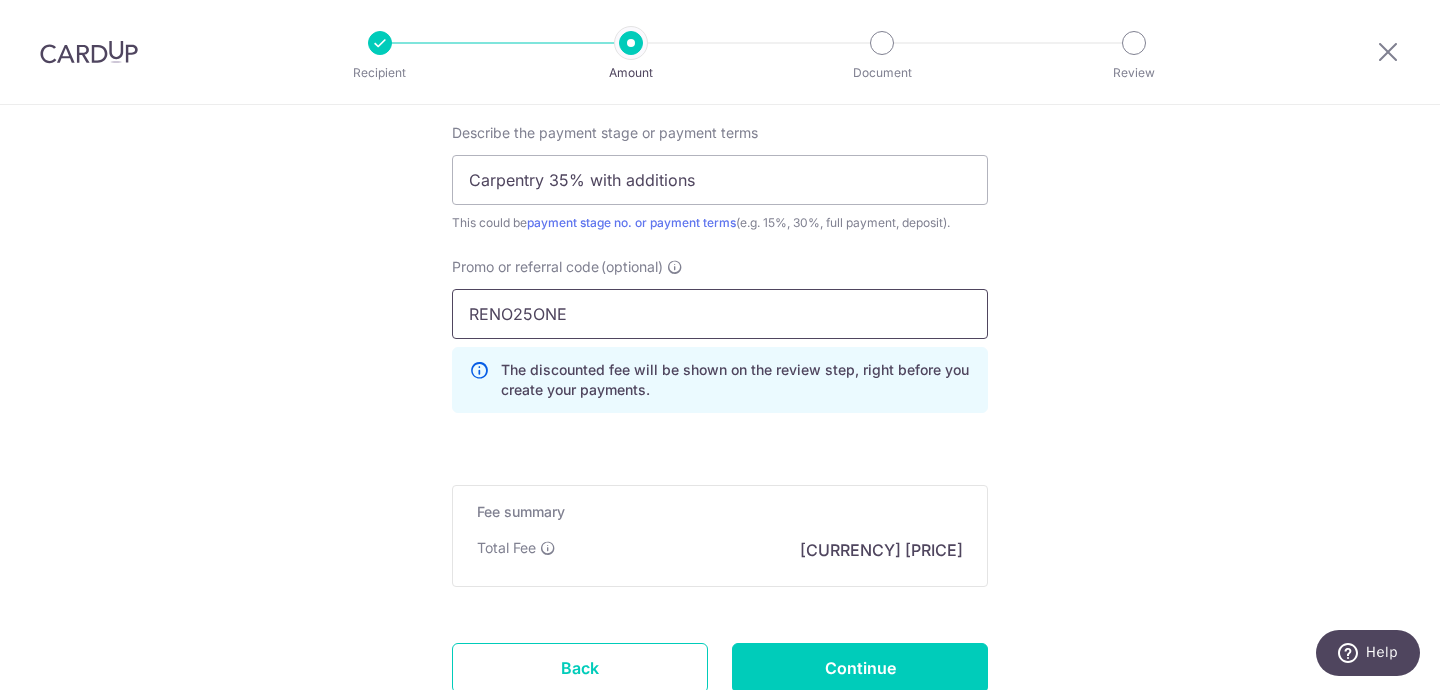 type on "RENO25ONE" 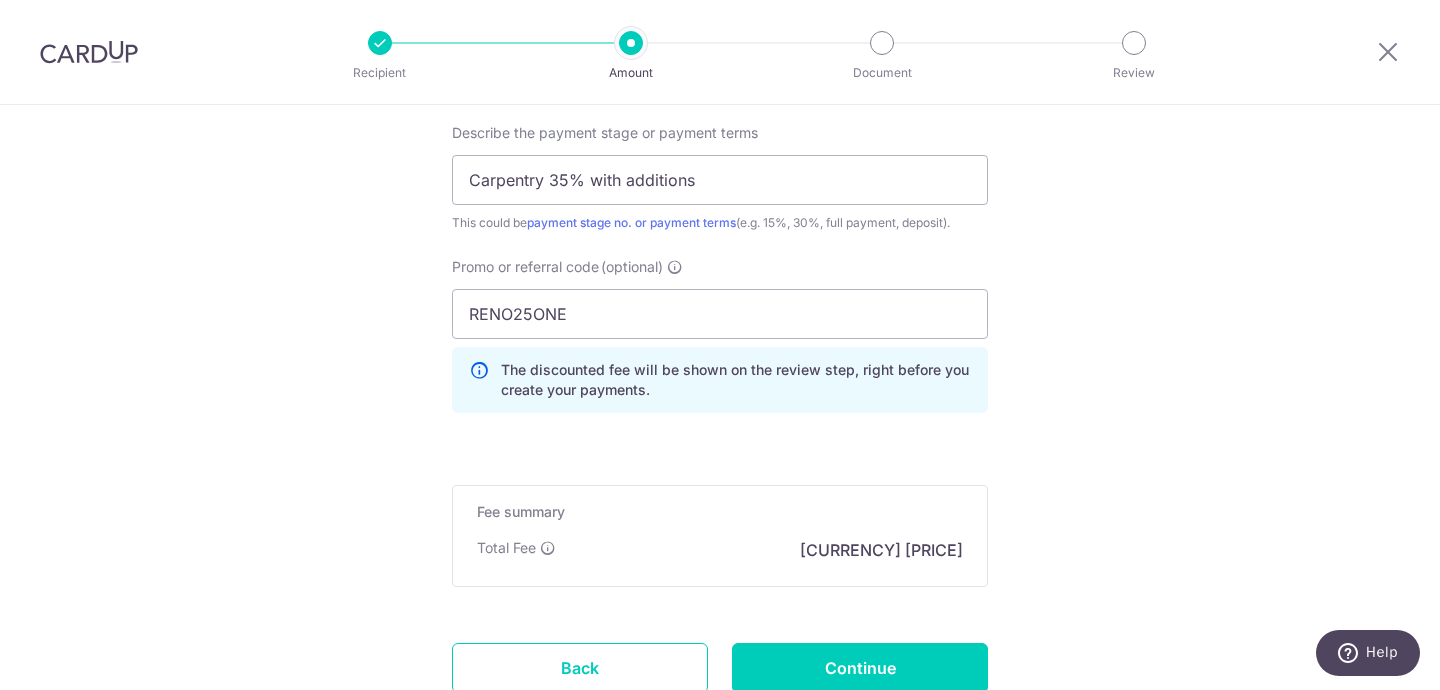 click on "Enter payment amount
SGD
13,256.50
13256.50
Select Card
**** 8330
Add credit card
Your Cards
**** 0859
**** 8330
Secure 256-bit SSL
Text
New card details
Card
Secure 256-bit SSL" at bounding box center (720, -196) 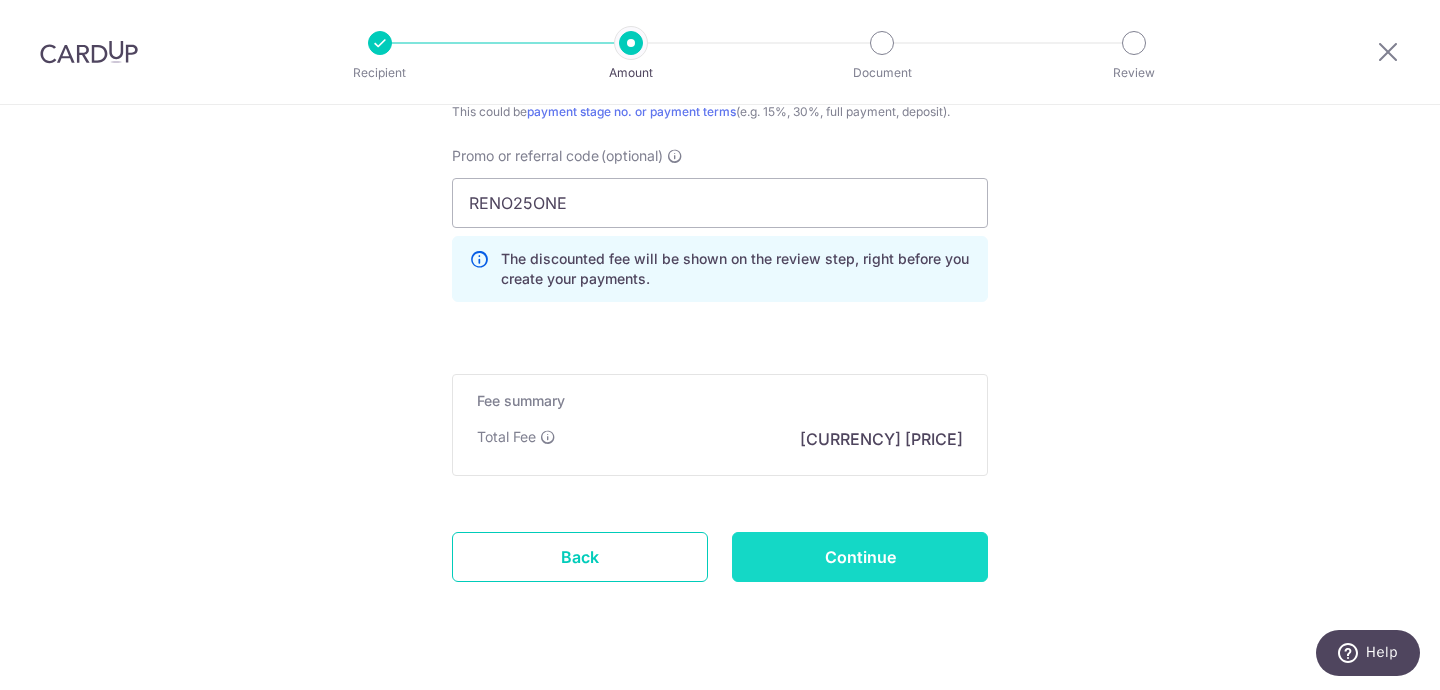 click on "Continue" at bounding box center [860, 557] 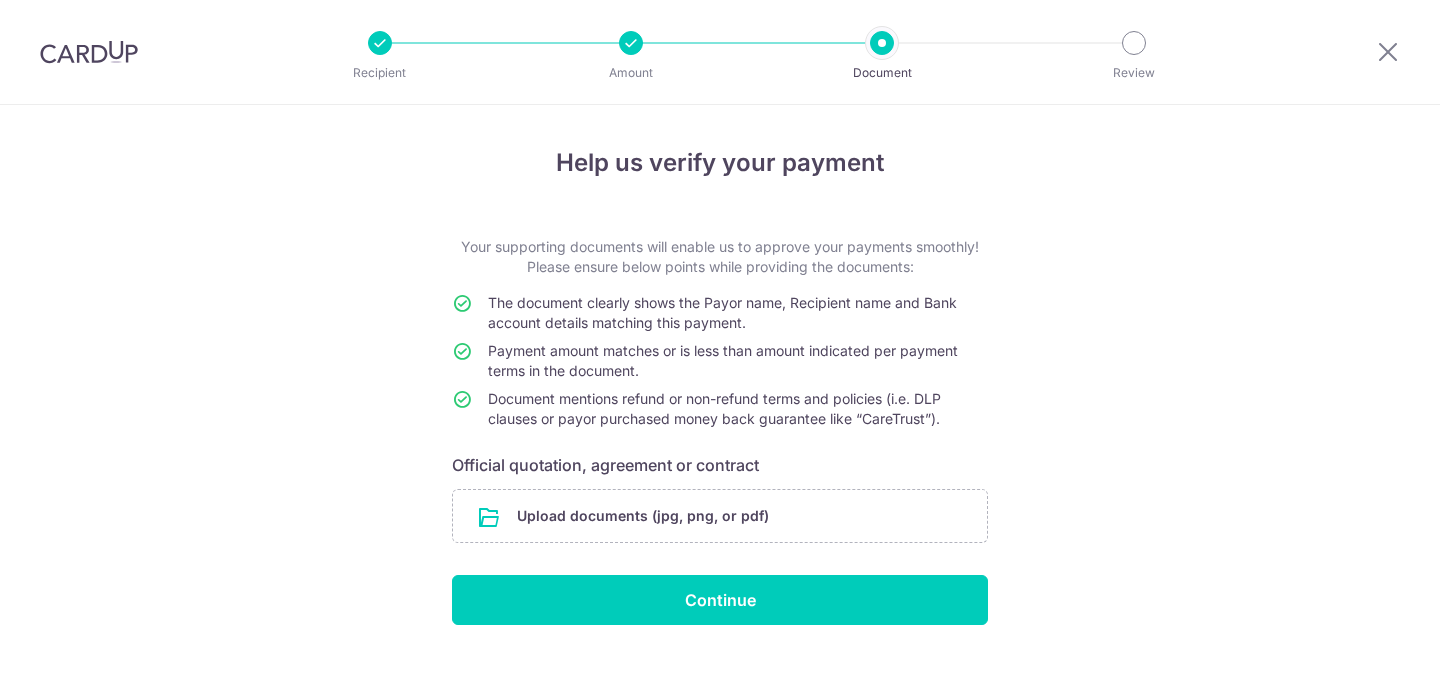 scroll, scrollTop: 0, scrollLeft: 0, axis: both 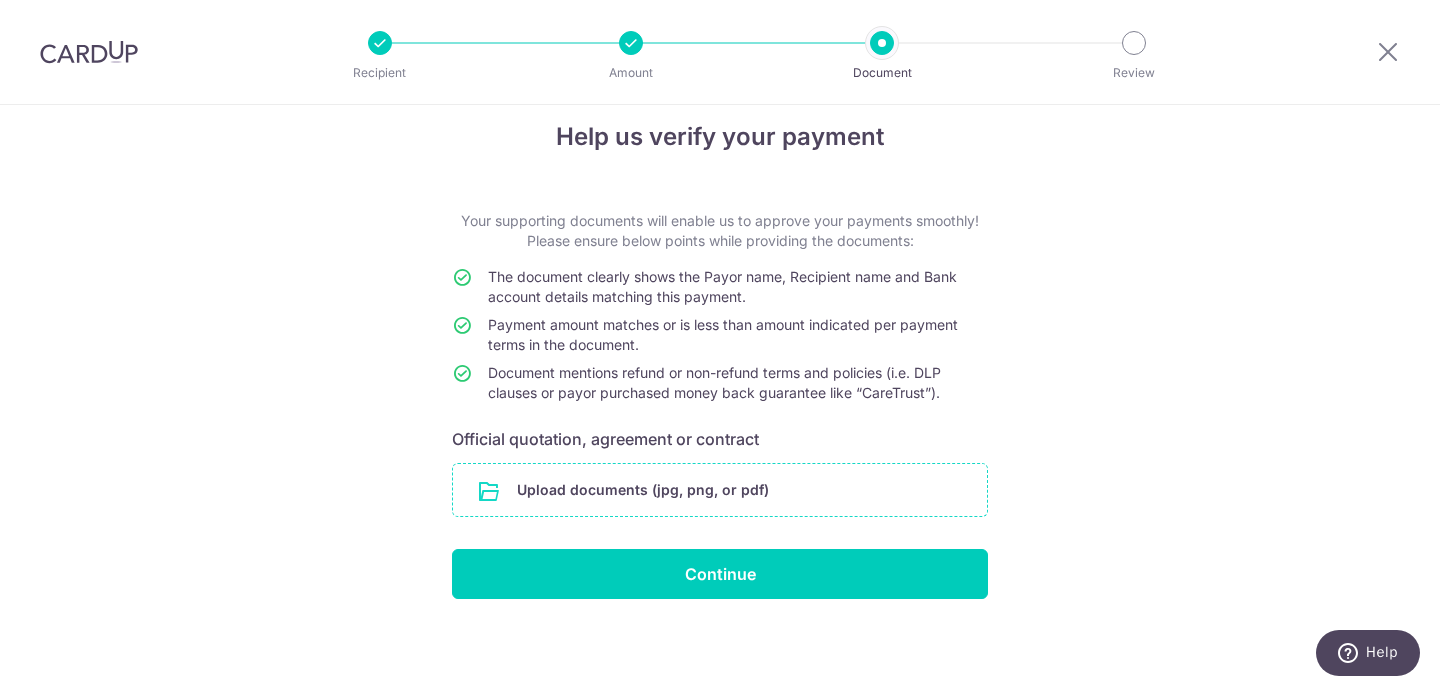click at bounding box center (720, 490) 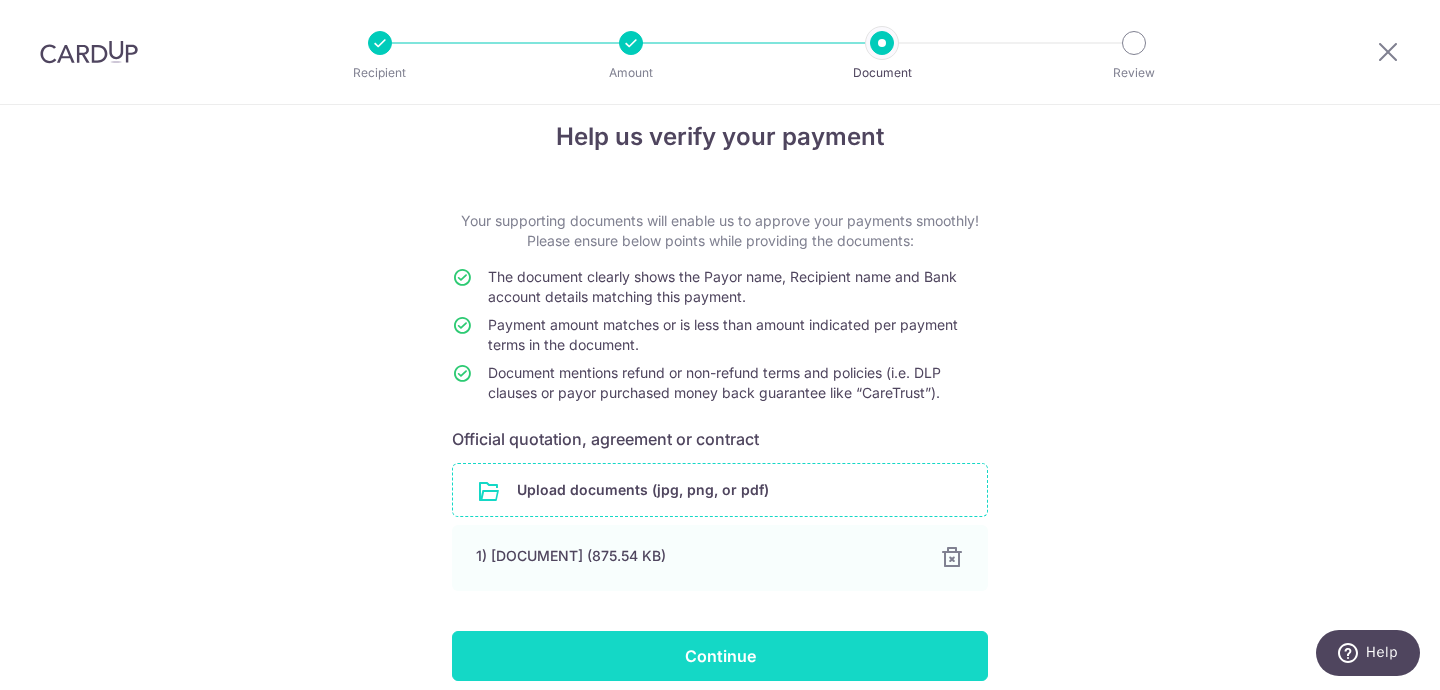 click on "Continue" at bounding box center (720, 656) 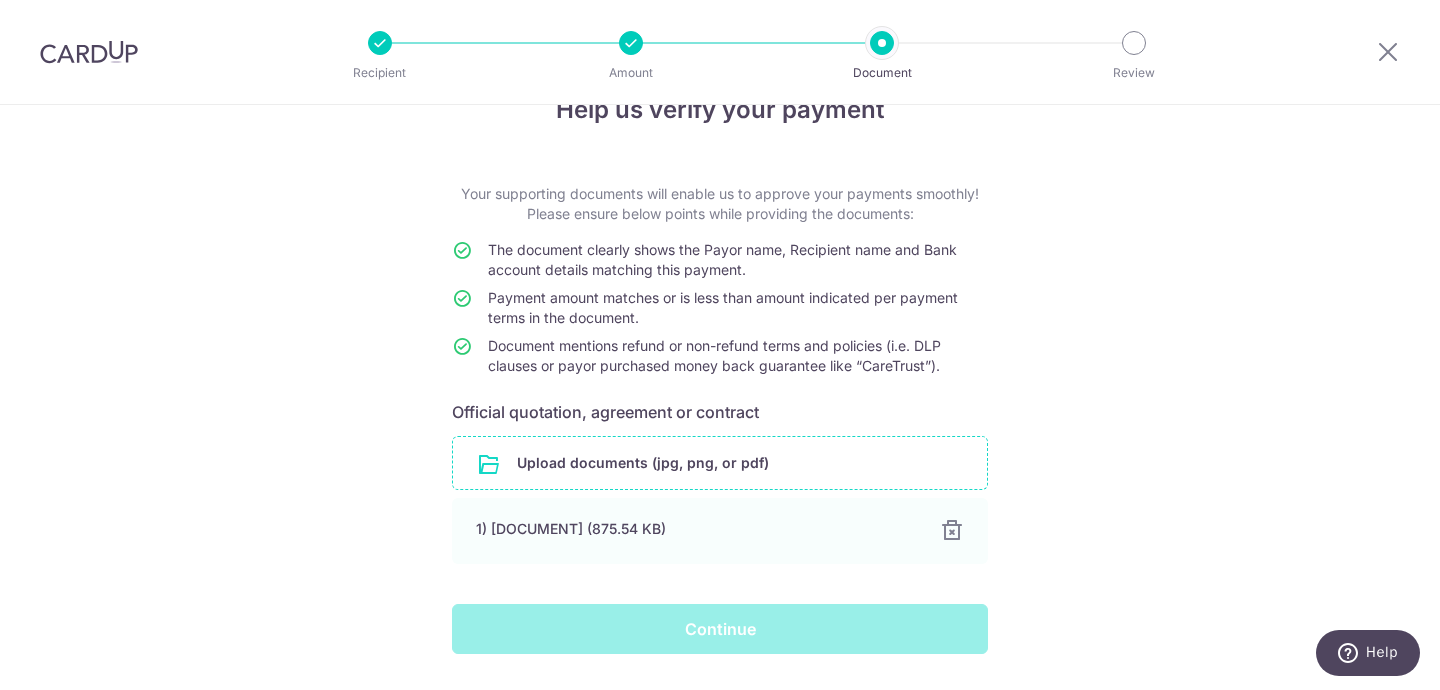 scroll, scrollTop: 101, scrollLeft: 0, axis: vertical 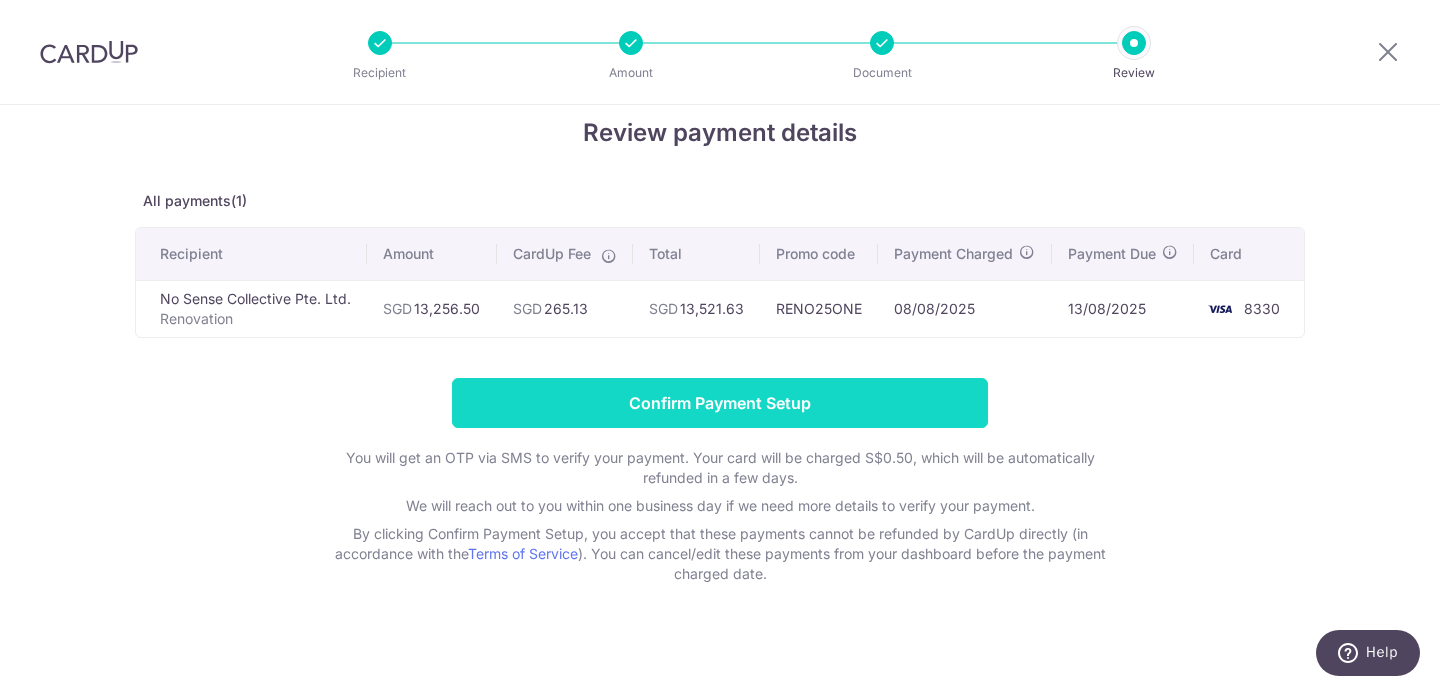 click on "Confirm Payment Setup" at bounding box center (720, 403) 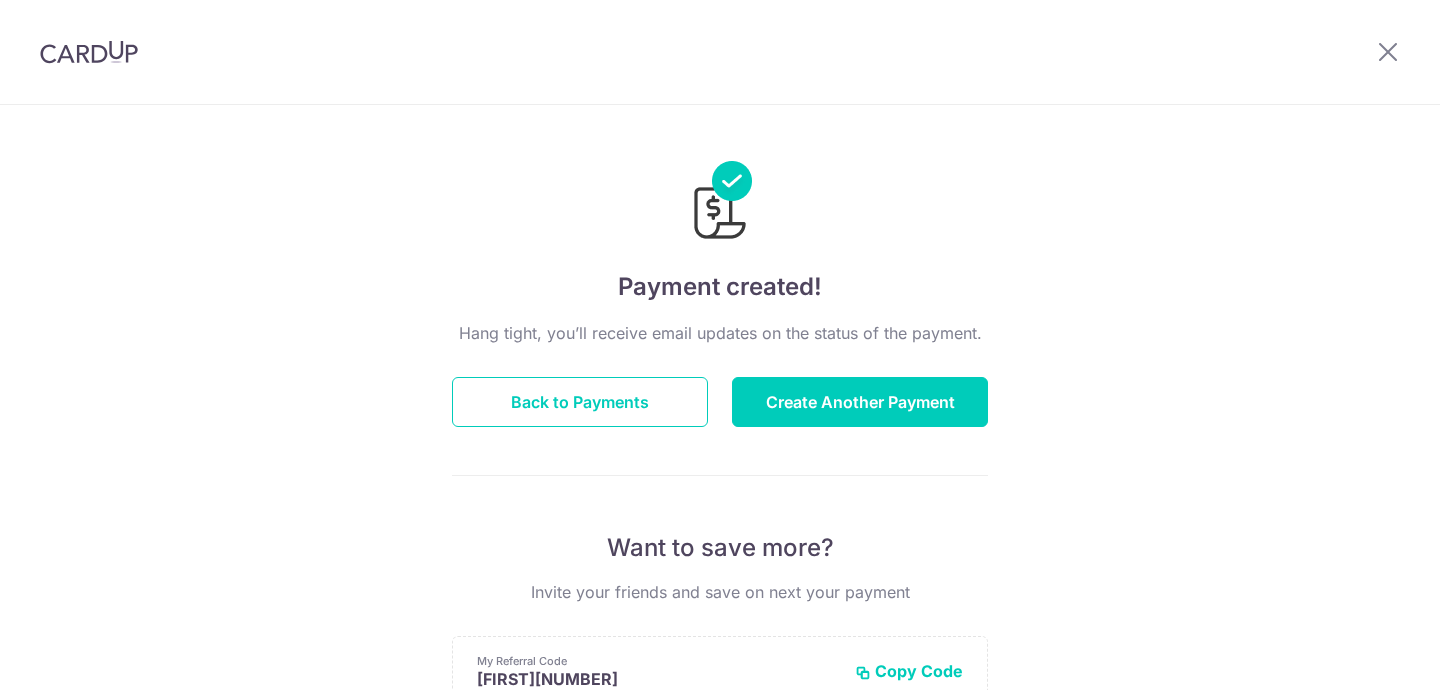 scroll, scrollTop: 0, scrollLeft: 0, axis: both 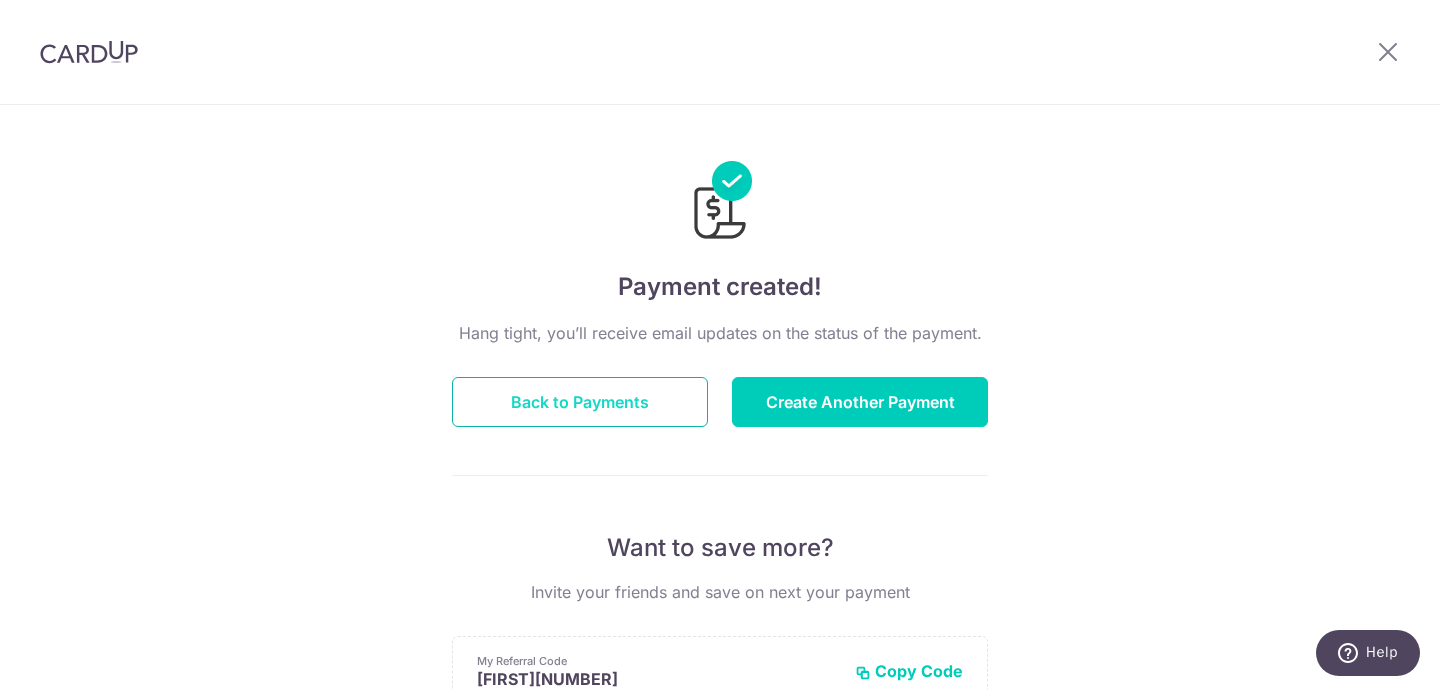click on "Back to Payments" at bounding box center [580, 402] 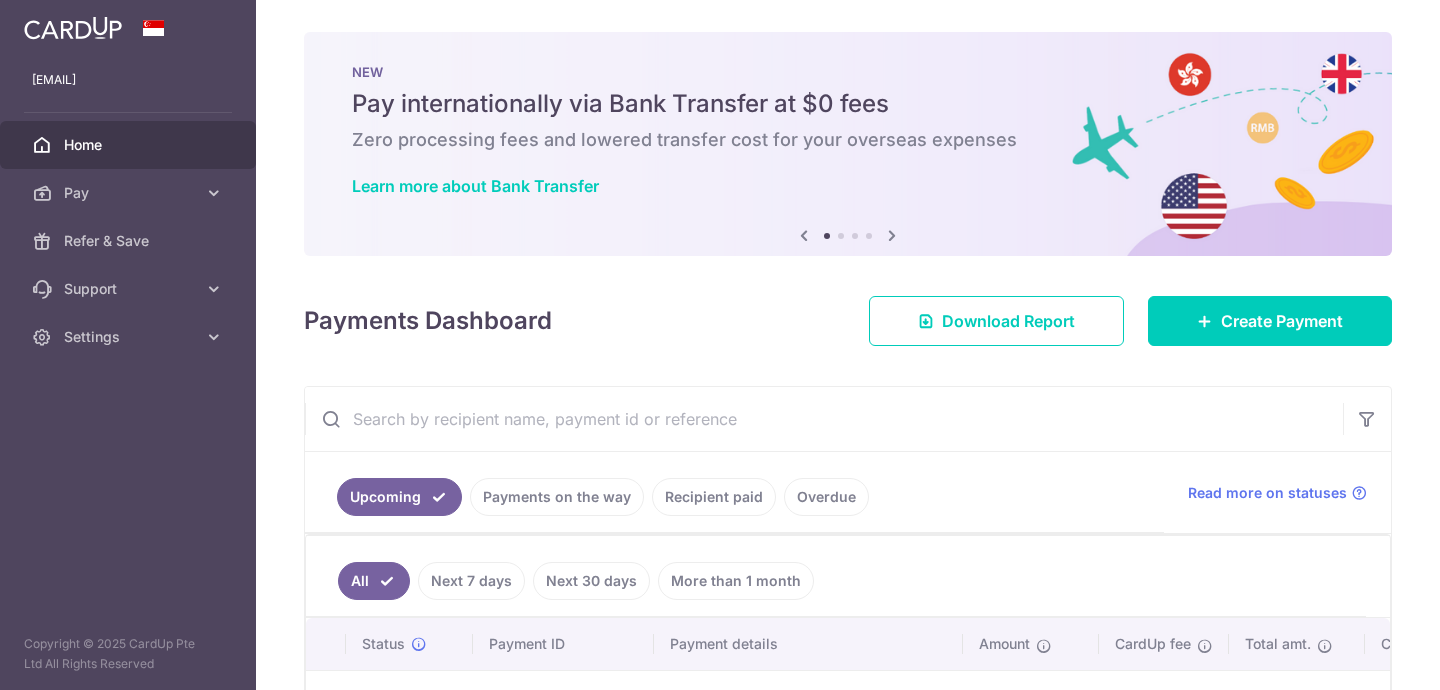 scroll, scrollTop: 0, scrollLeft: 0, axis: both 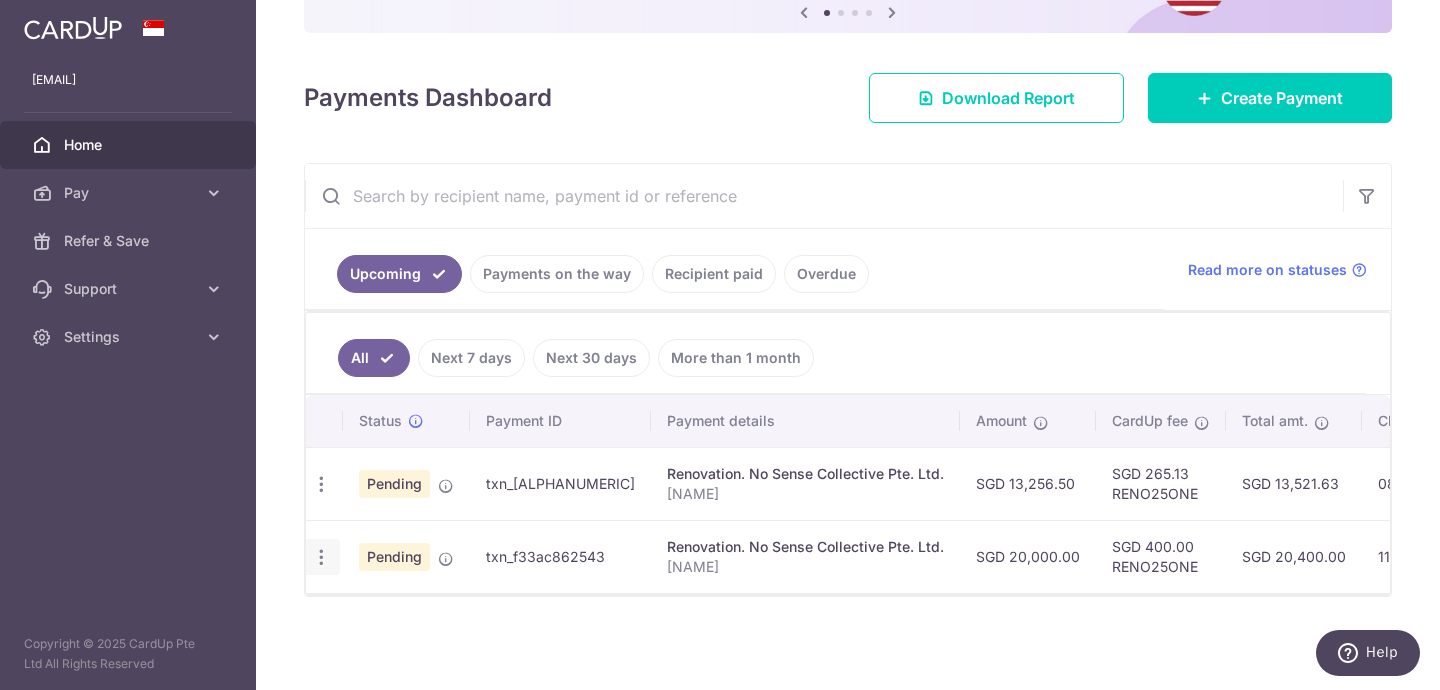 click at bounding box center [321, 484] 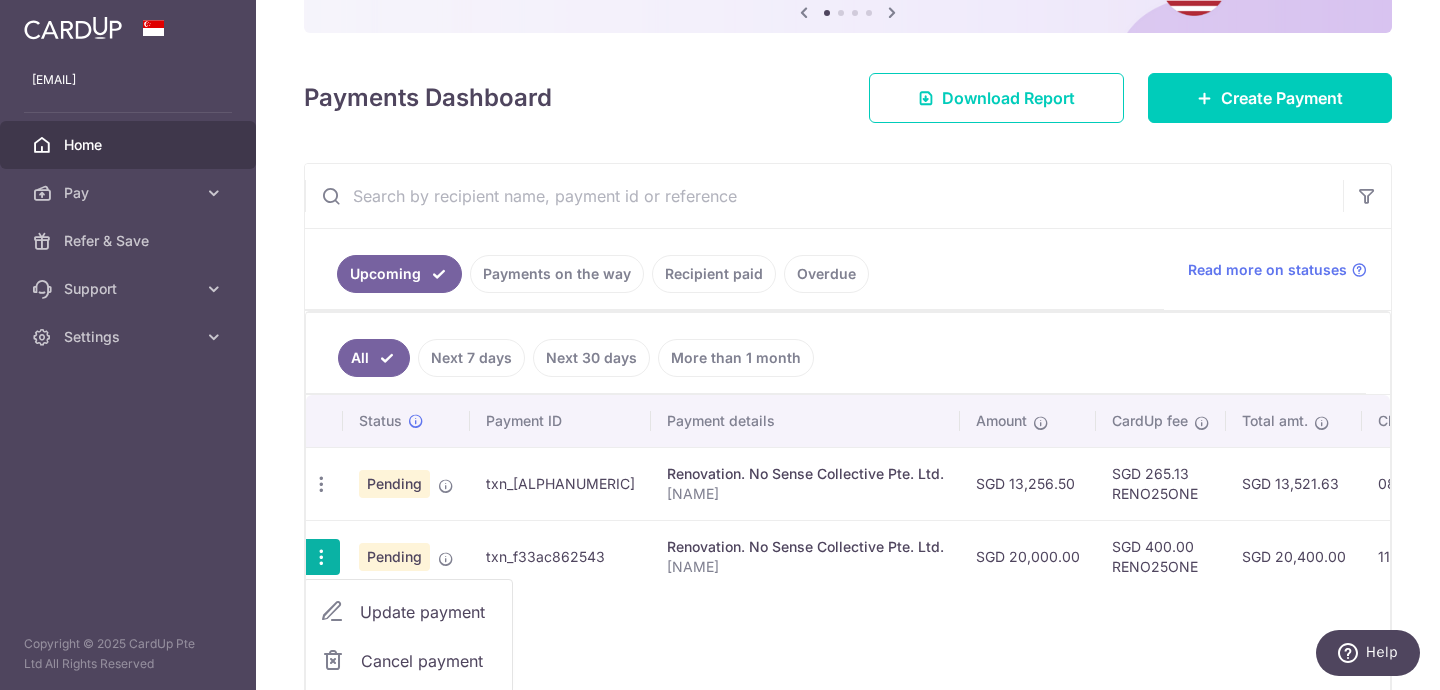 click on "Update payment" at bounding box center [428, 612] 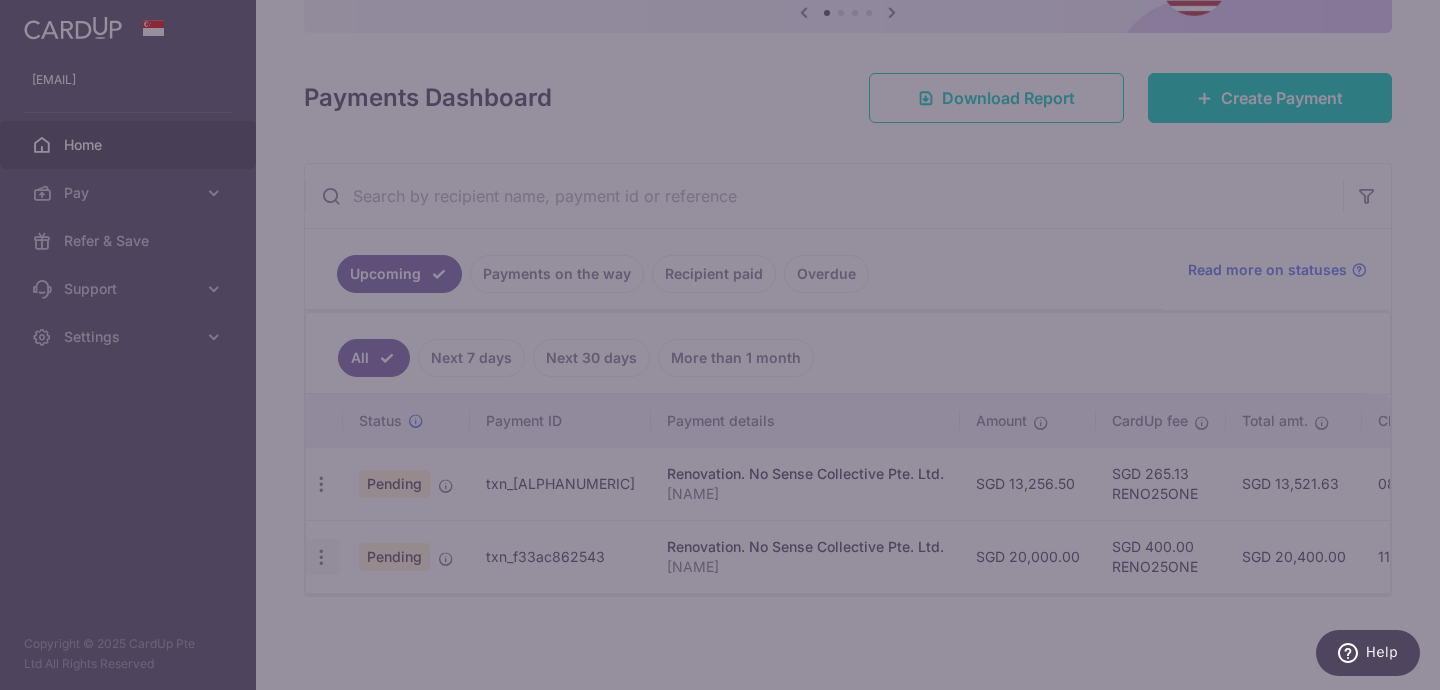 type on "RENO25ONE" 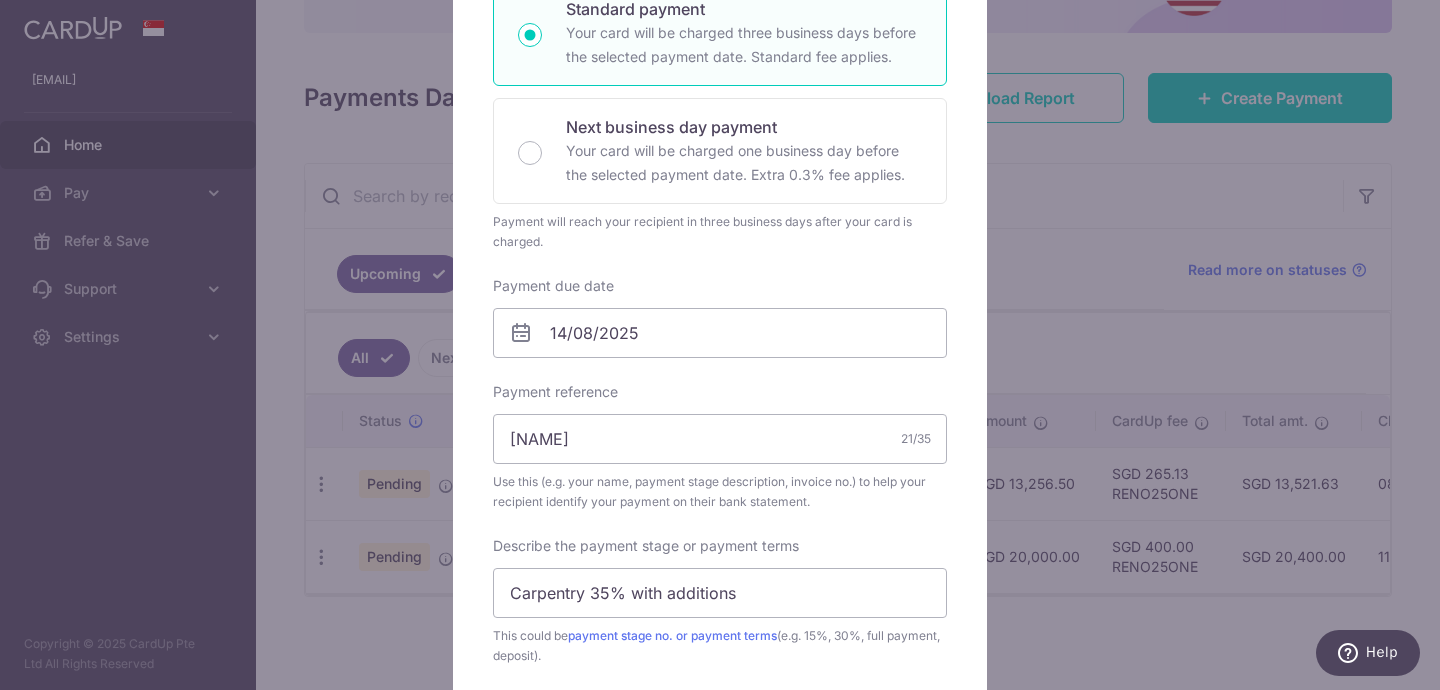 scroll, scrollTop: 397, scrollLeft: 0, axis: vertical 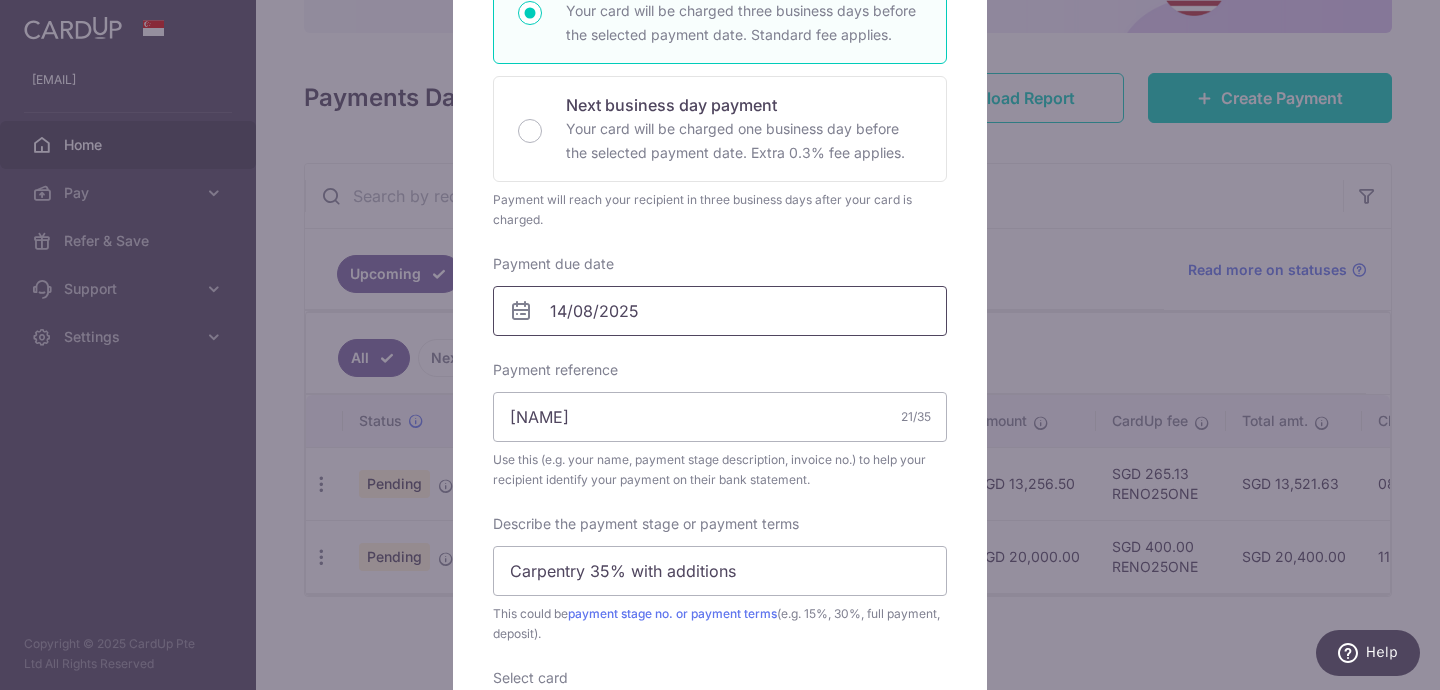 click on "14/08/2025" at bounding box center (720, 311) 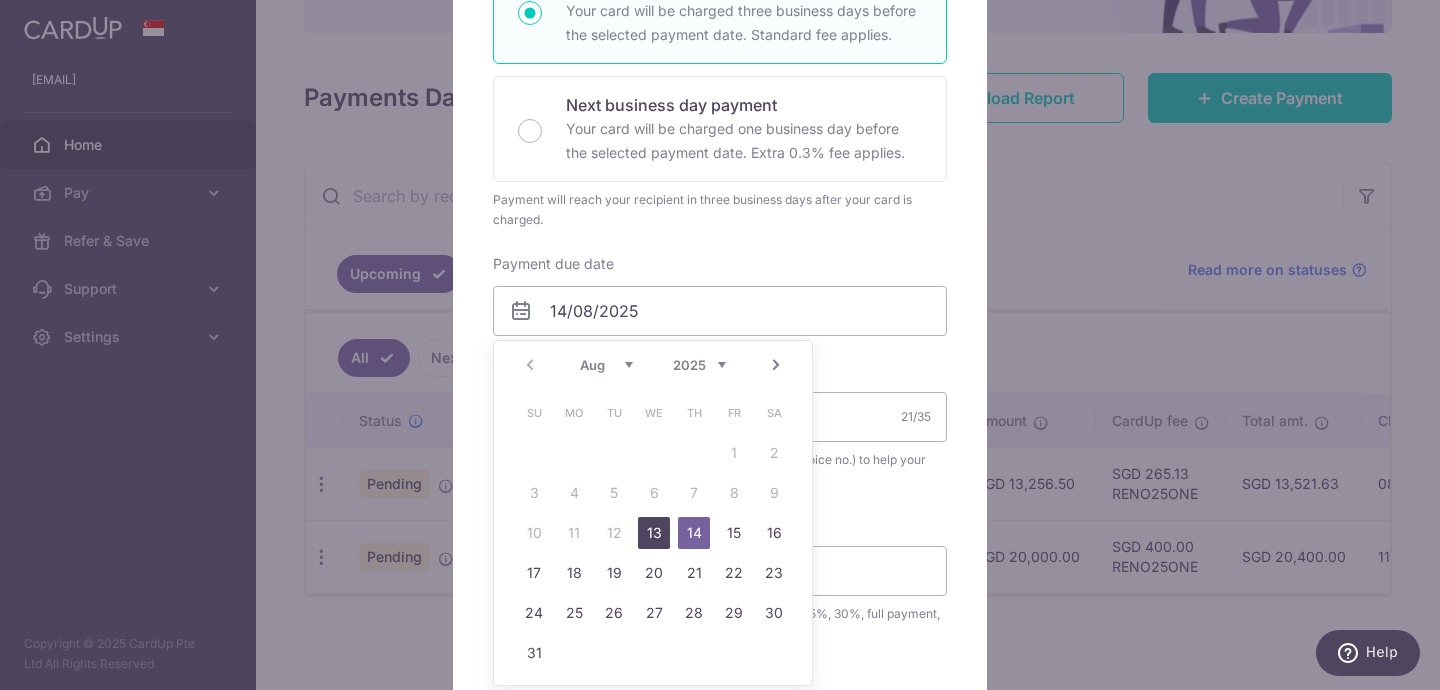 click on "13" at bounding box center [654, 533] 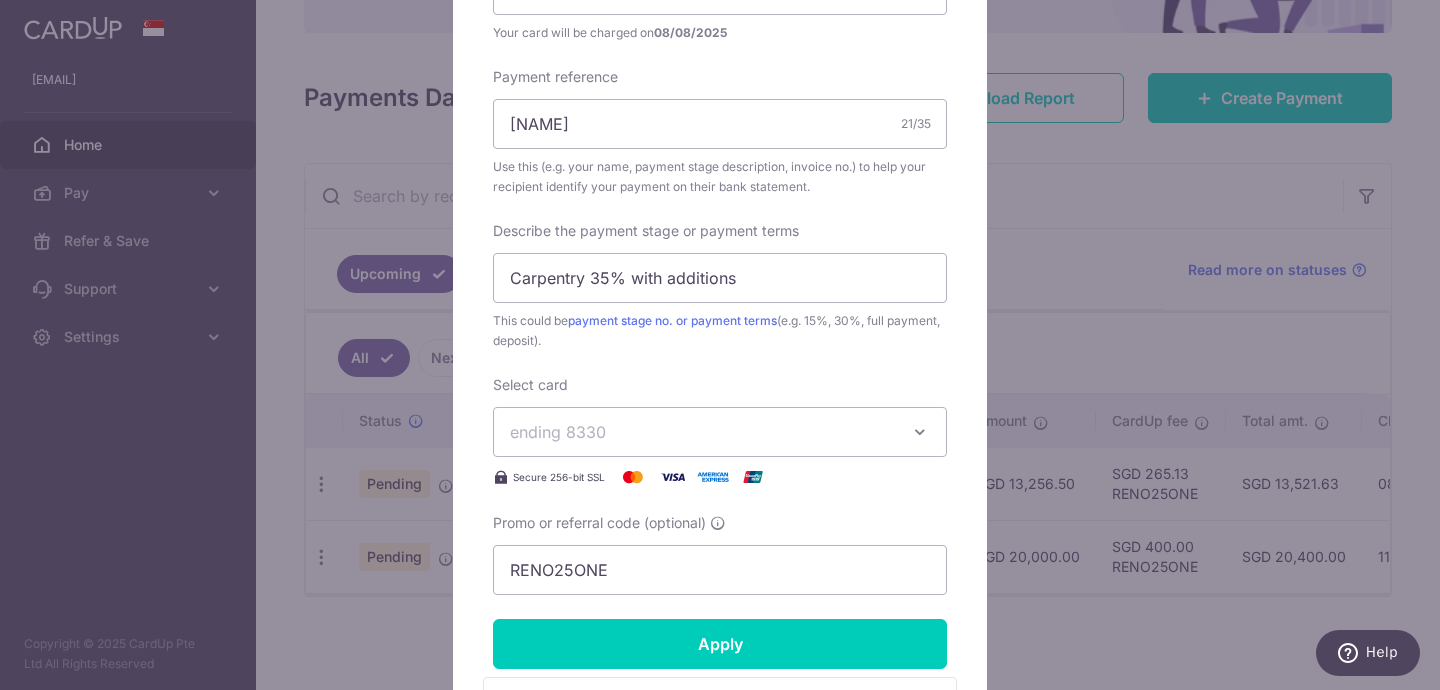 scroll, scrollTop: 776, scrollLeft: 0, axis: vertical 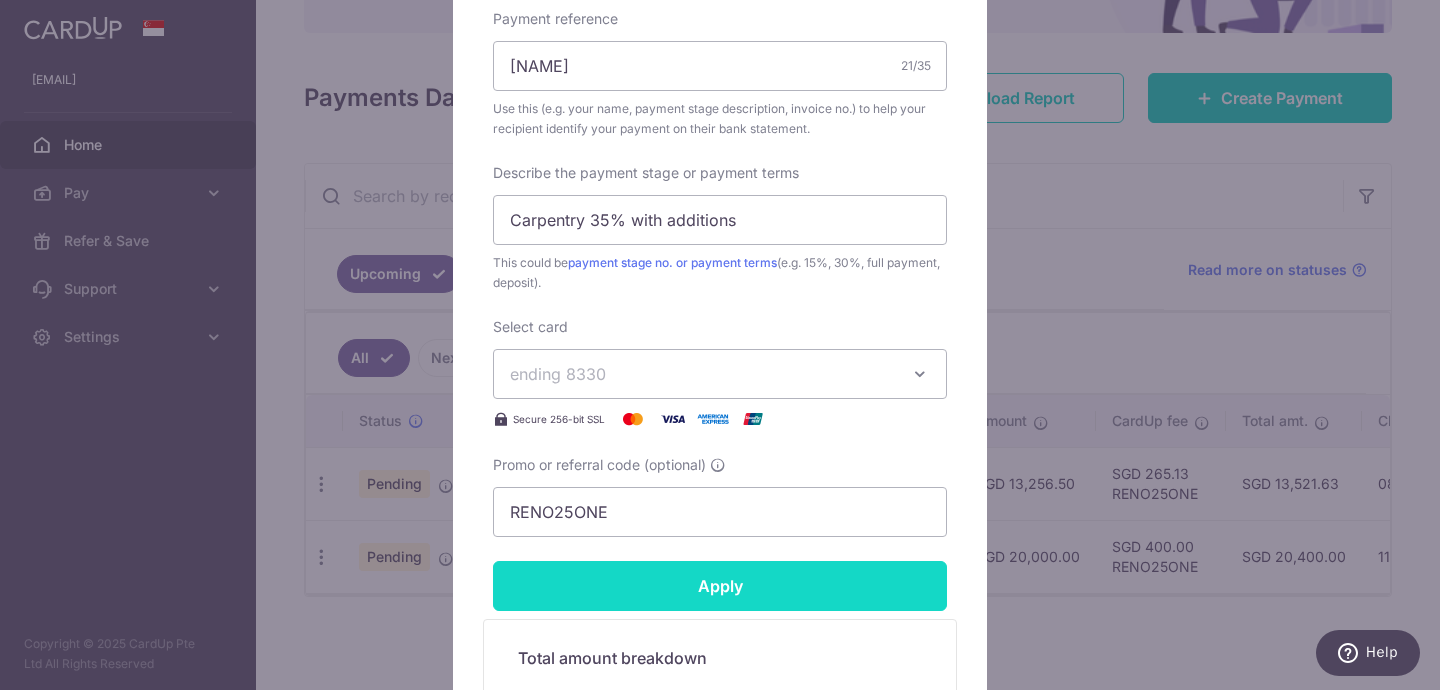 click on "Apply" at bounding box center [720, 586] 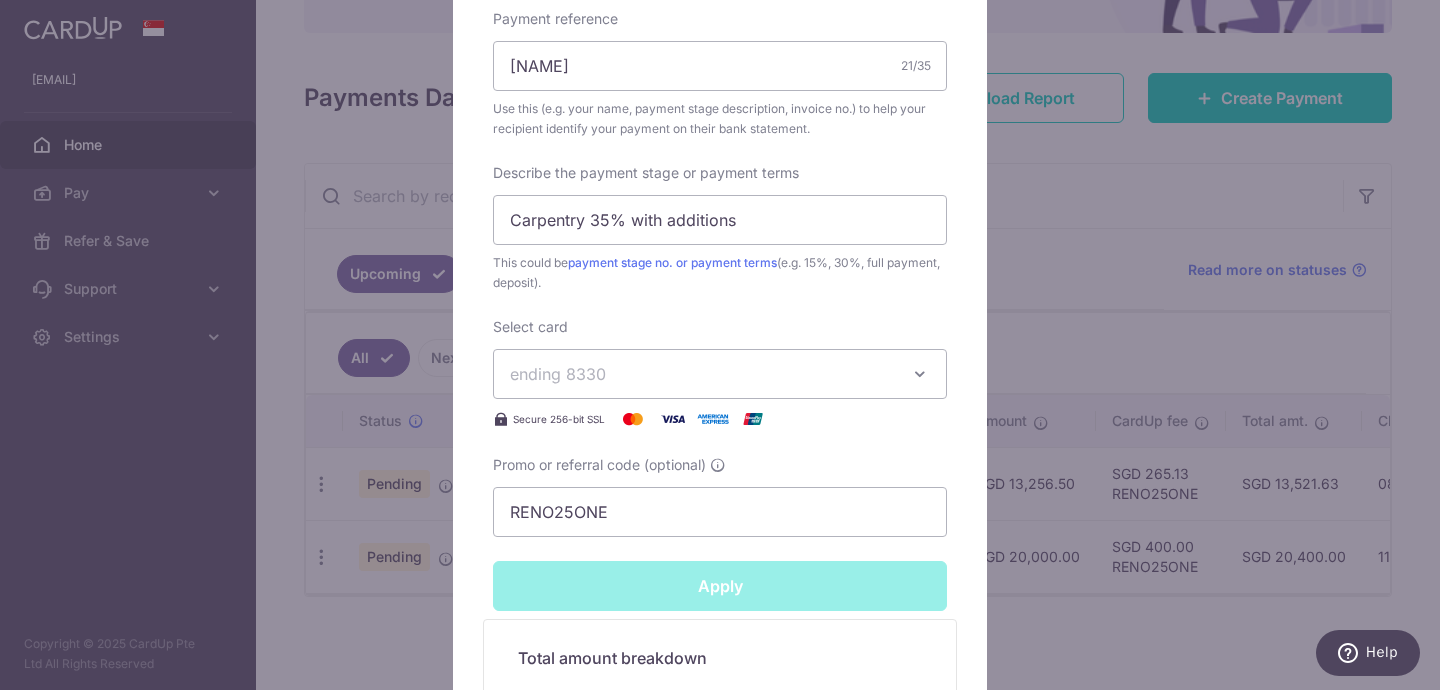 type on "Successfully Applied" 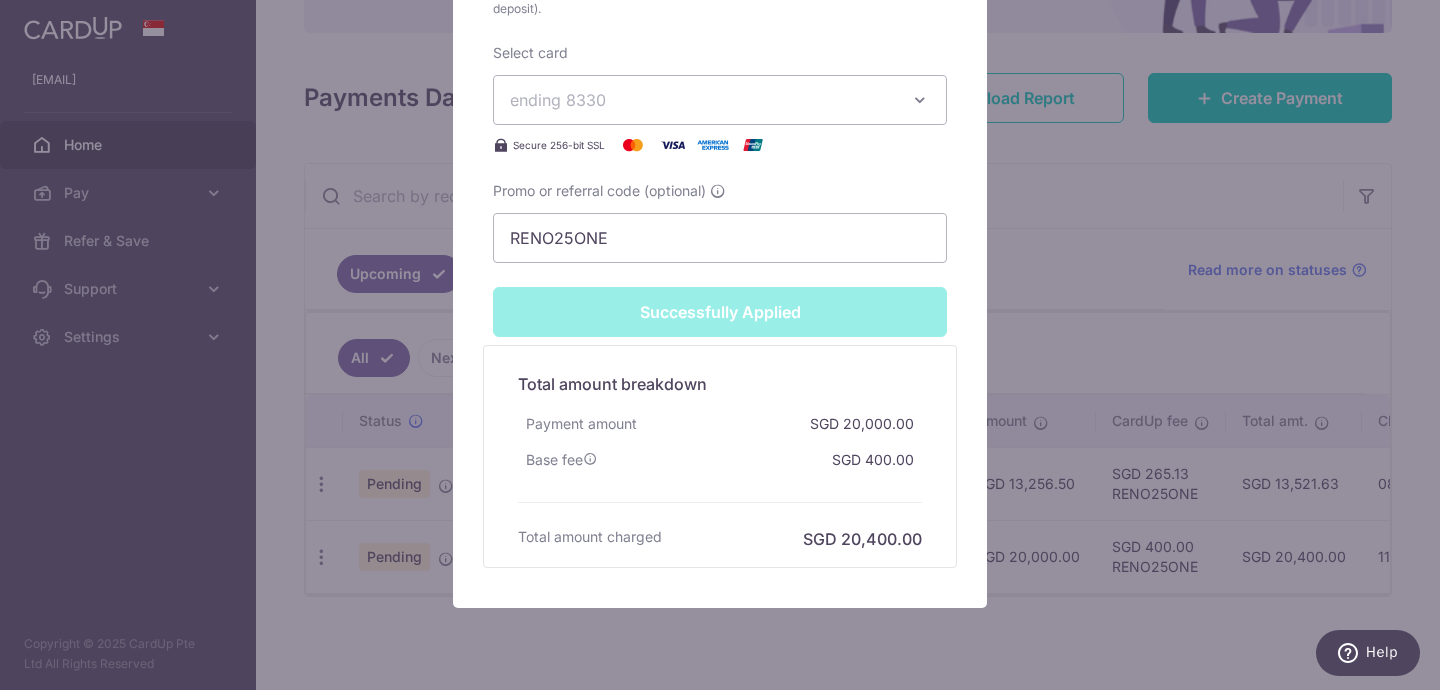 scroll, scrollTop: 1121, scrollLeft: 0, axis: vertical 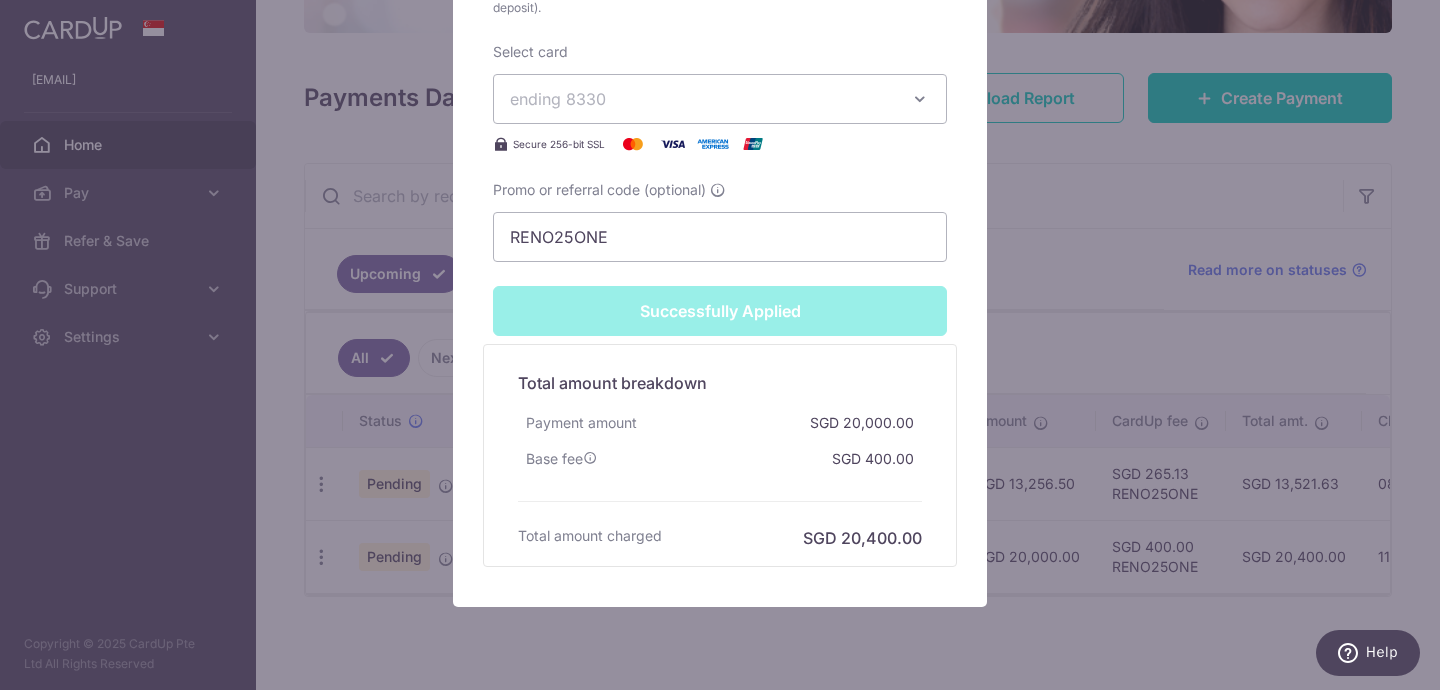 click on "Edit payment
By clicking apply,  you will make changes to all   payments to  No Sense Collective Pte. Ltd.   scheduled from
.
By clicking below, you confirm you are editing this payment to  No Sense Collective Pte. Ltd.   on
14/08/2025 .
Your payment is updated successfully
SGD" at bounding box center (720, 345) 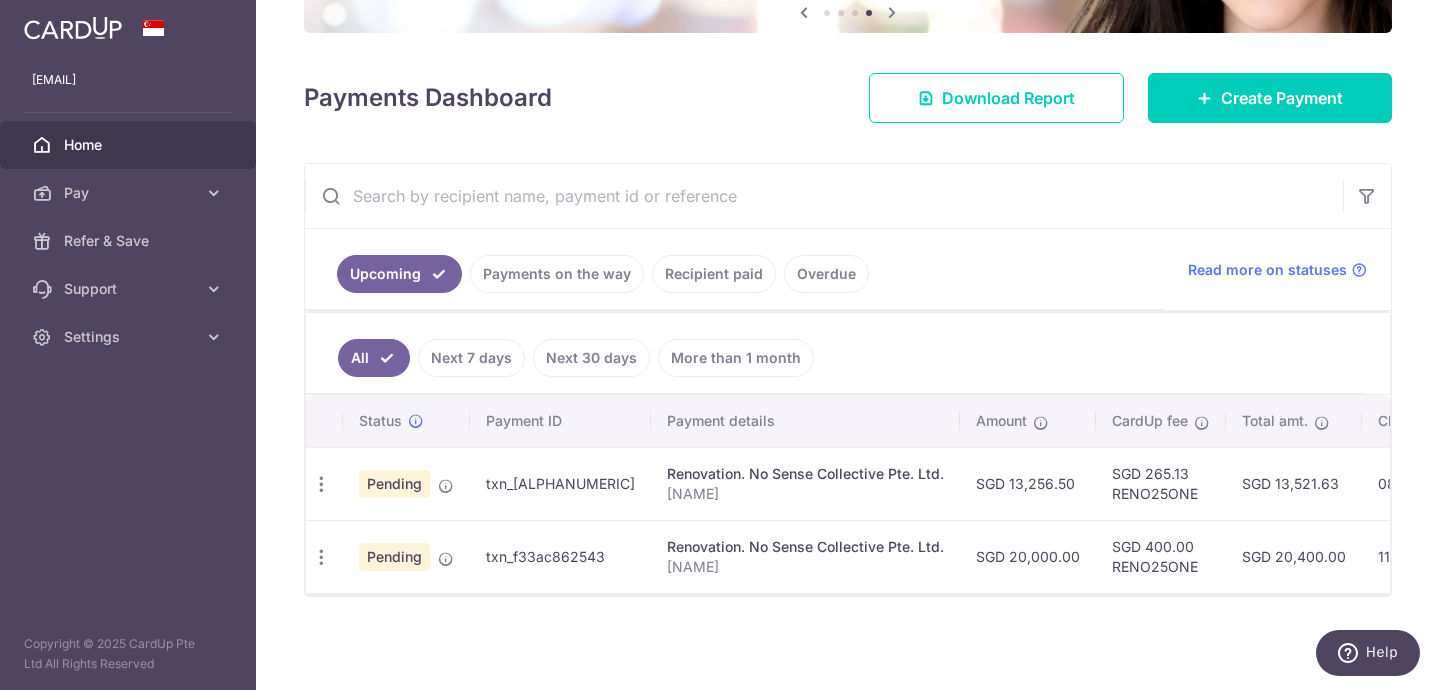 scroll, scrollTop: 0, scrollLeft: 141, axis: horizontal 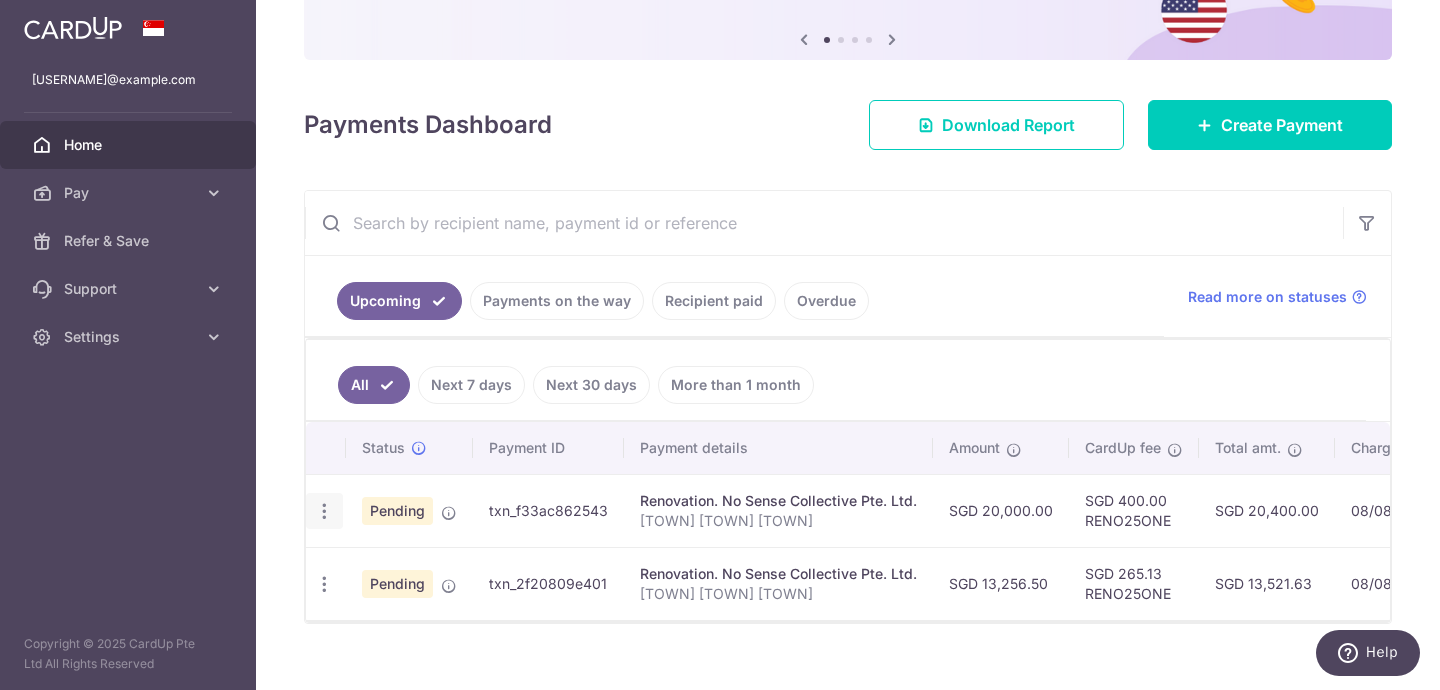 click at bounding box center [324, 511] 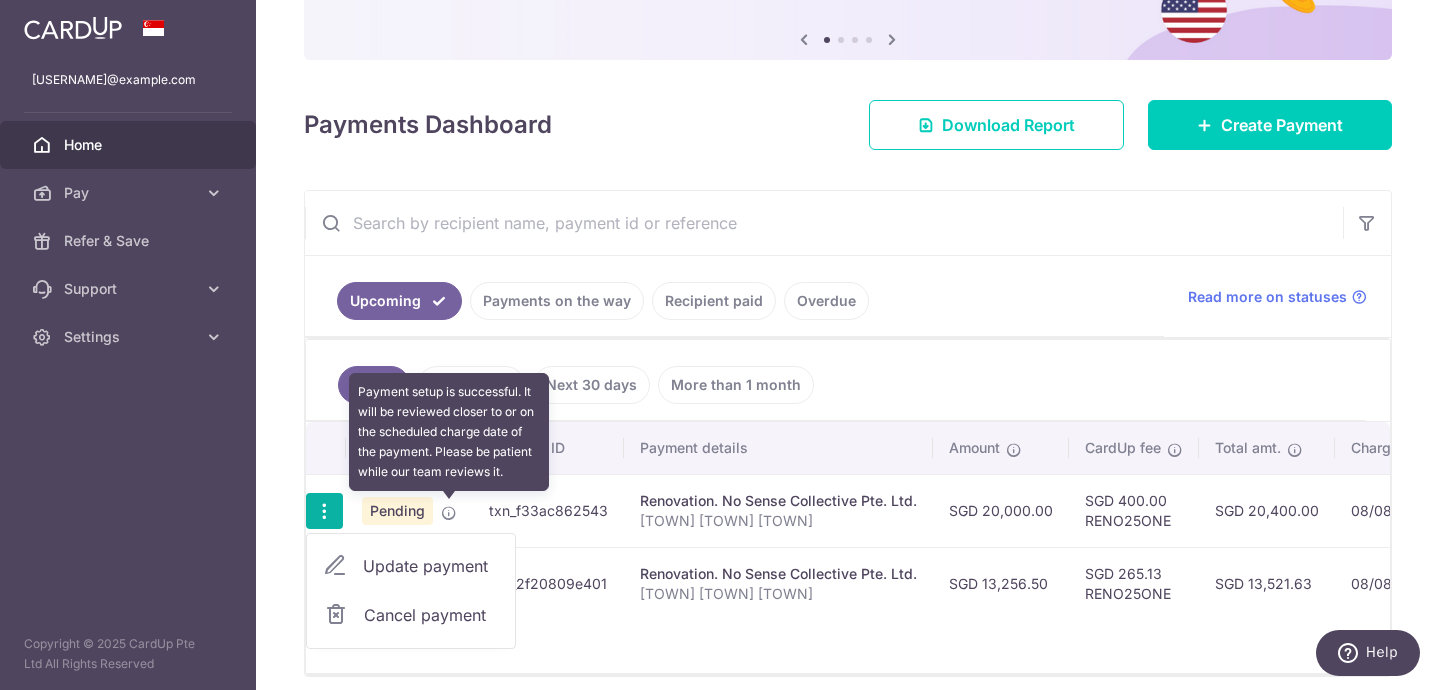click at bounding box center (449, 513) 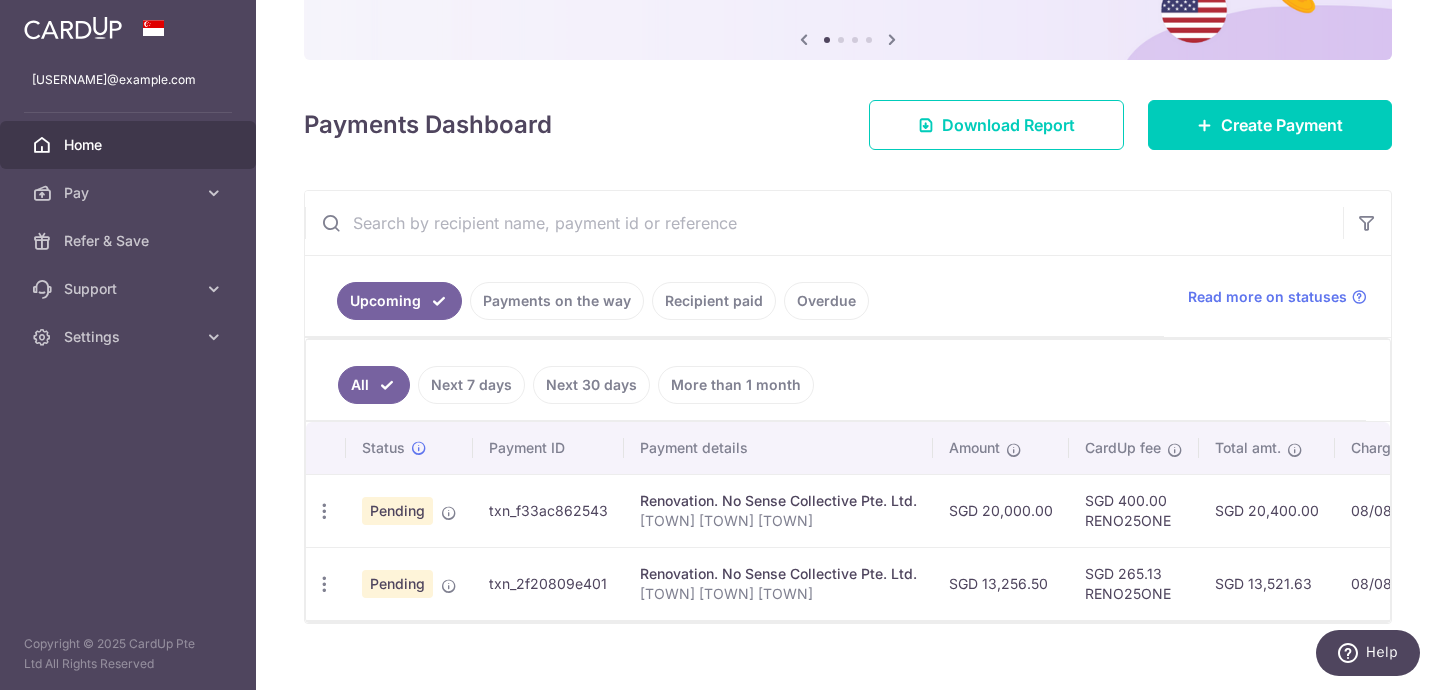click on "txn_f33ac862543" at bounding box center (548, 510) 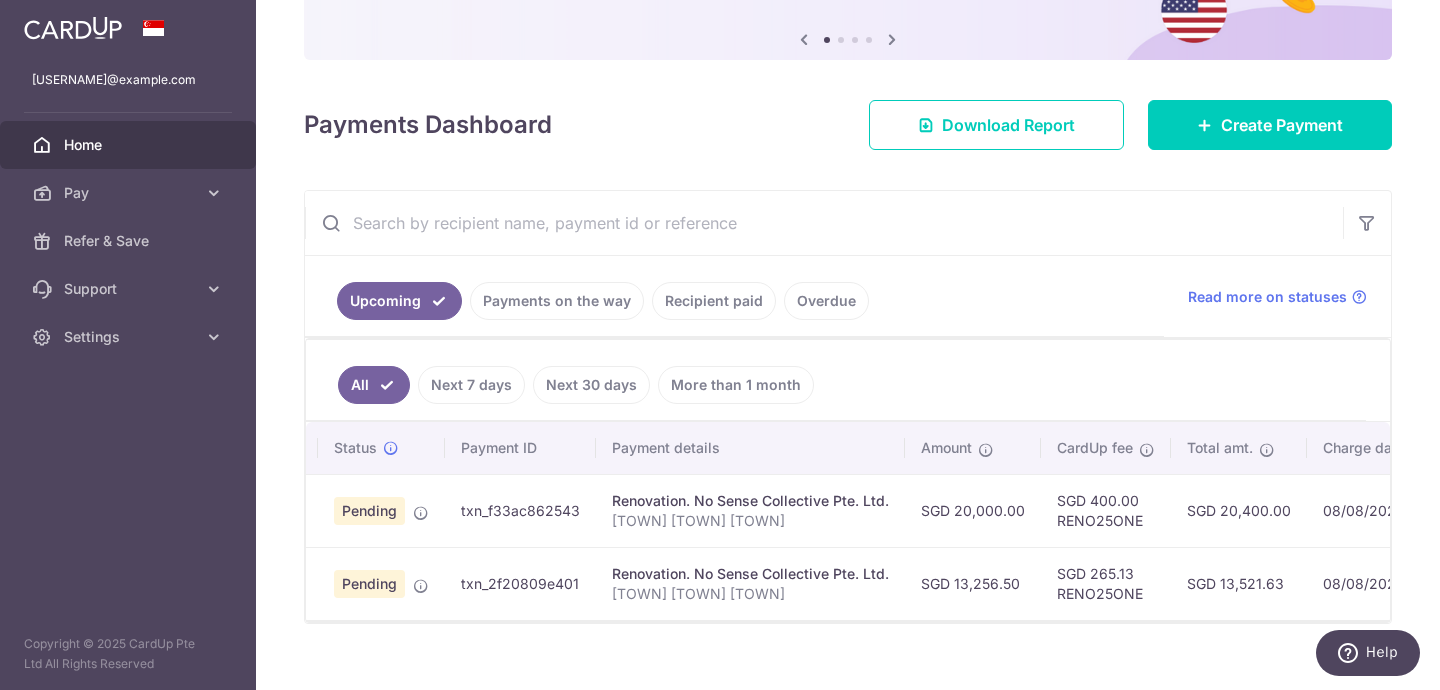 scroll, scrollTop: 0, scrollLeft: 336, axis: horizontal 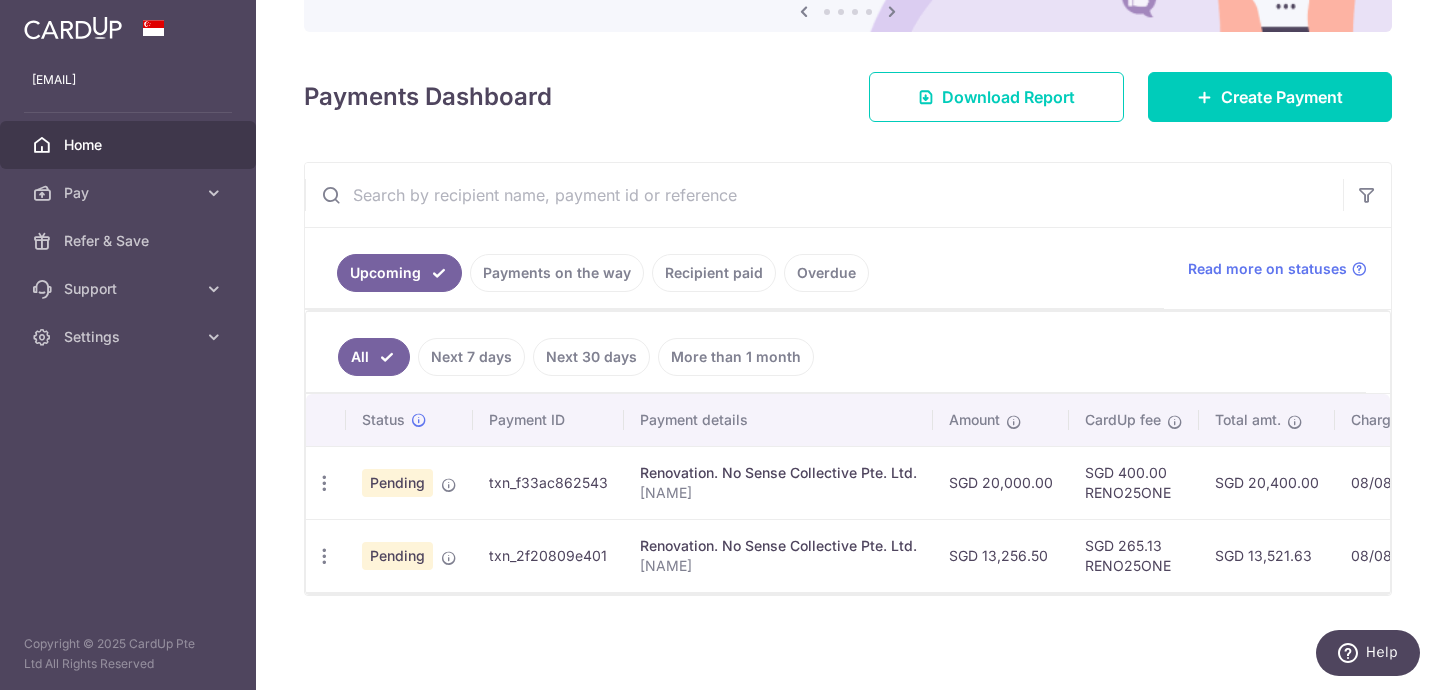 click on "Renovation. No Sense Collective Pte. Ltd." at bounding box center [778, 473] 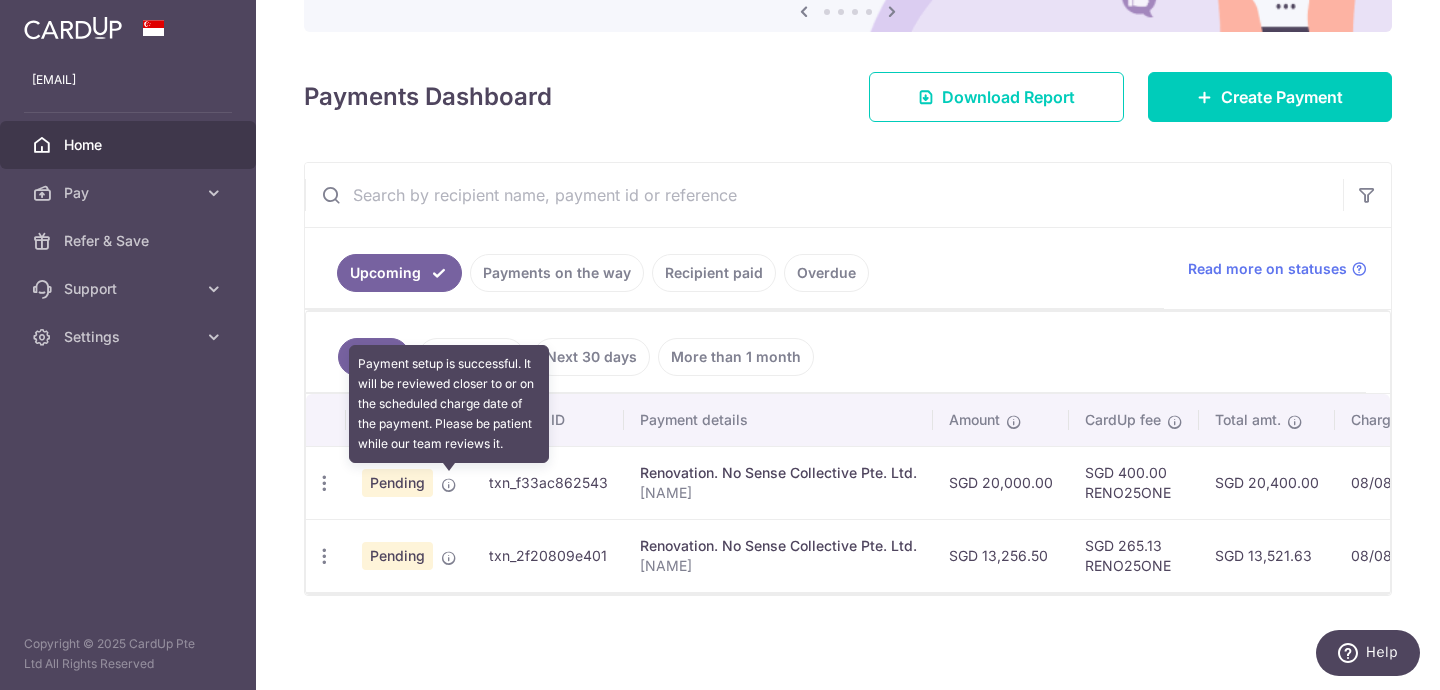 click at bounding box center [449, 485] 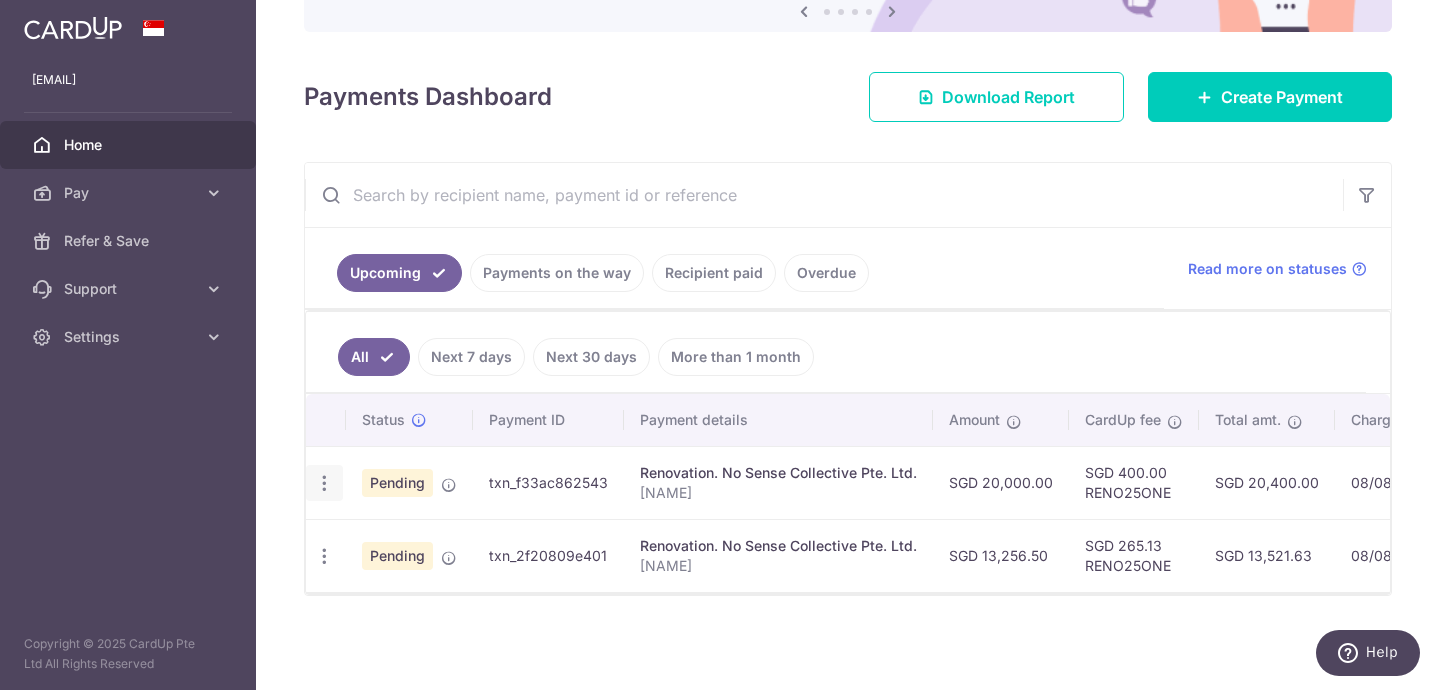 click at bounding box center (324, 483) 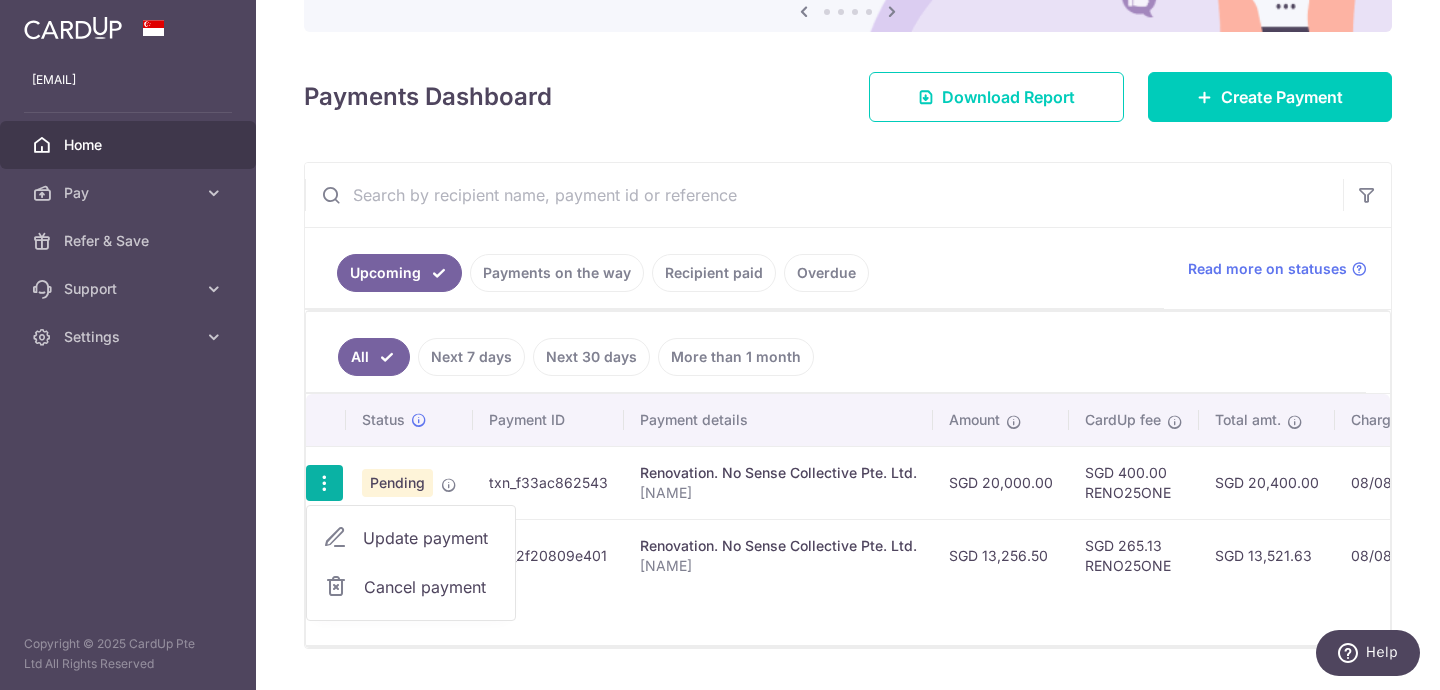 click on "Update payment" at bounding box center (431, 538) 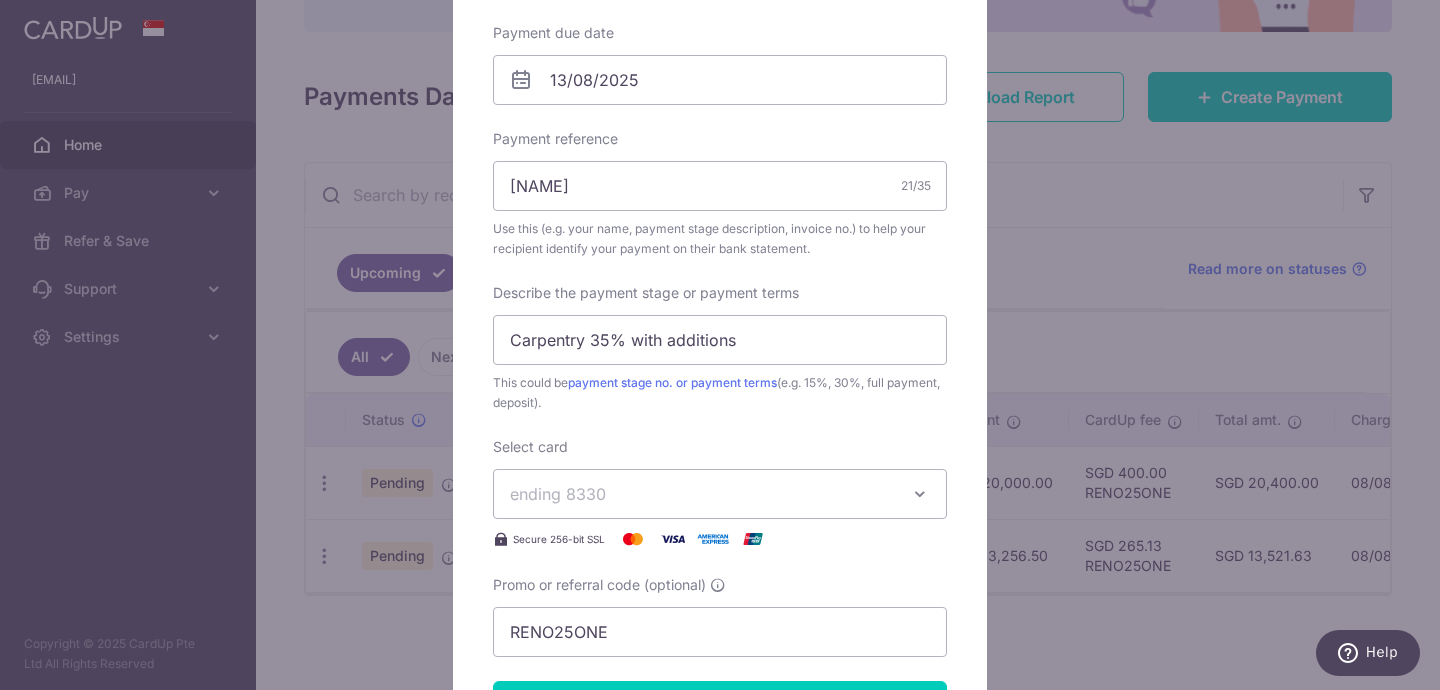 scroll, scrollTop: 773, scrollLeft: 0, axis: vertical 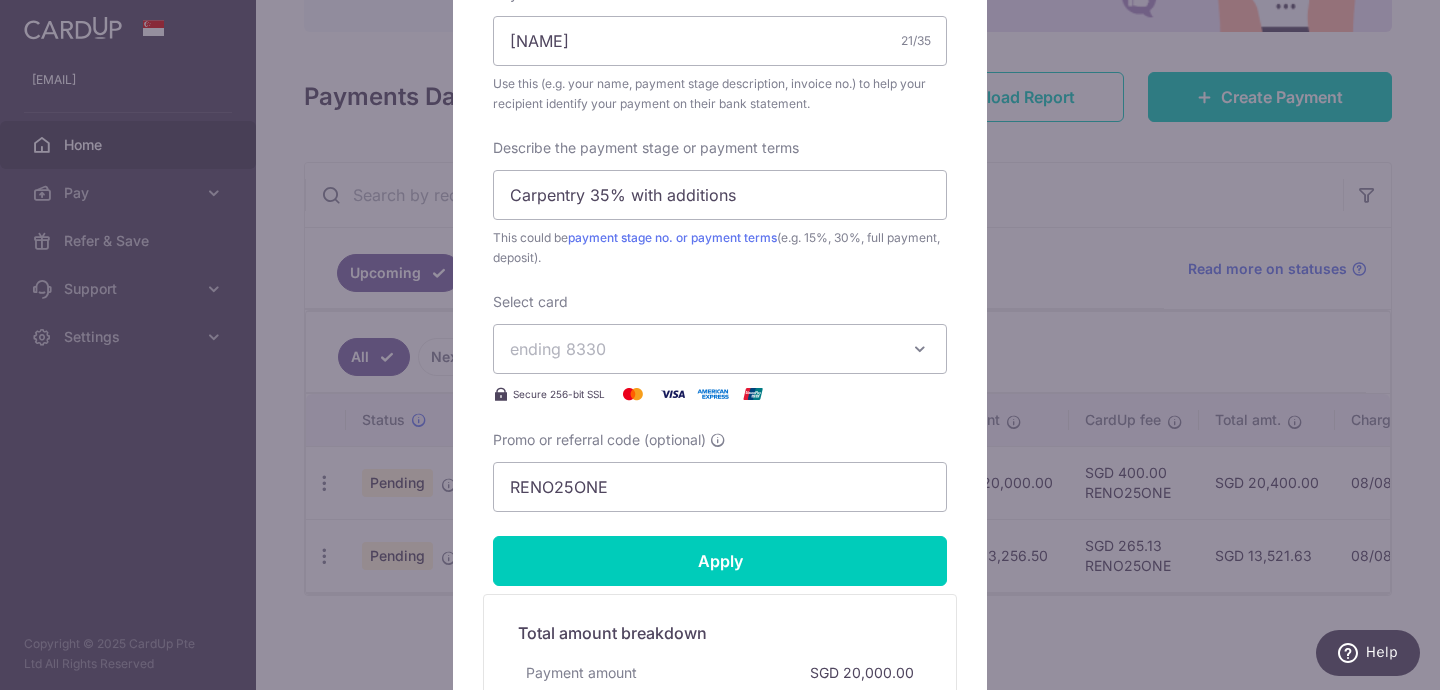 click on "Edit payment
By clicking apply,  you will make changes to all   payments to  No Sense Collective Pte. Ltd.   scheduled from
.
By clicking below, you confirm you are editing this payment to  No Sense Collective Pte. Ltd.   on
13/08/2025 ." at bounding box center [720, 345] 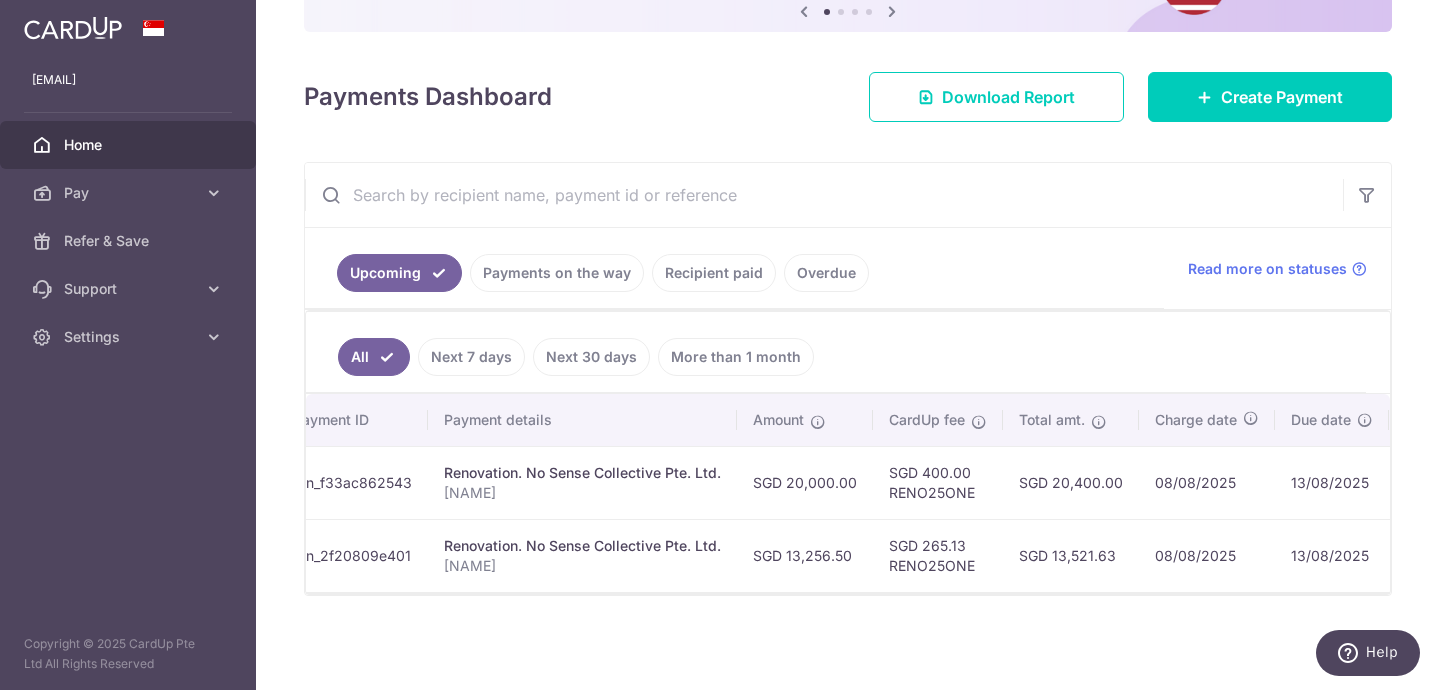 scroll, scrollTop: 0, scrollLeft: 0, axis: both 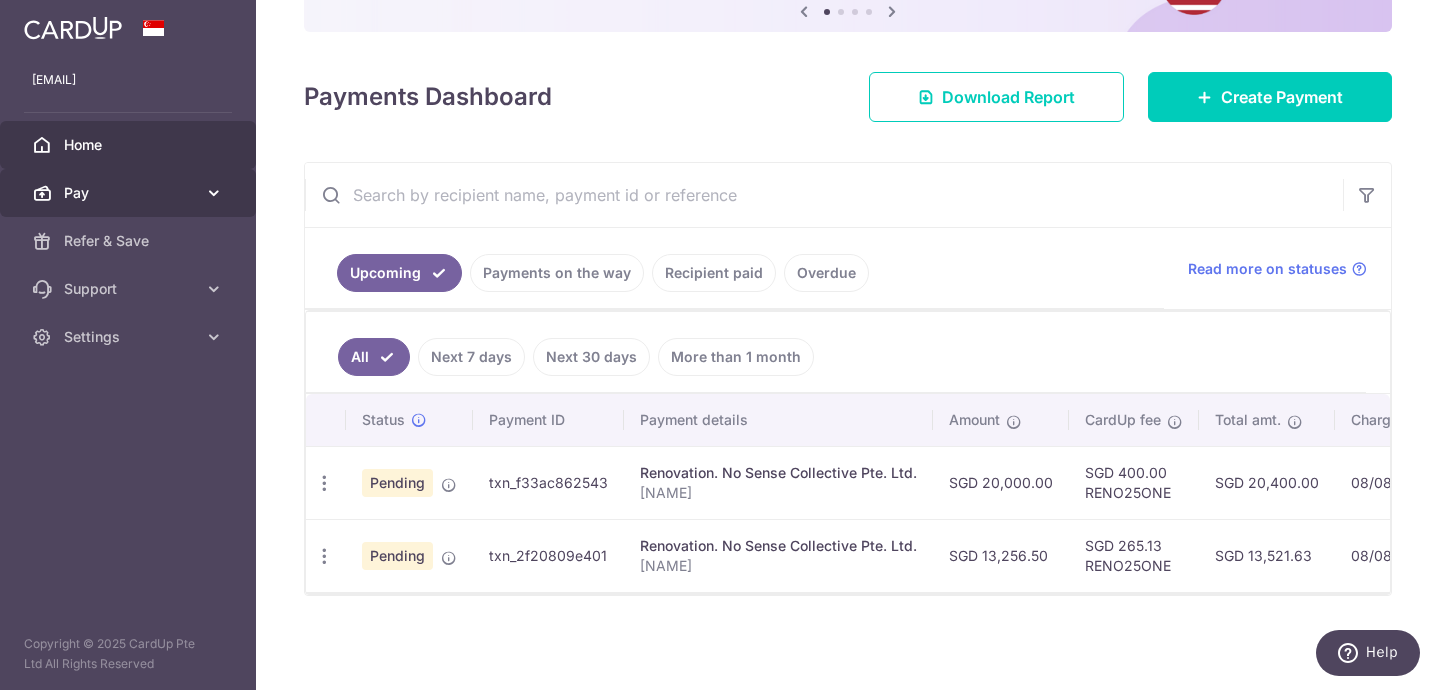 click on "Pay" at bounding box center [128, 193] 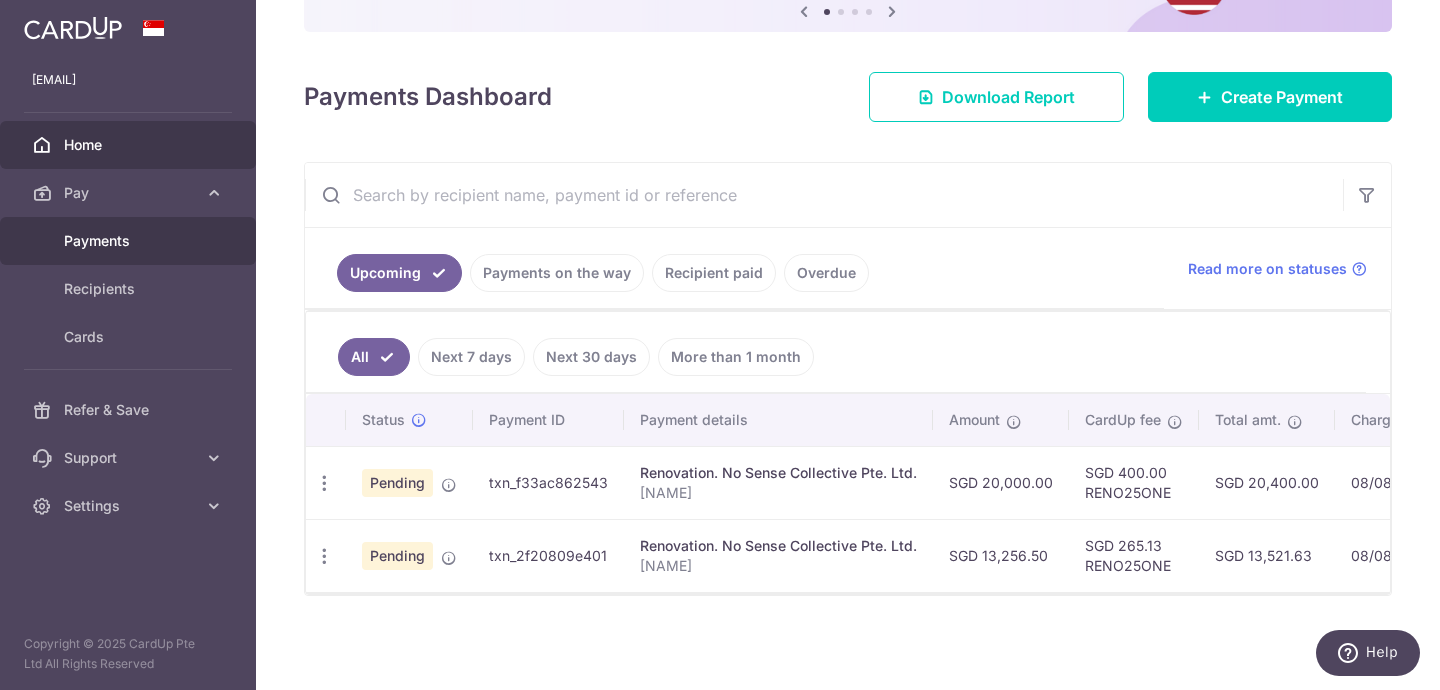 click on "Payments" at bounding box center [130, 241] 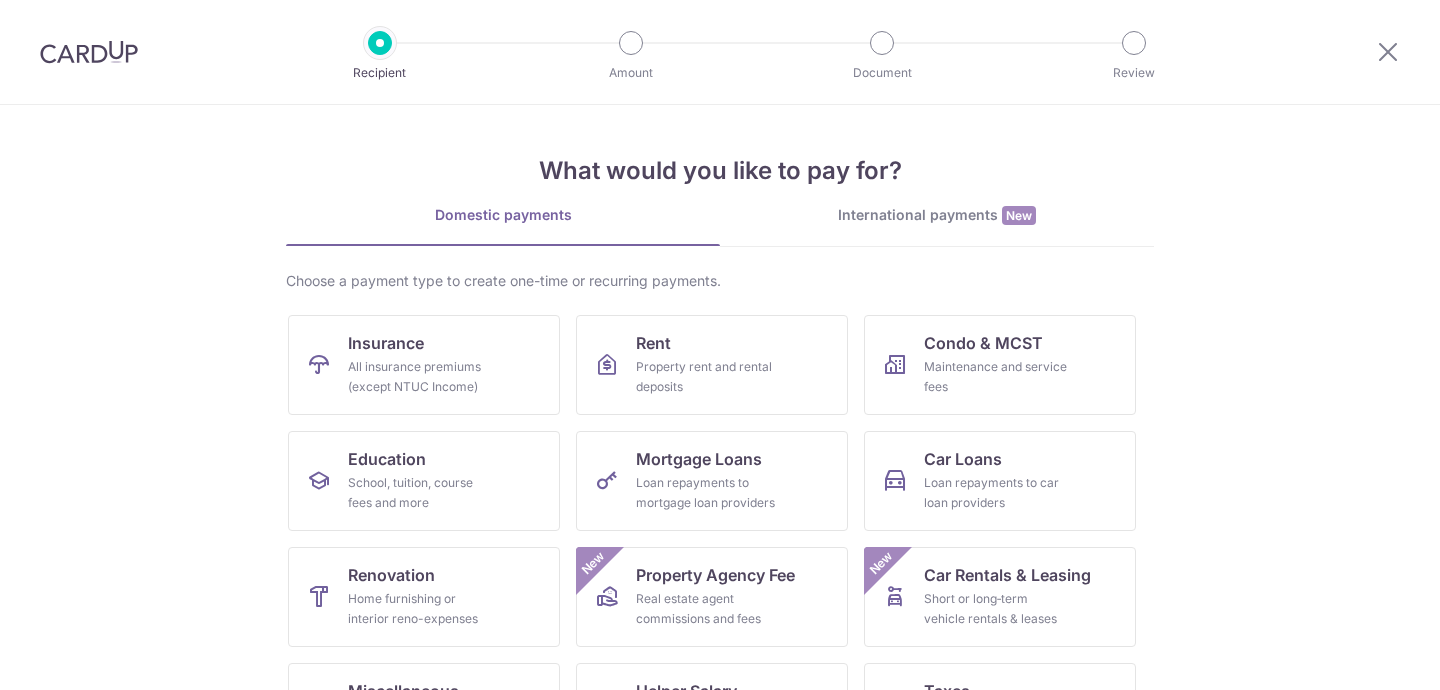 scroll, scrollTop: 0, scrollLeft: 0, axis: both 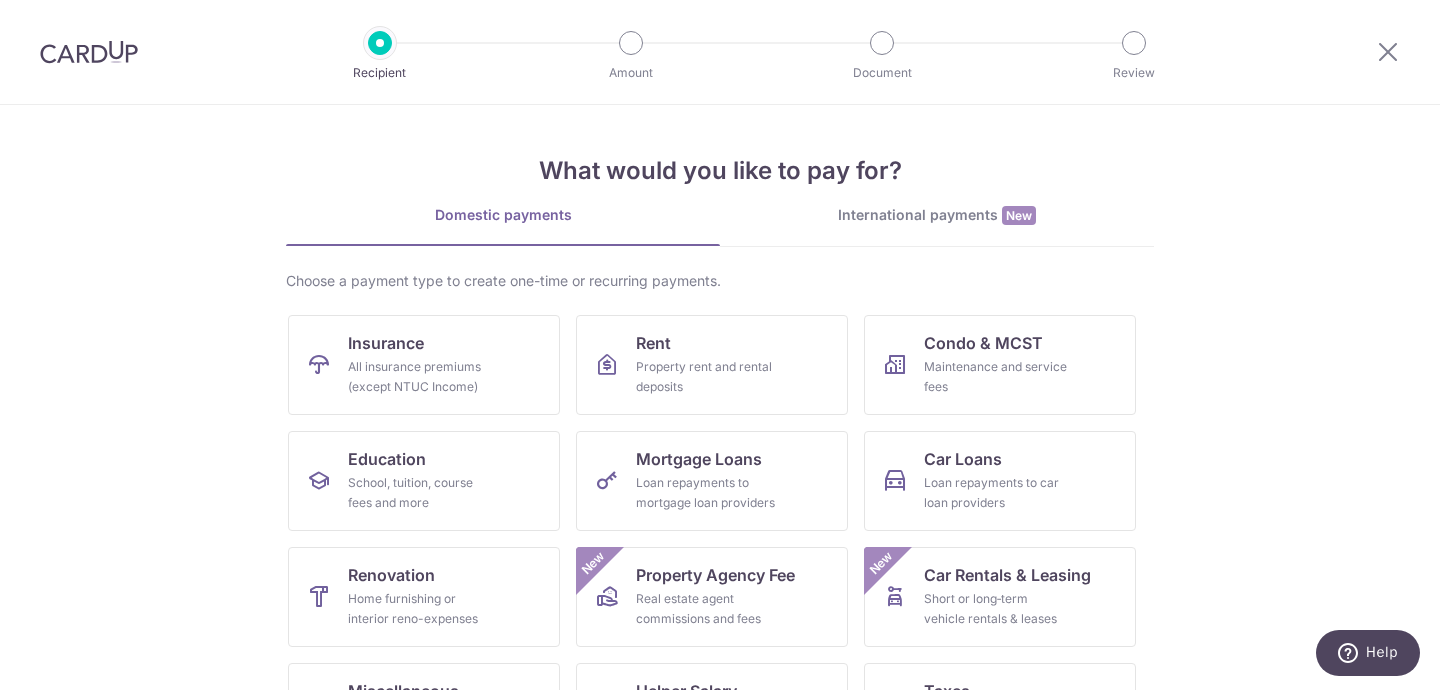 click at bounding box center [89, 52] 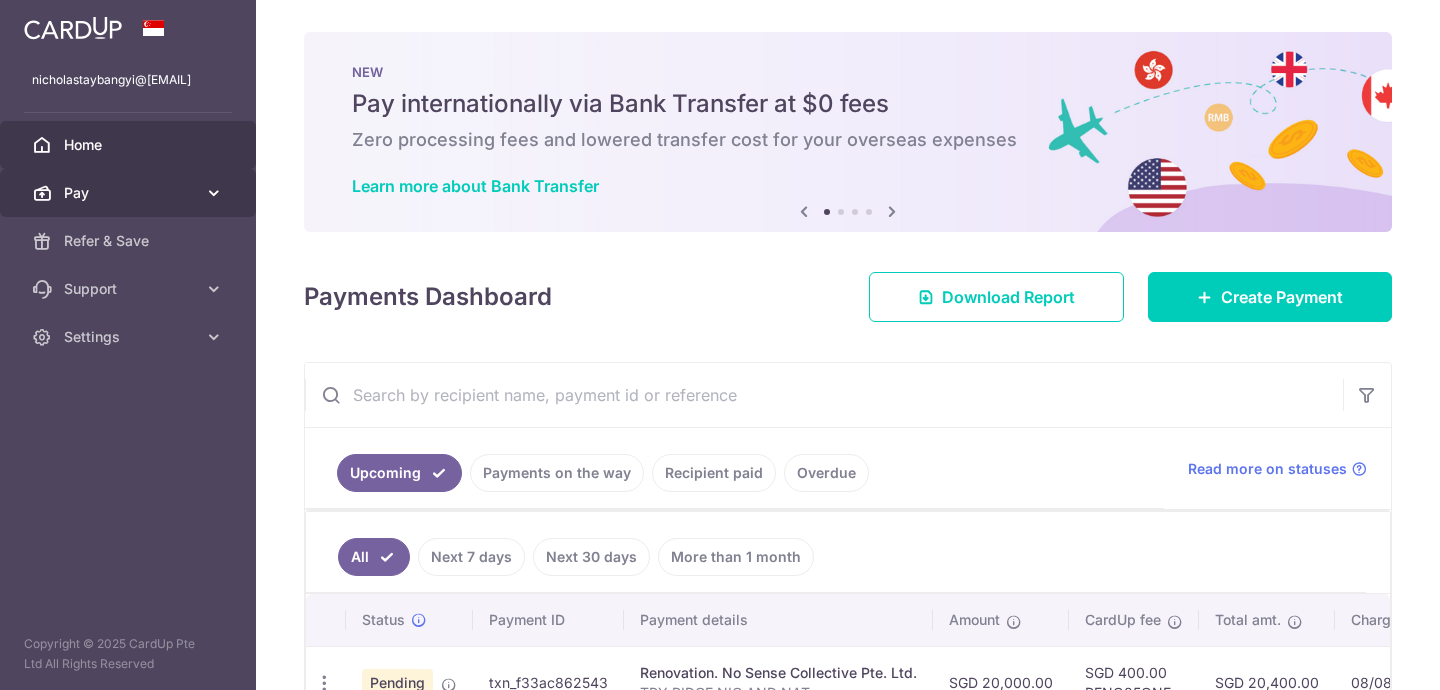 scroll, scrollTop: 0, scrollLeft: 0, axis: both 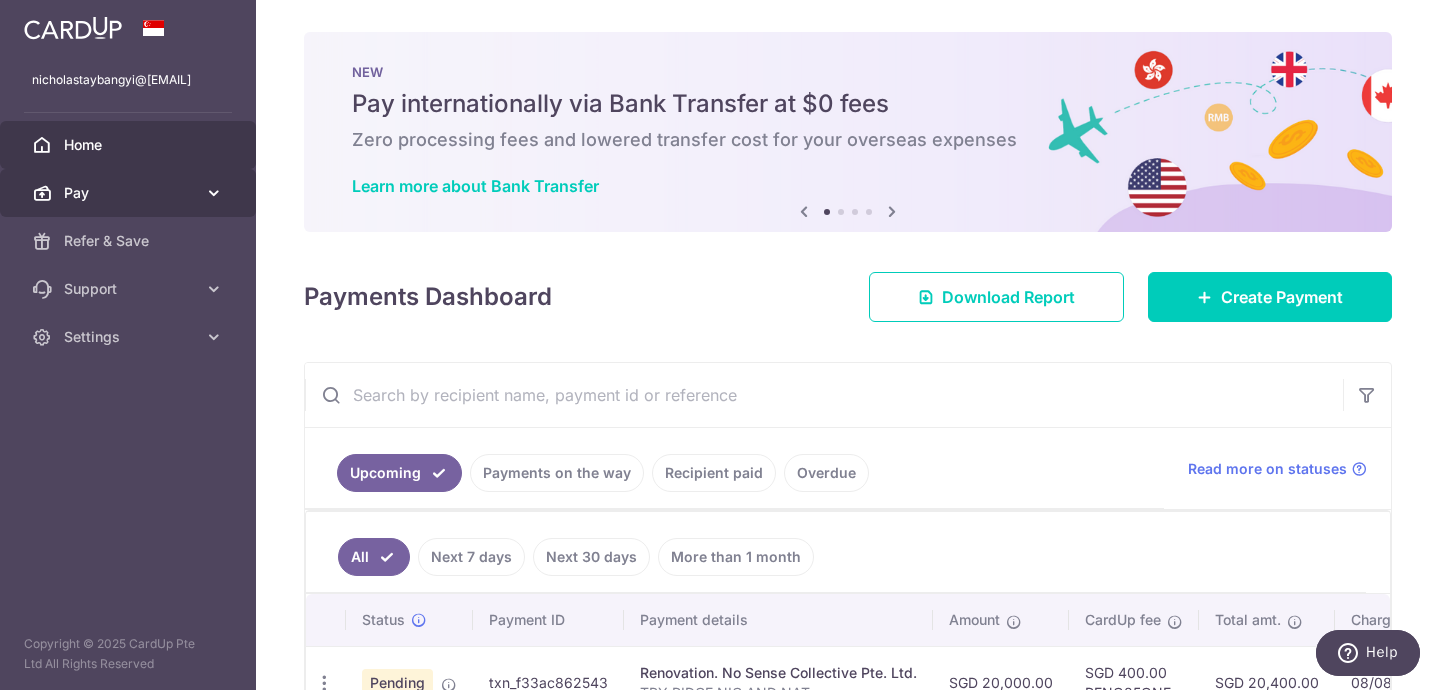 click on "Pay" at bounding box center (128, 193) 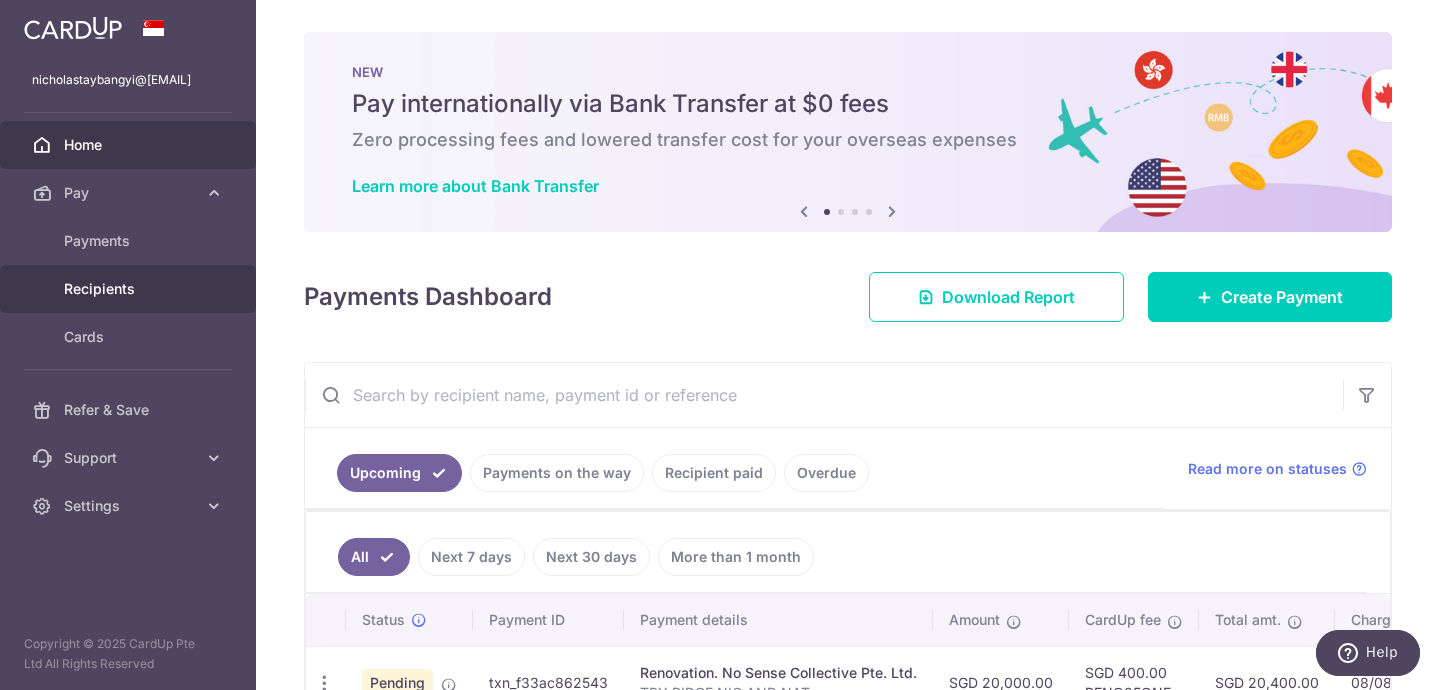 click on "Recipients" at bounding box center [130, 289] 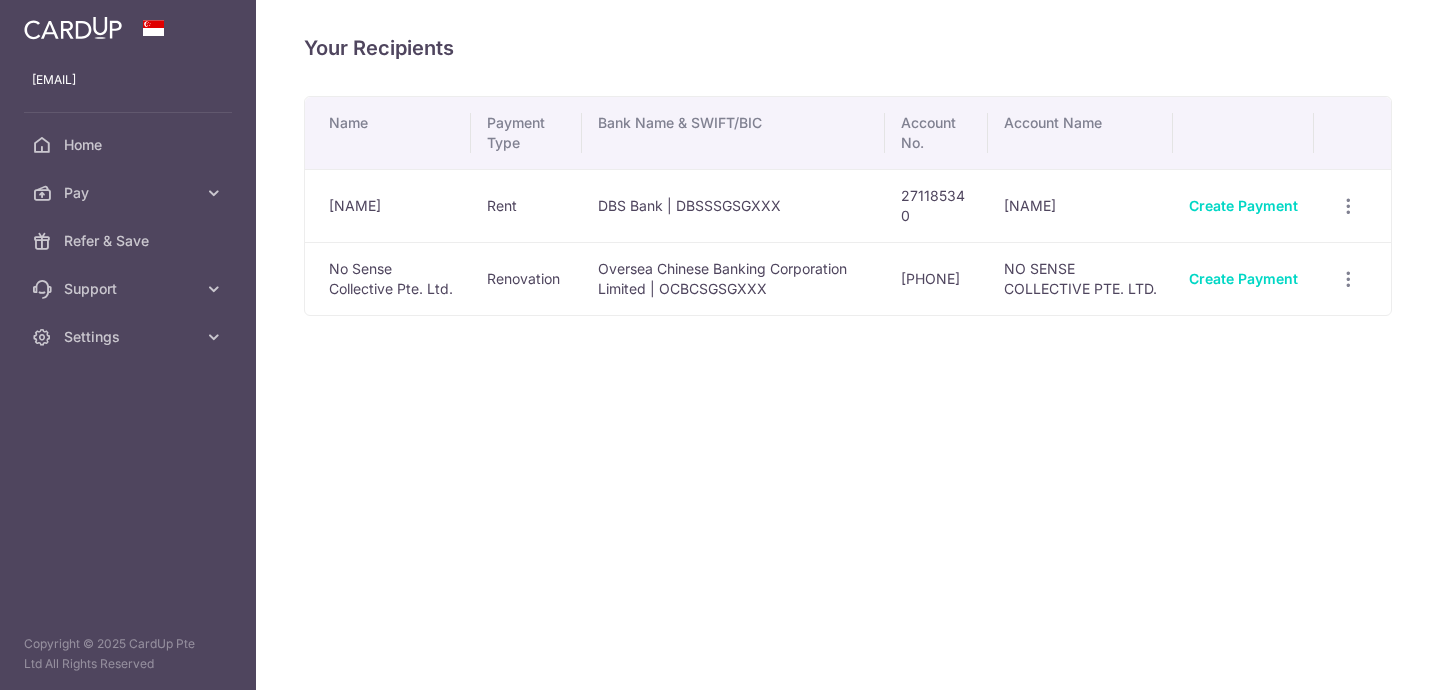 scroll, scrollTop: 0, scrollLeft: 0, axis: both 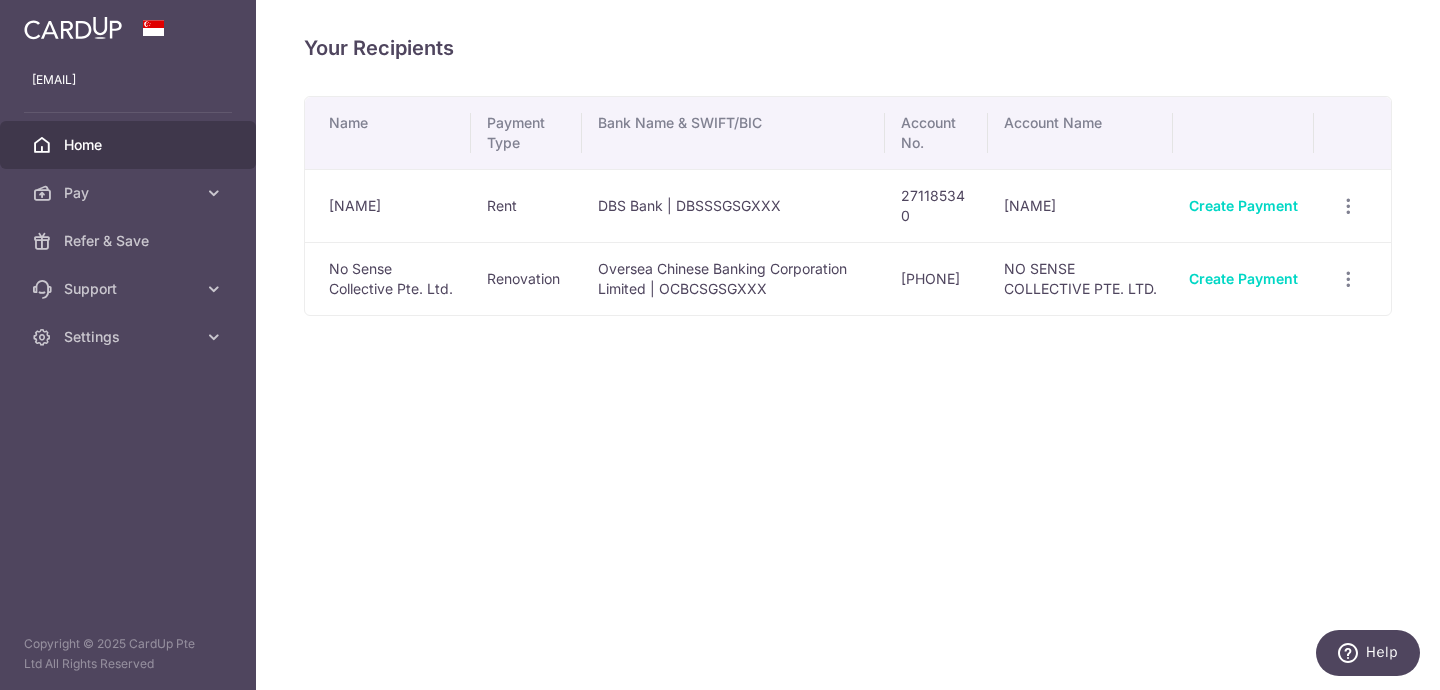 click on "Home" at bounding box center (130, 145) 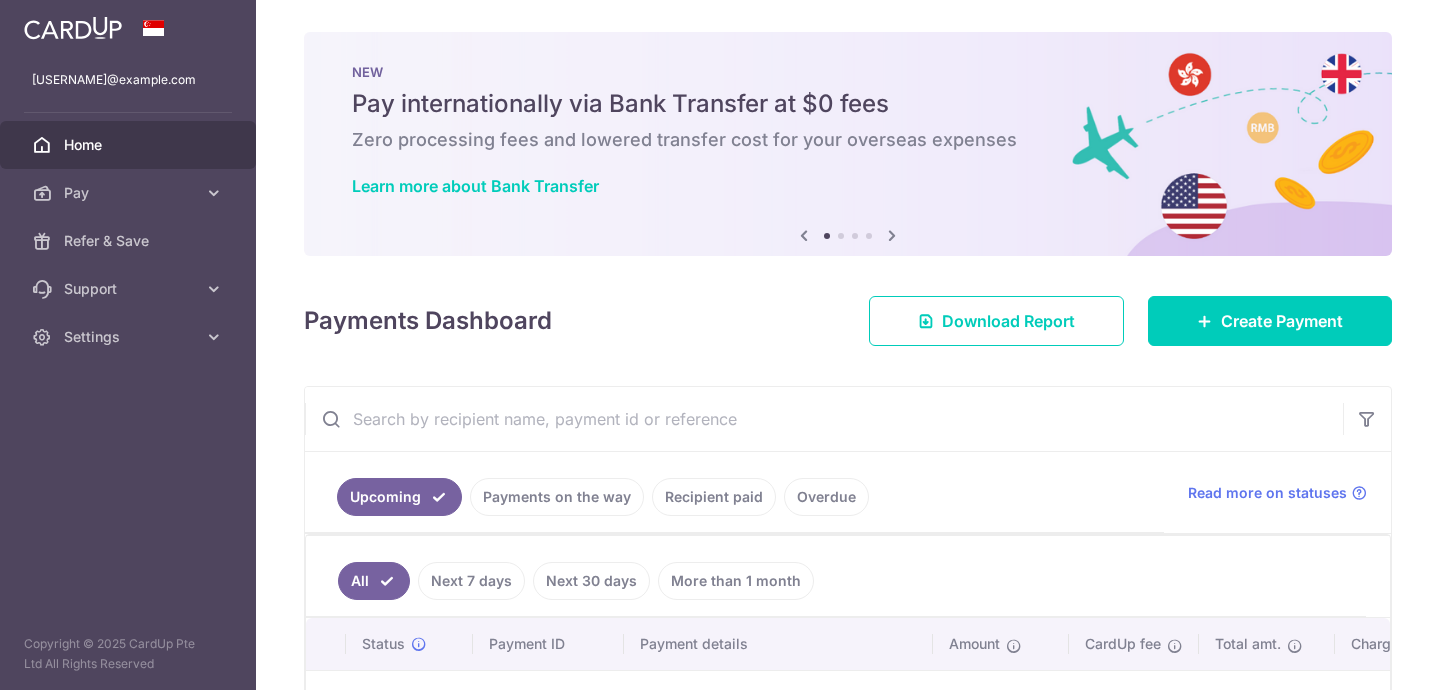 scroll, scrollTop: 0, scrollLeft: 0, axis: both 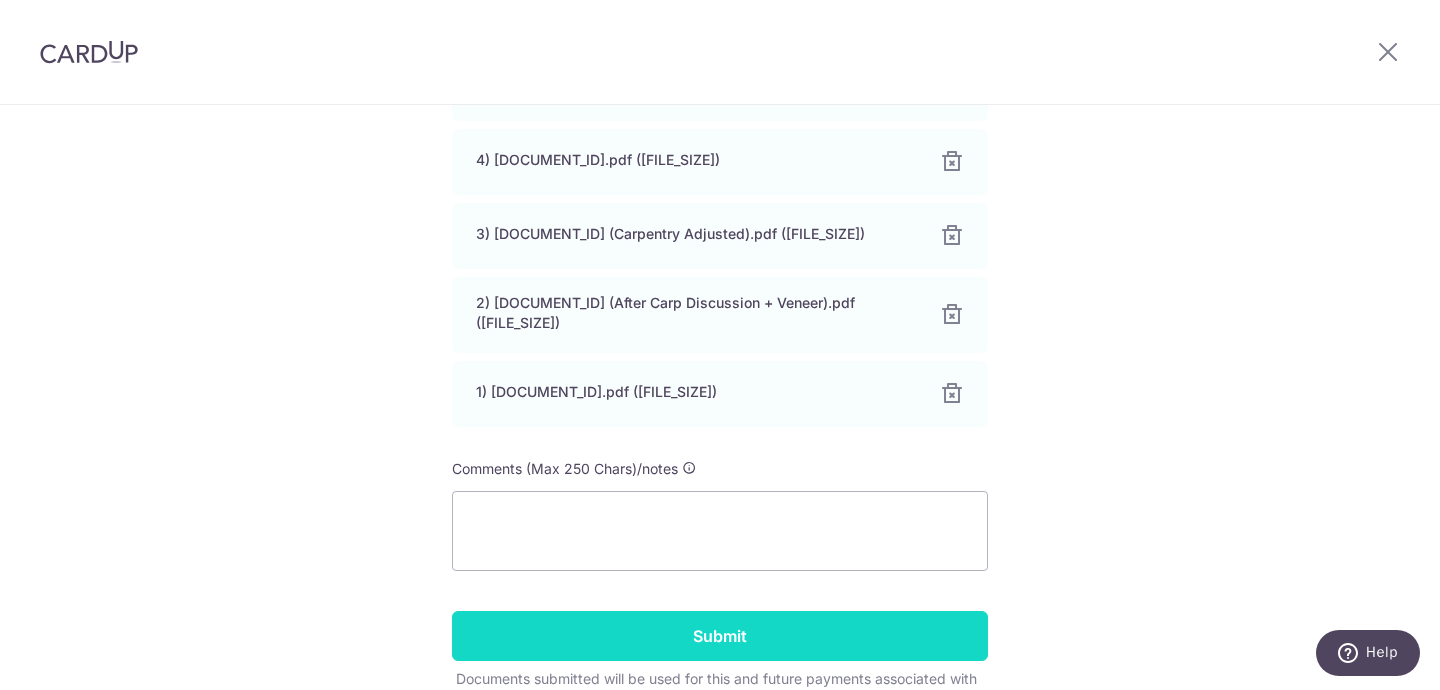 click on "Submit" at bounding box center (720, 636) 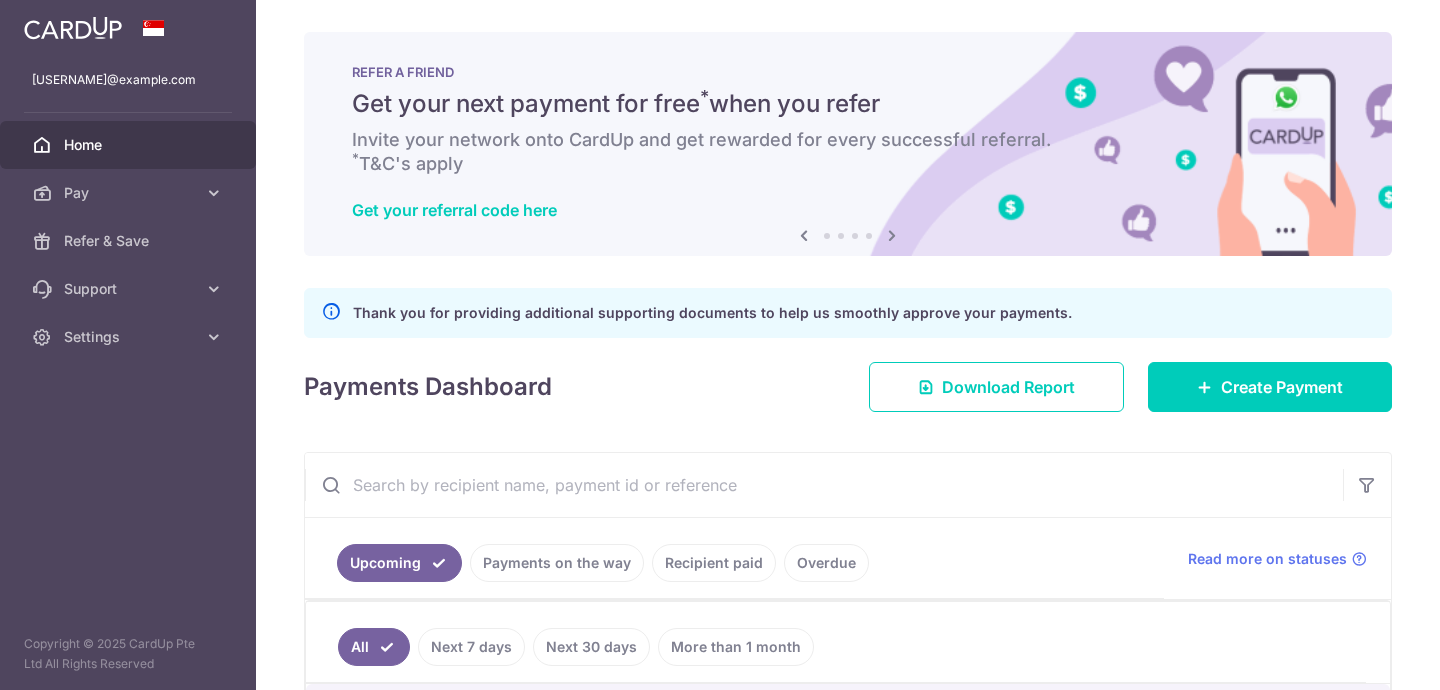 scroll, scrollTop: 0, scrollLeft: 0, axis: both 